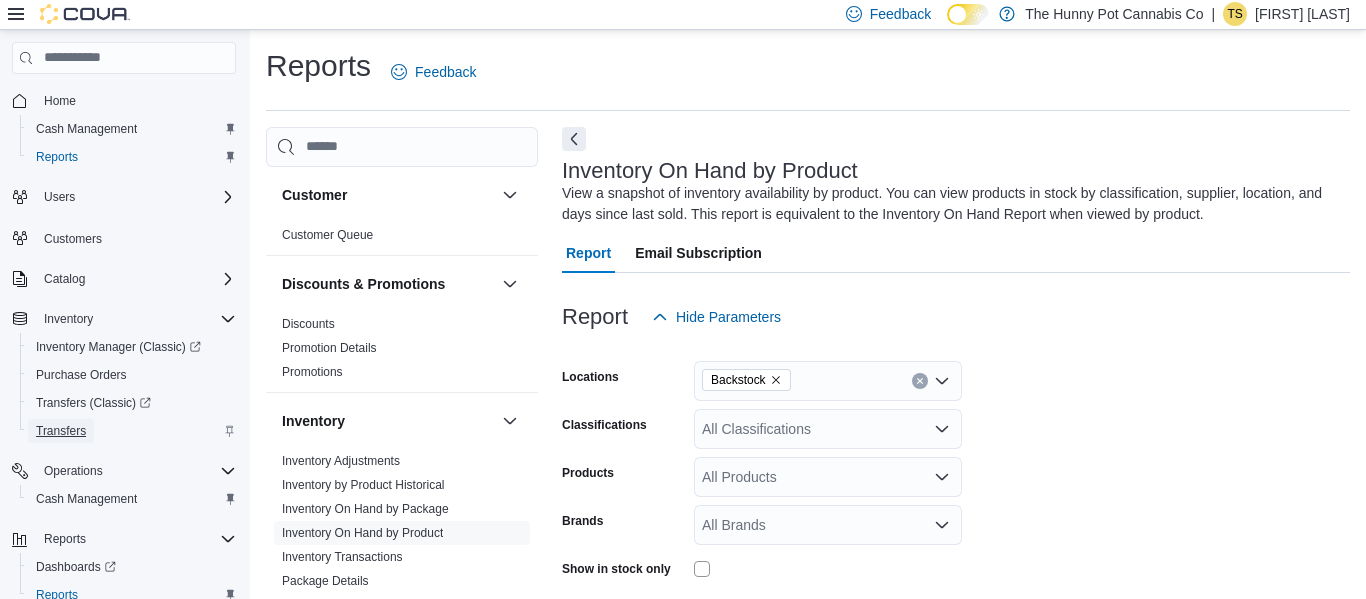 click on "Transfers" at bounding box center [61, 431] 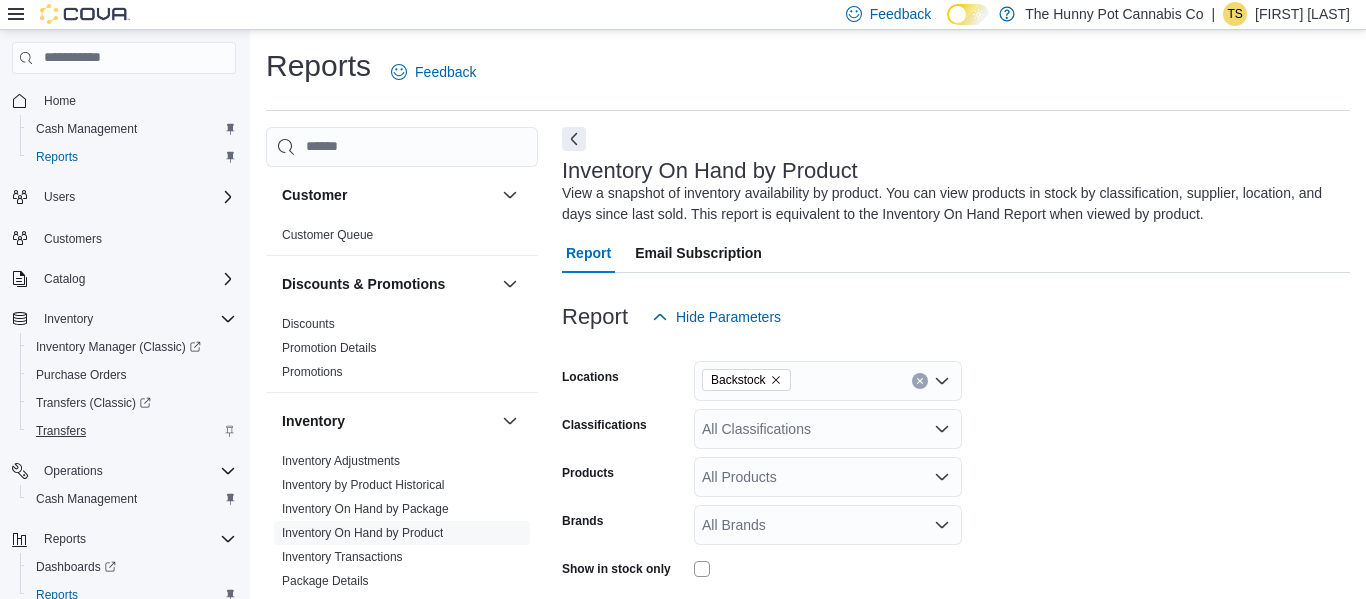 scroll, scrollTop: 0, scrollLeft: 0, axis: both 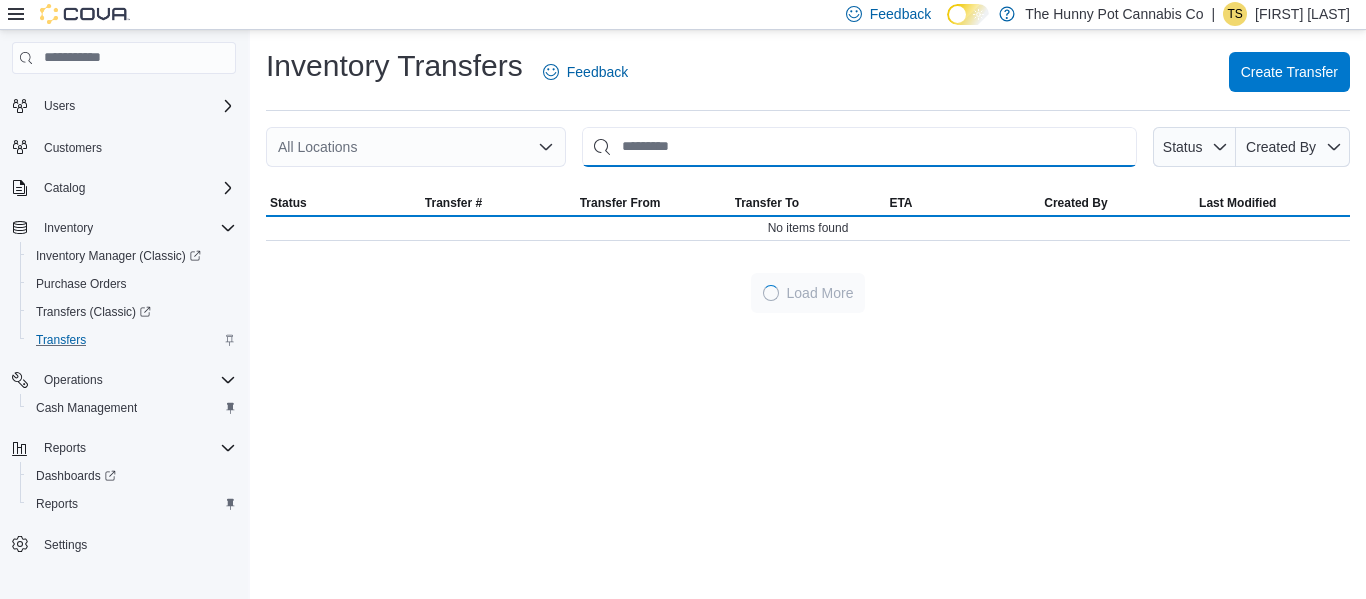 click at bounding box center (859, 147) 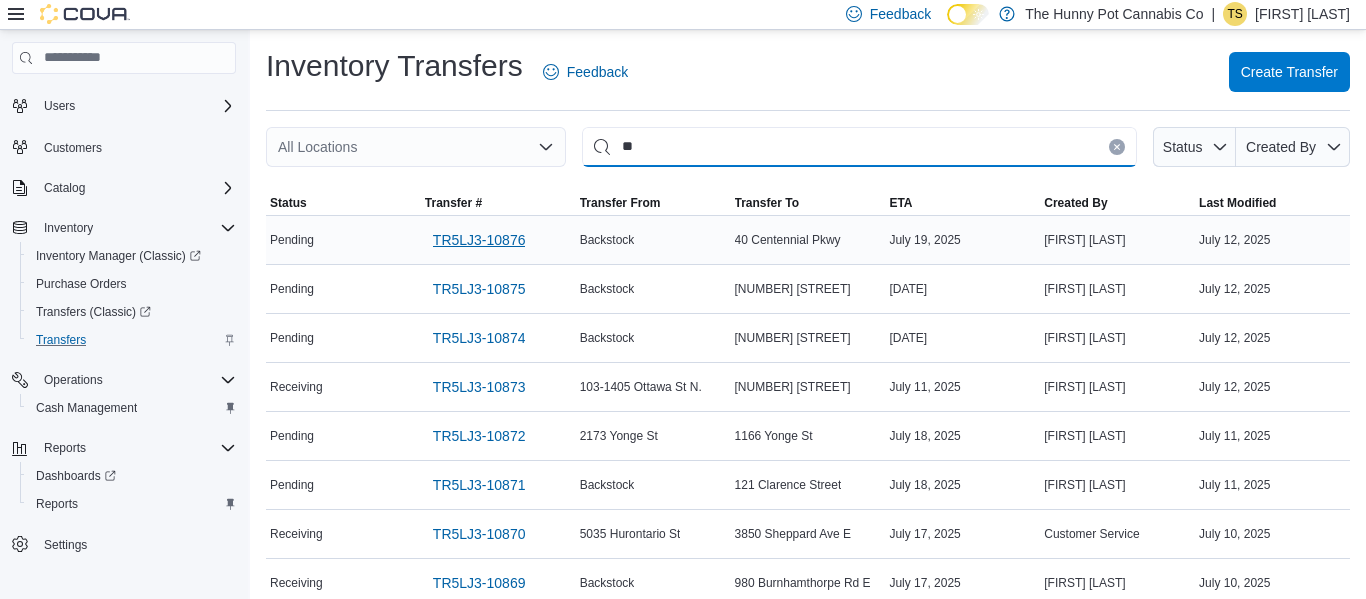 type on "**" 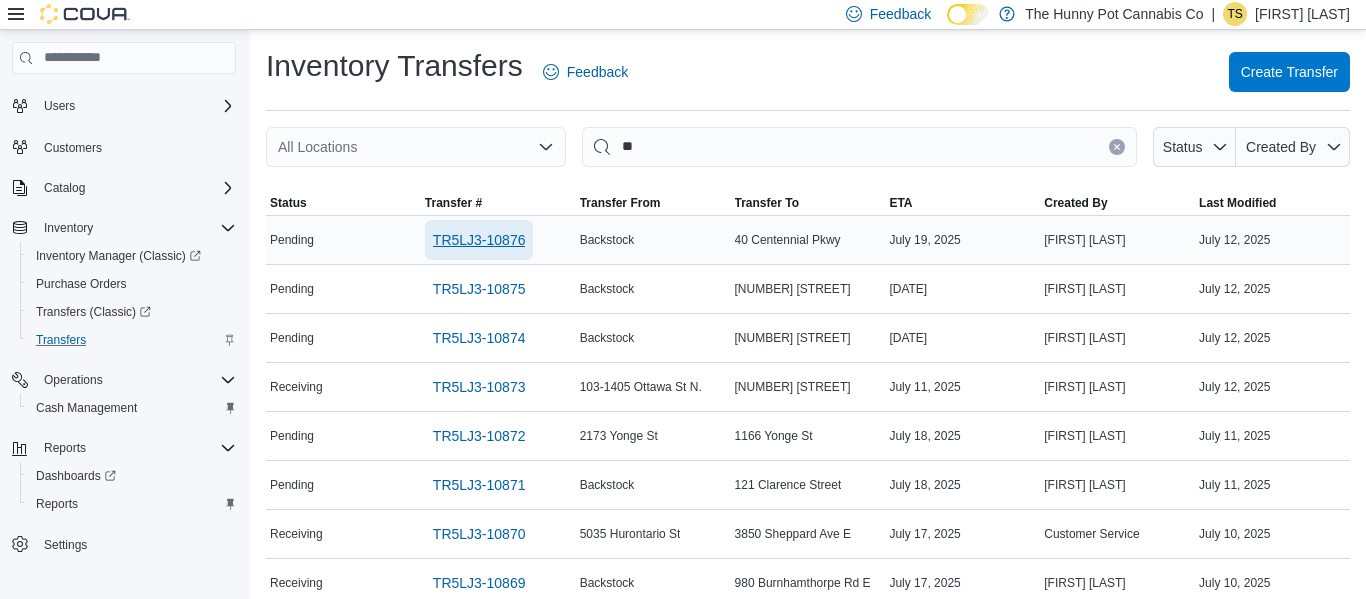 click on "TR5LJ3-10876" at bounding box center [479, 240] 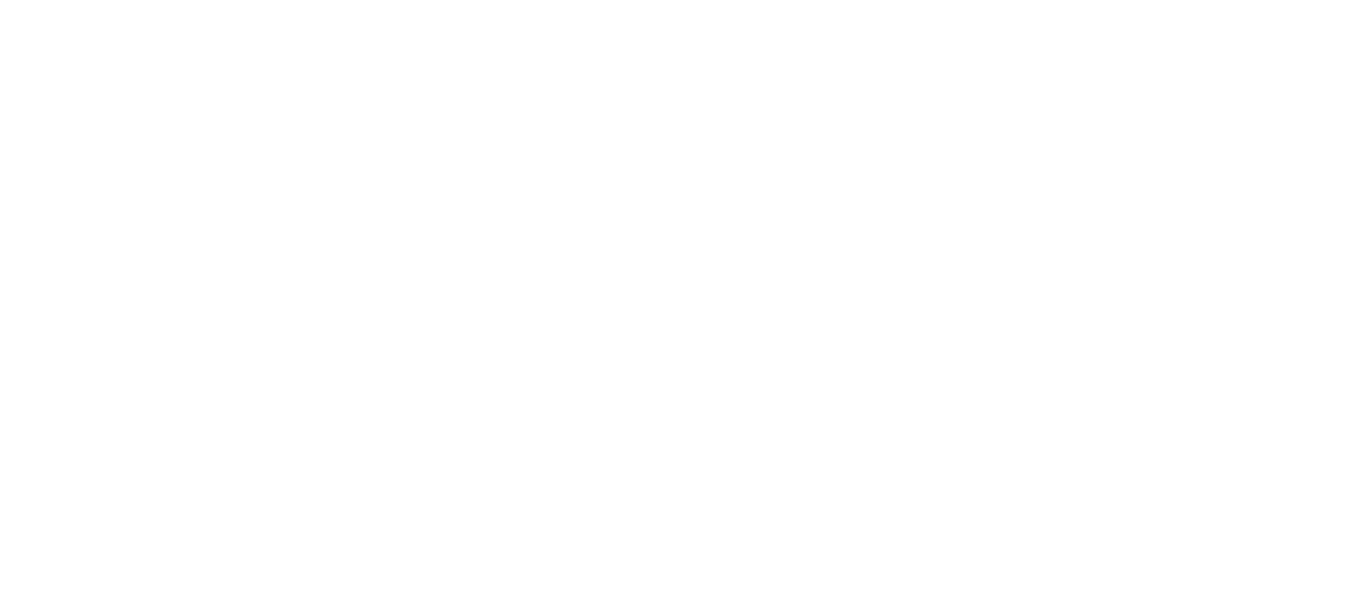 scroll, scrollTop: 0, scrollLeft: 0, axis: both 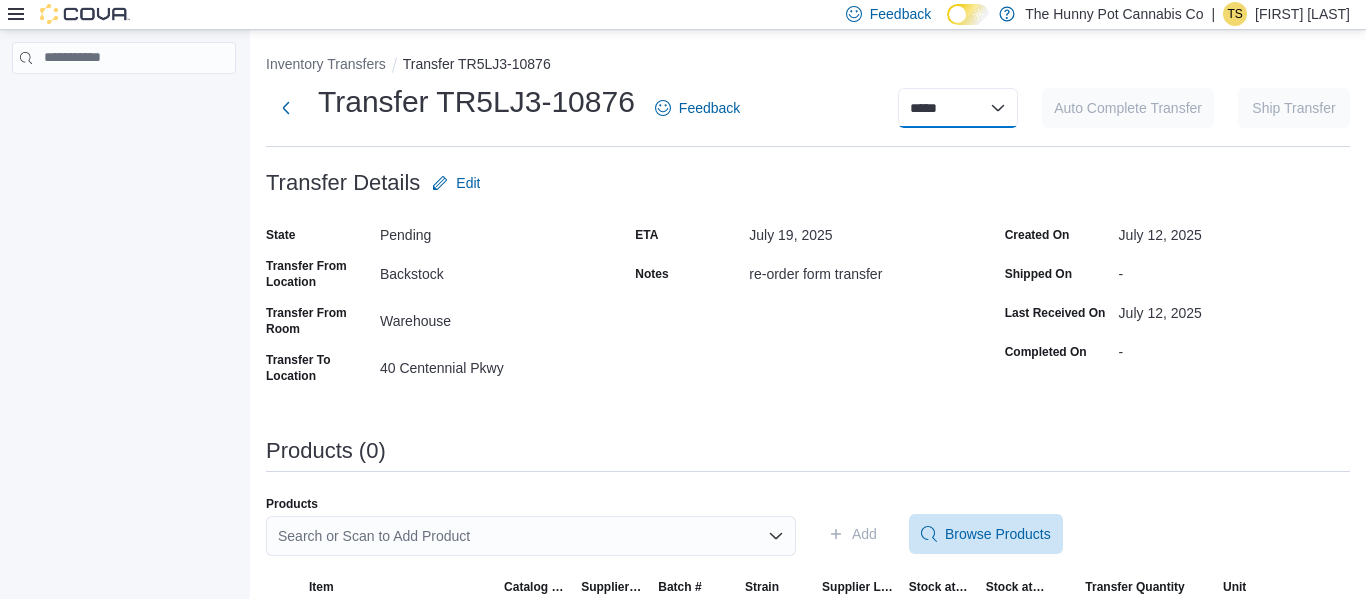 click on "**********" at bounding box center (958, 108) 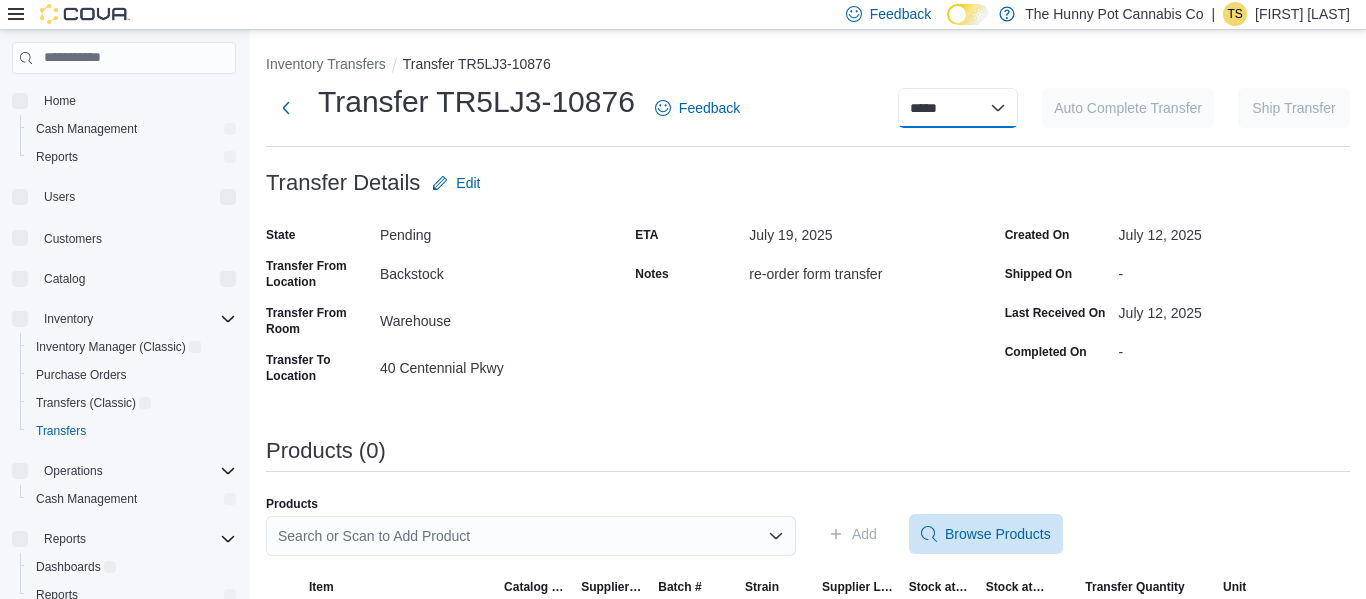 select on "**********" 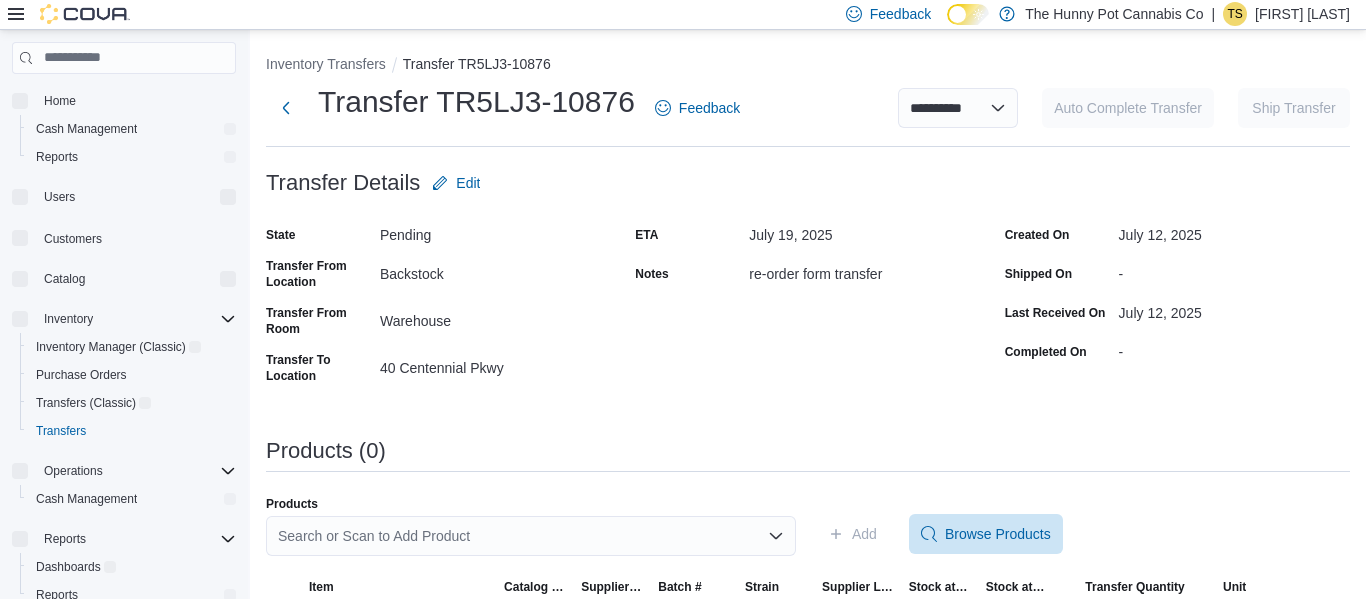 click on "**********" at bounding box center (958, 108) 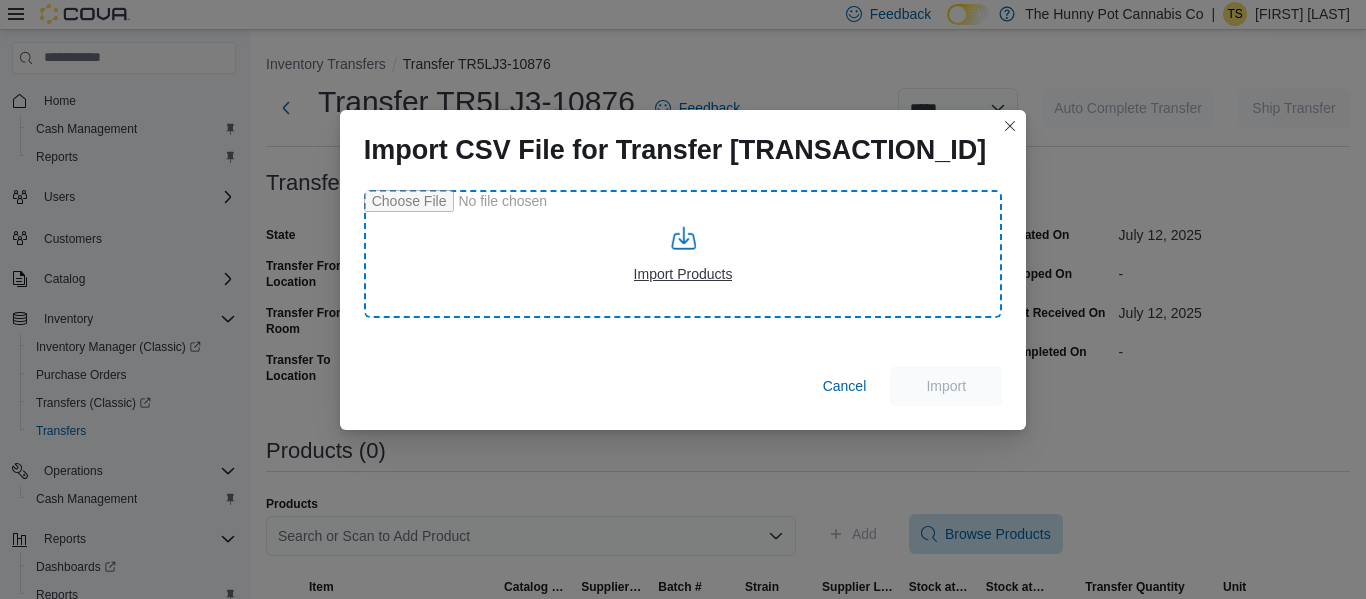type on "**********" 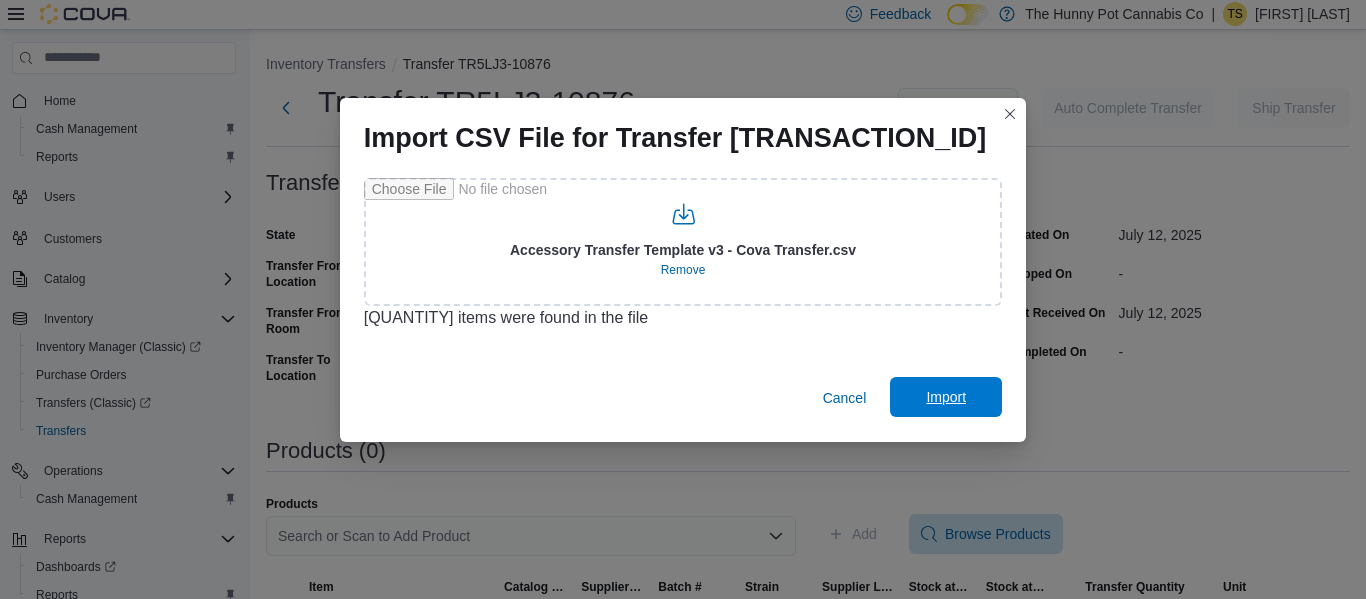click on "Import" at bounding box center [946, 397] 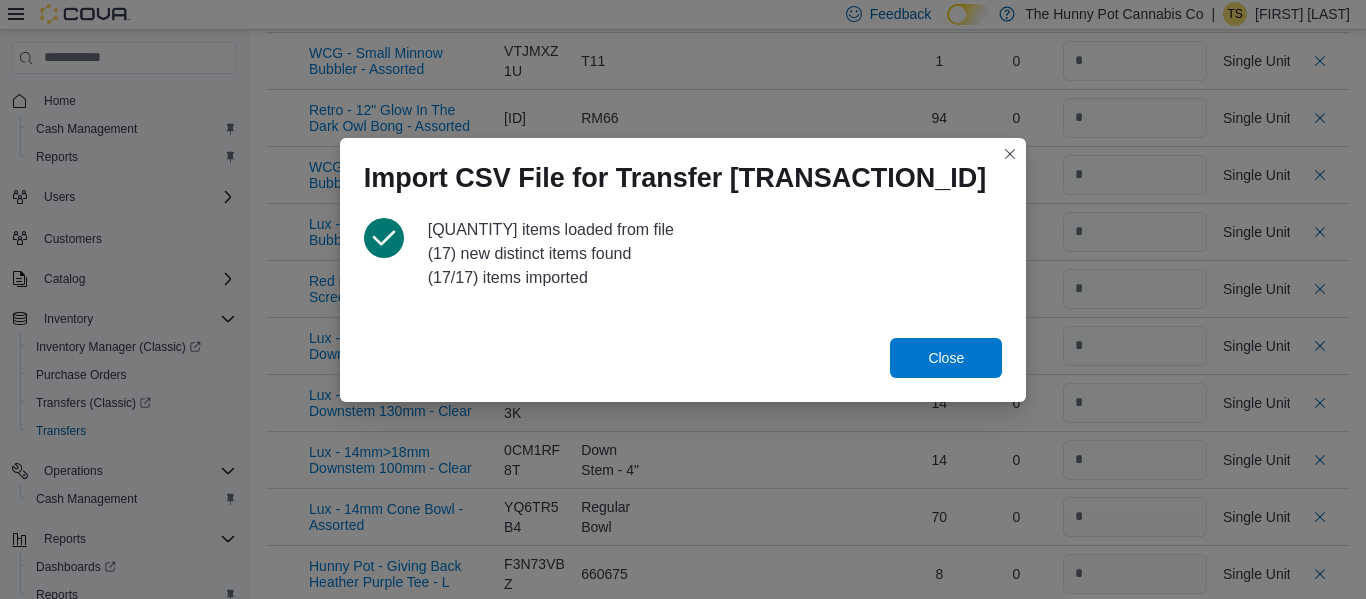 scroll, scrollTop: 0, scrollLeft: 0, axis: both 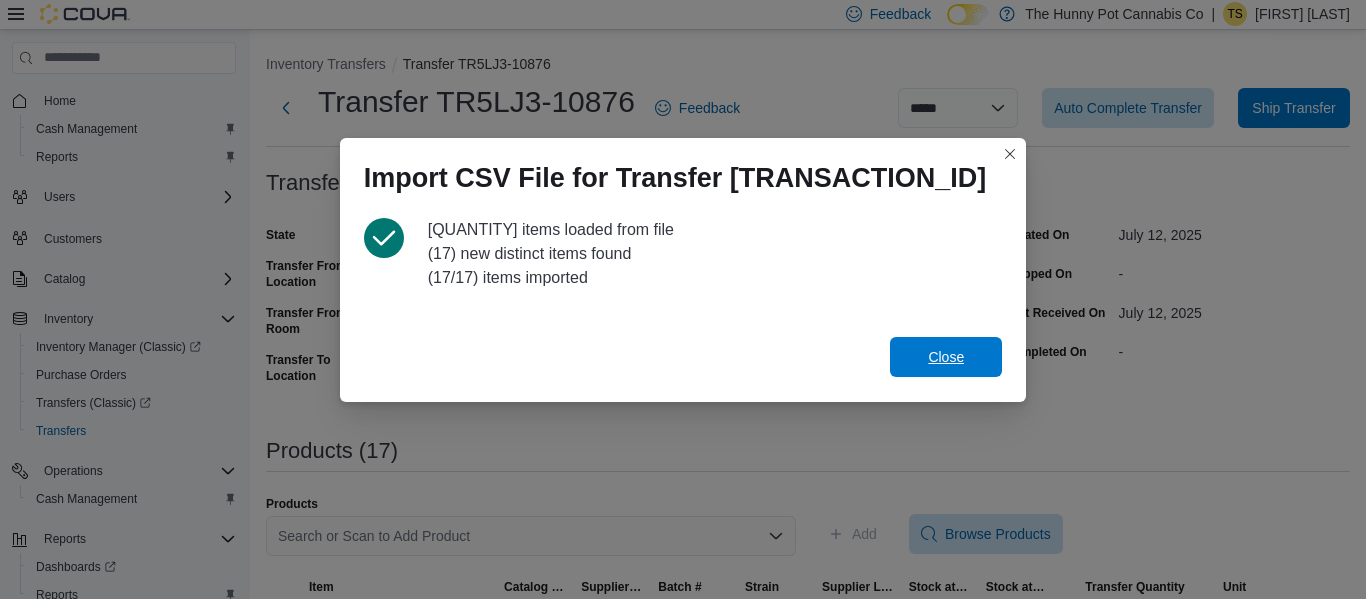 click on "Close" at bounding box center [946, 357] 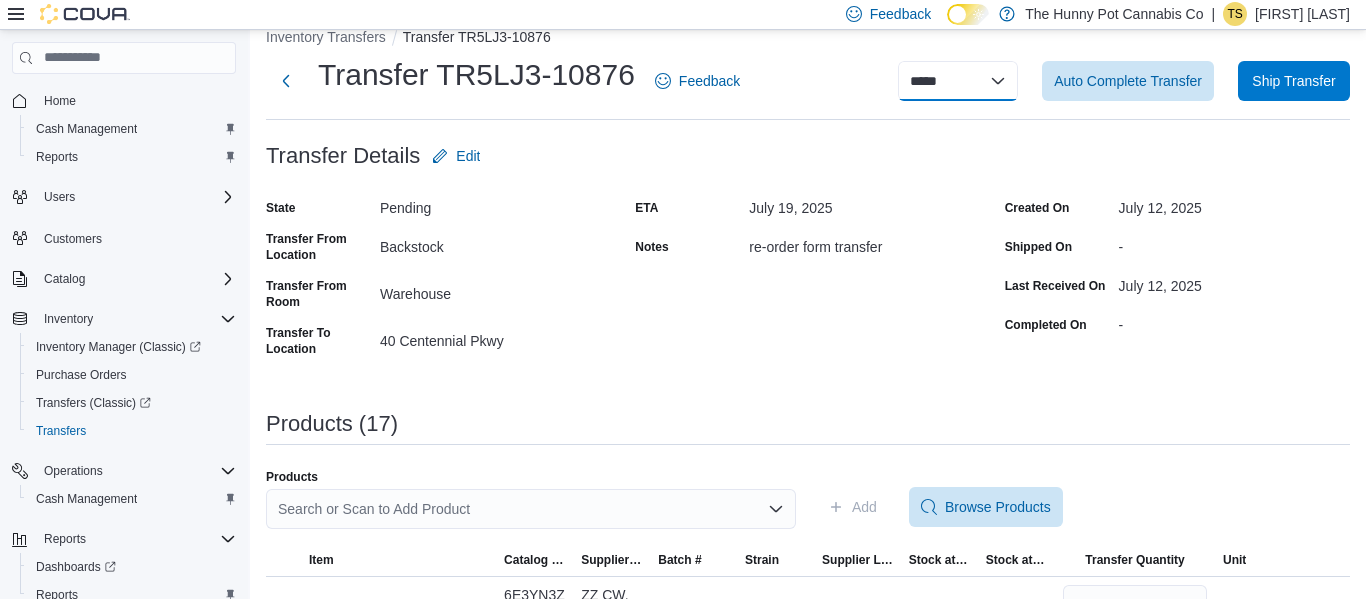 scroll, scrollTop: 0, scrollLeft: 0, axis: both 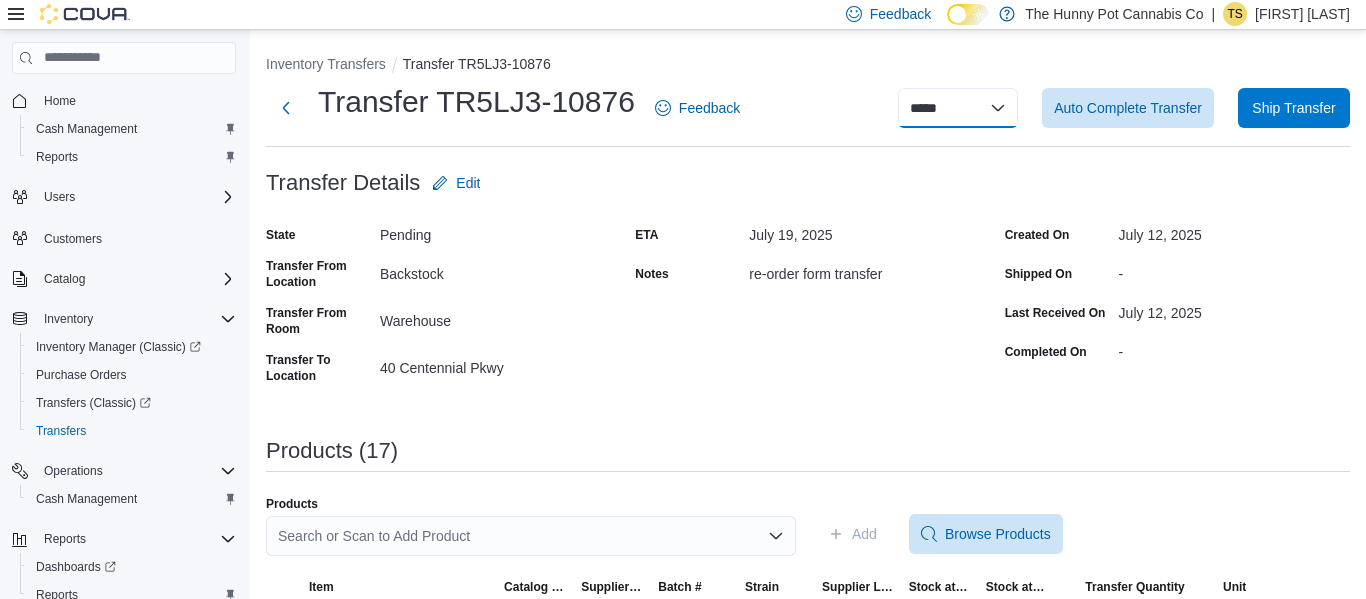 select on "**********" 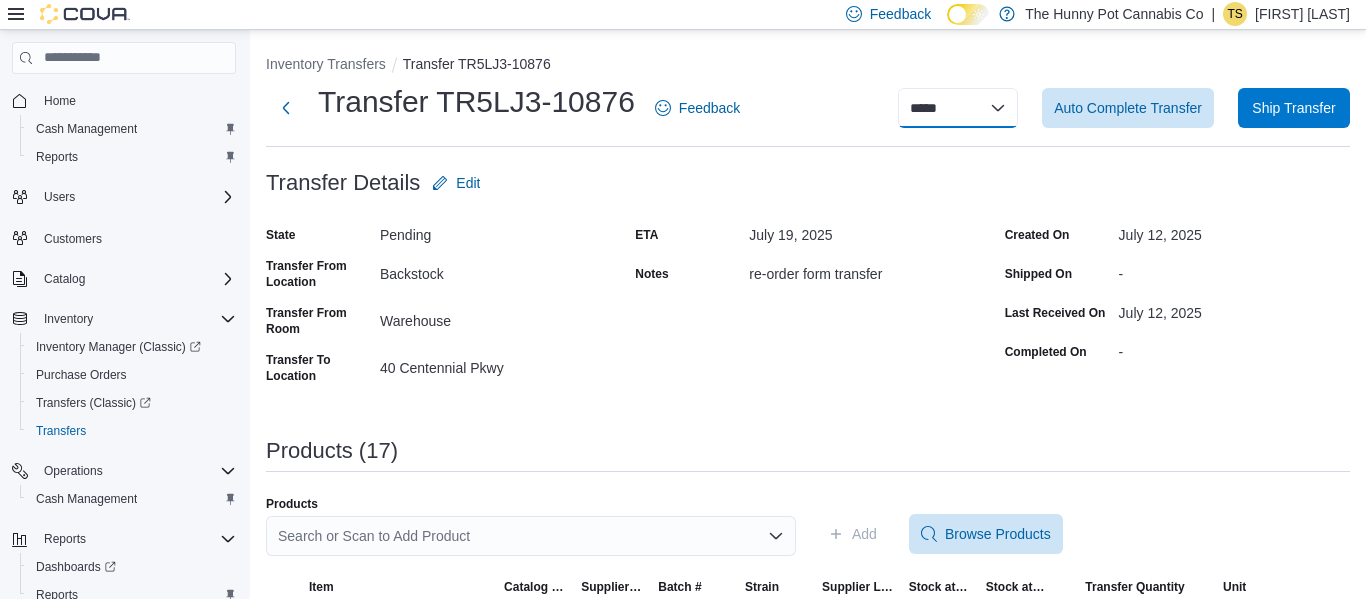 select on "**********" 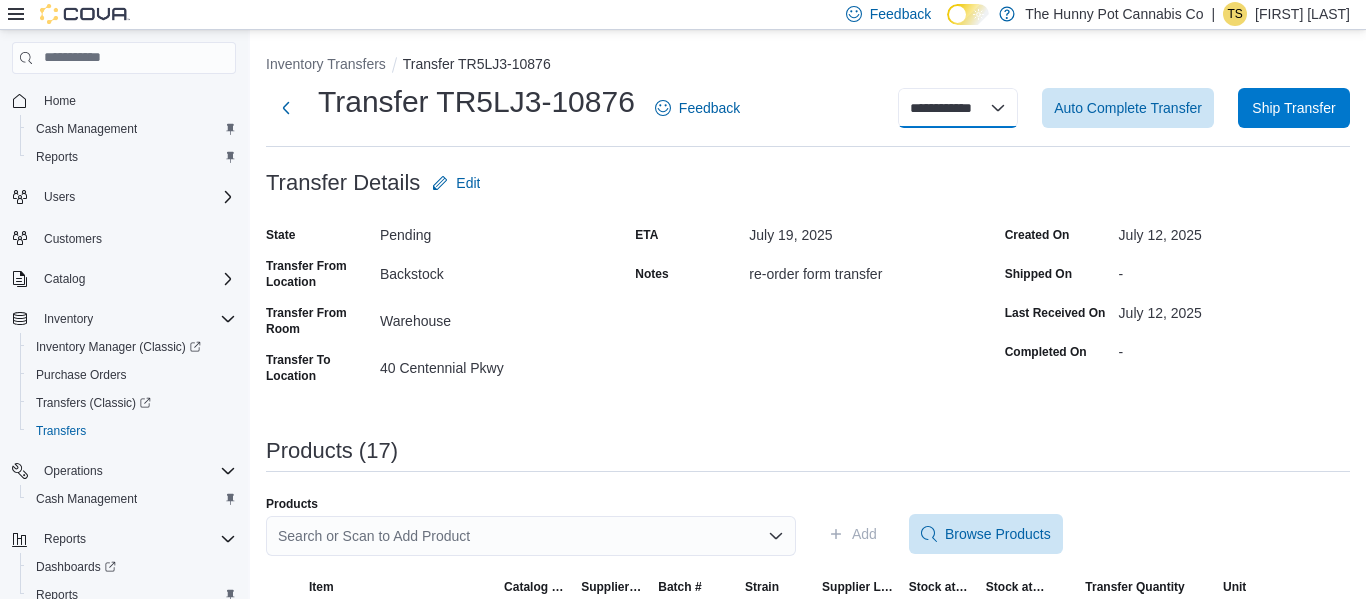 select 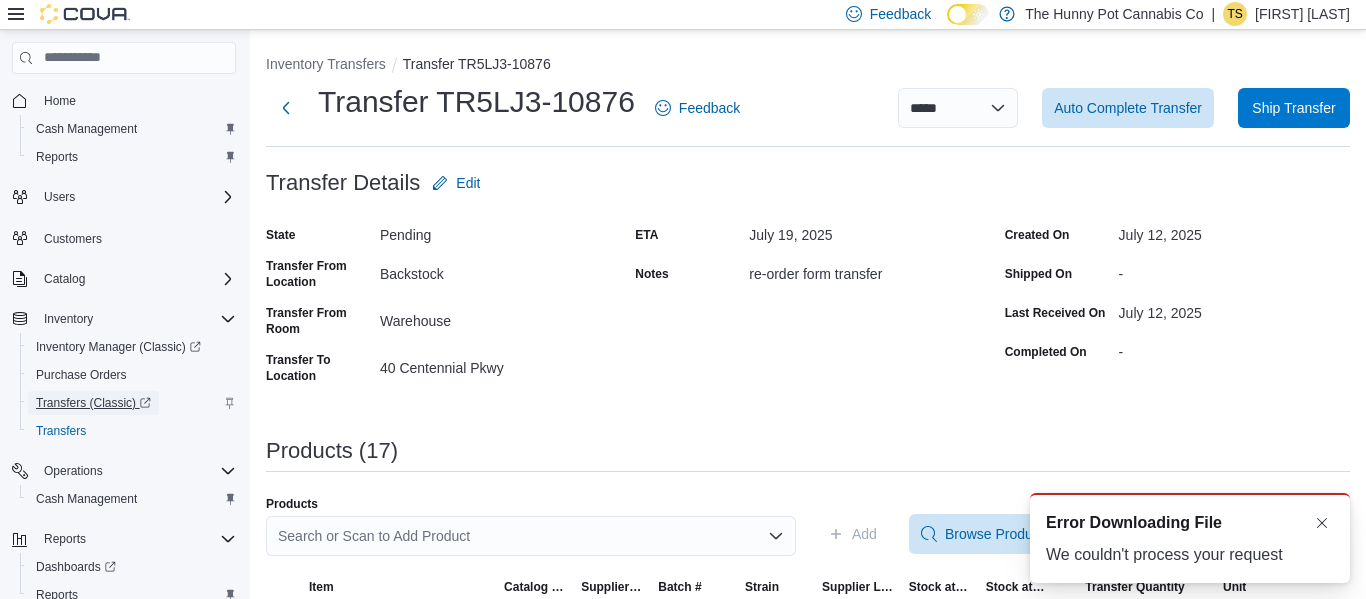 click on "Transfers (Classic)" at bounding box center [93, 403] 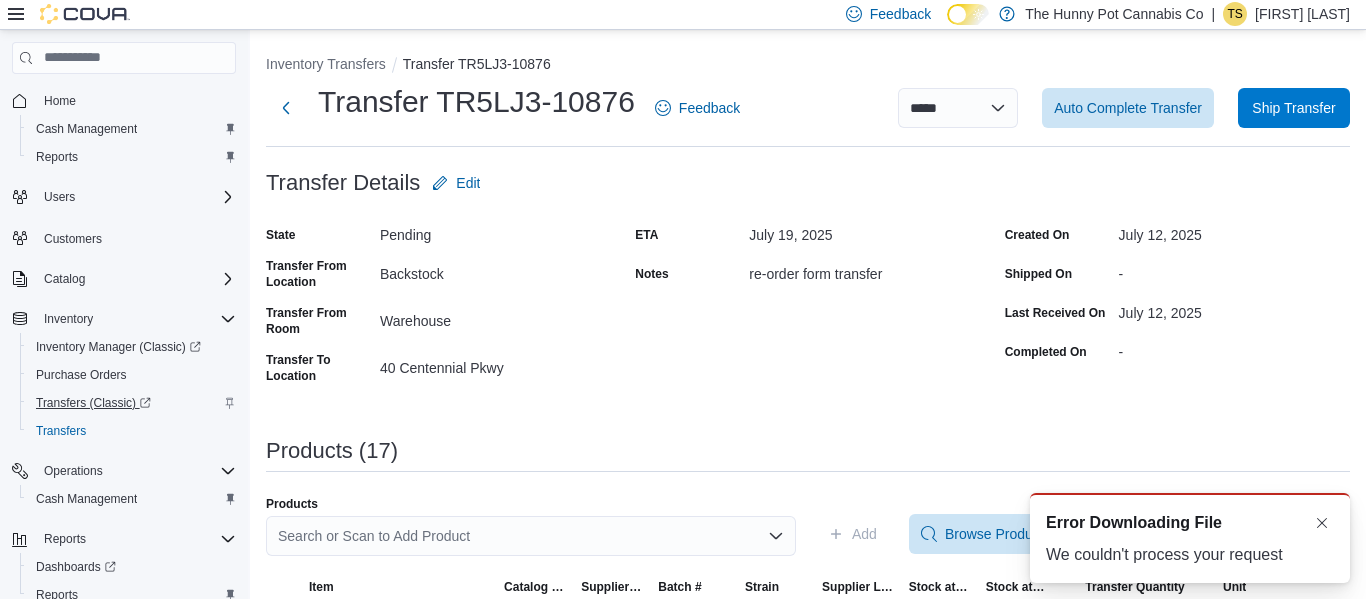 scroll, scrollTop: 1060, scrollLeft: 0, axis: vertical 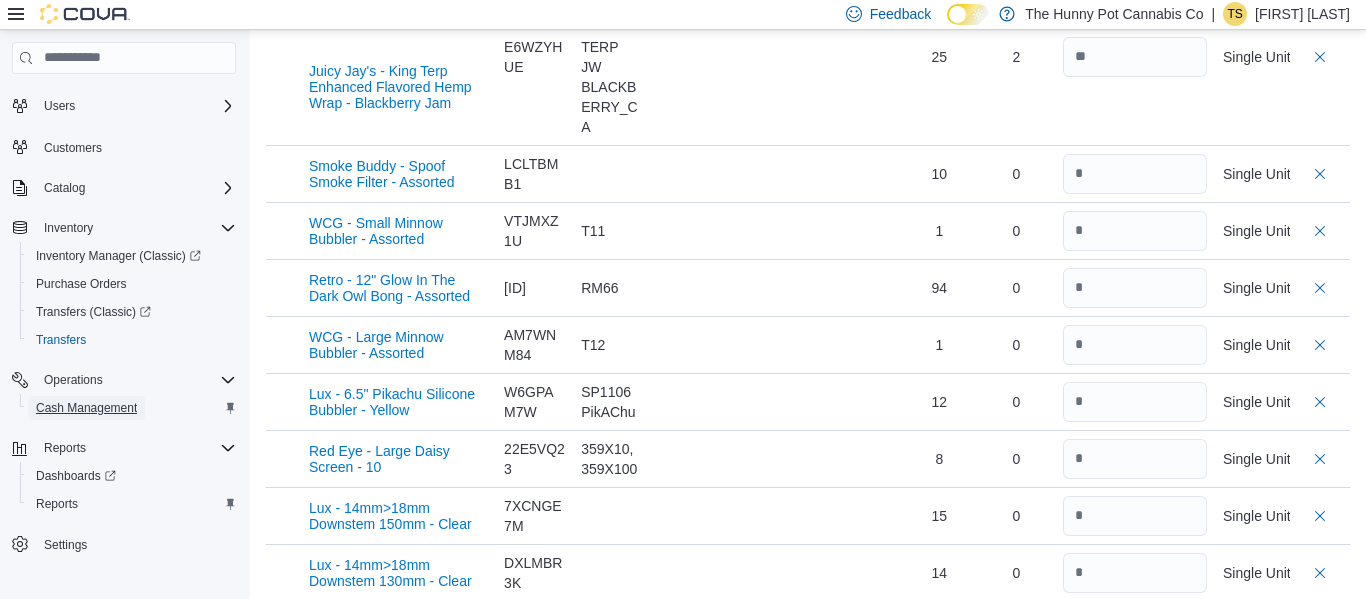 click on "Cash Management" at bounding box center (86, 408) 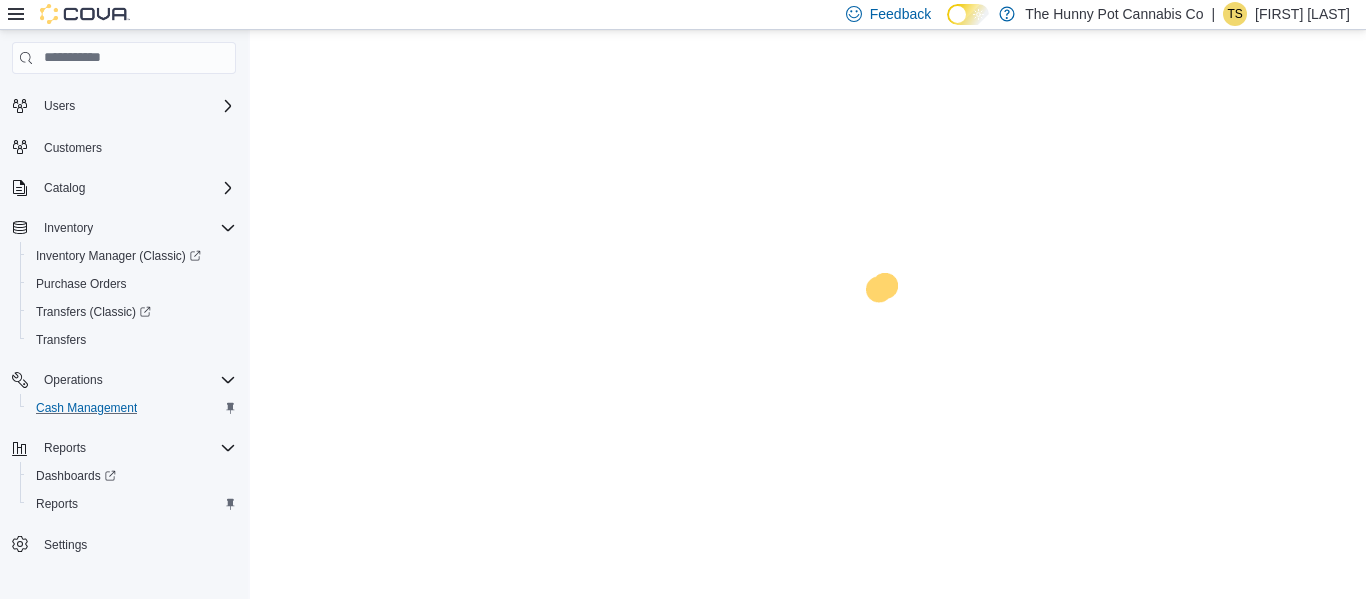 scroll, scrollTop: 0, scrollLeft: 0, axis: both 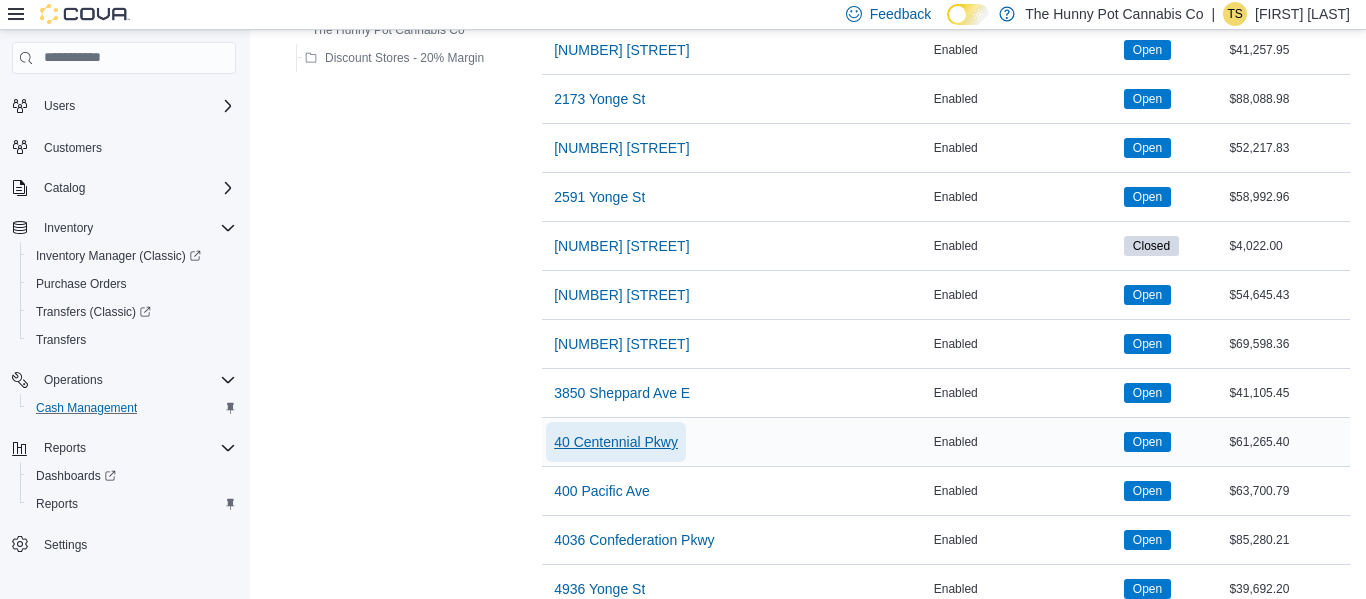 click on "40 Centennial Pkwy" at bounding box center [616, 442] 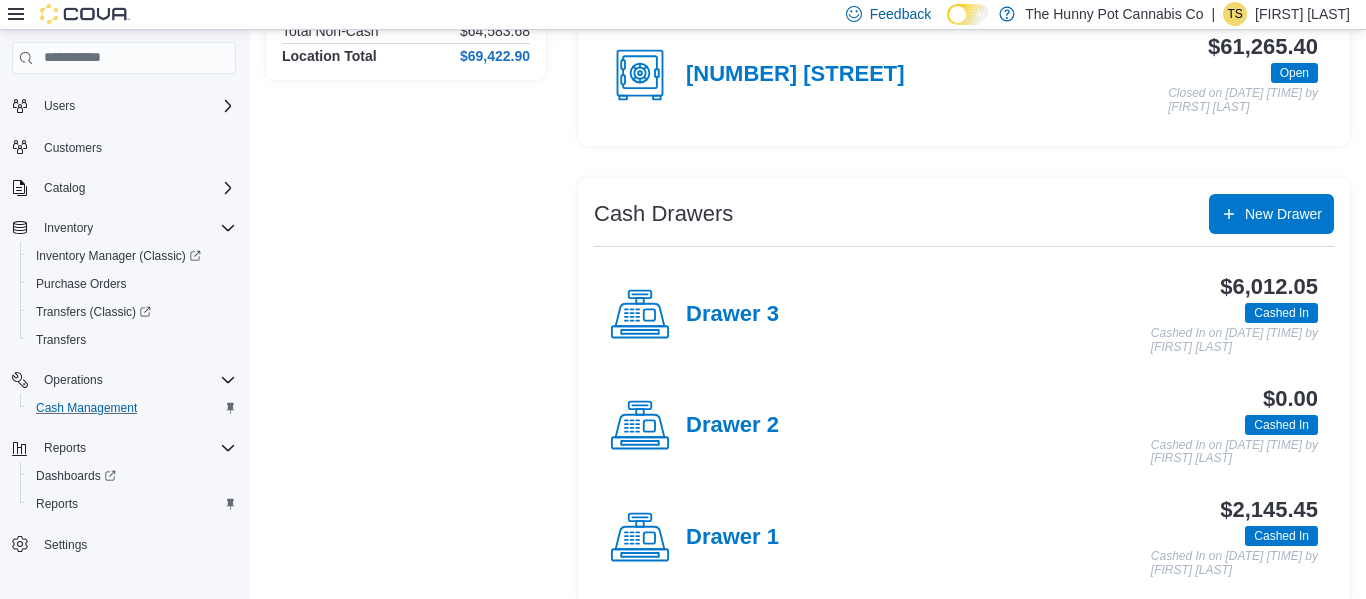 scroll, scrollTop: 268, scrollLeft: 0, axis: vertical 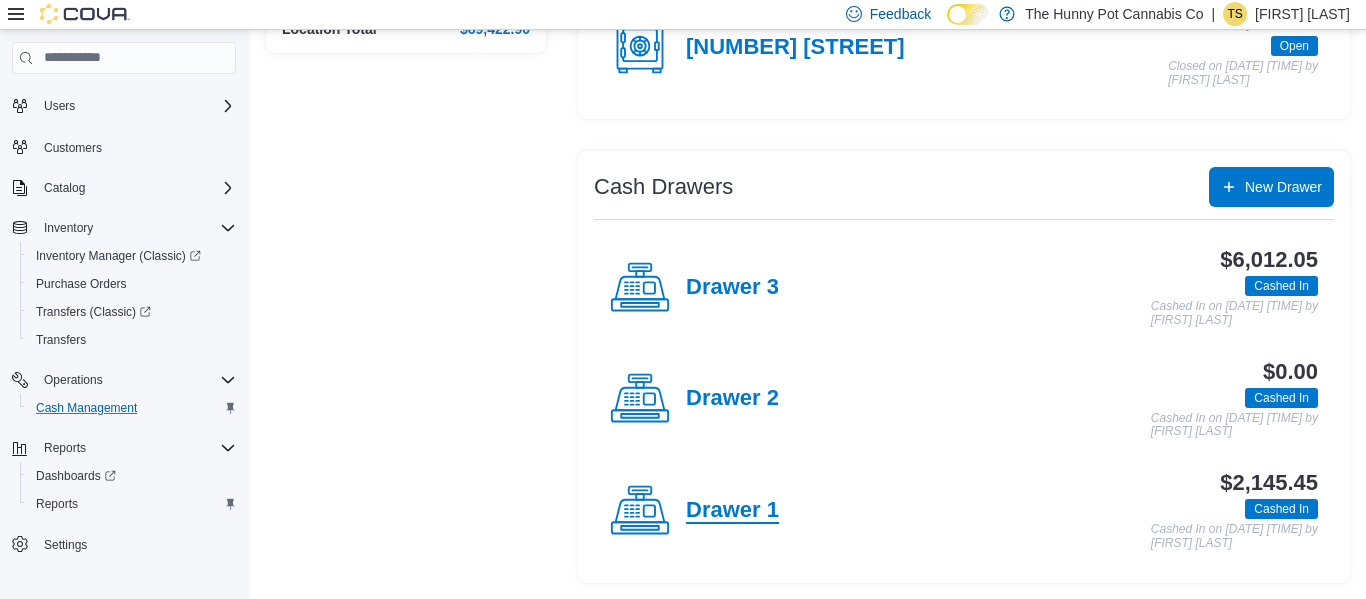 click on "Drawer 1" at bounding box center (732, 511) 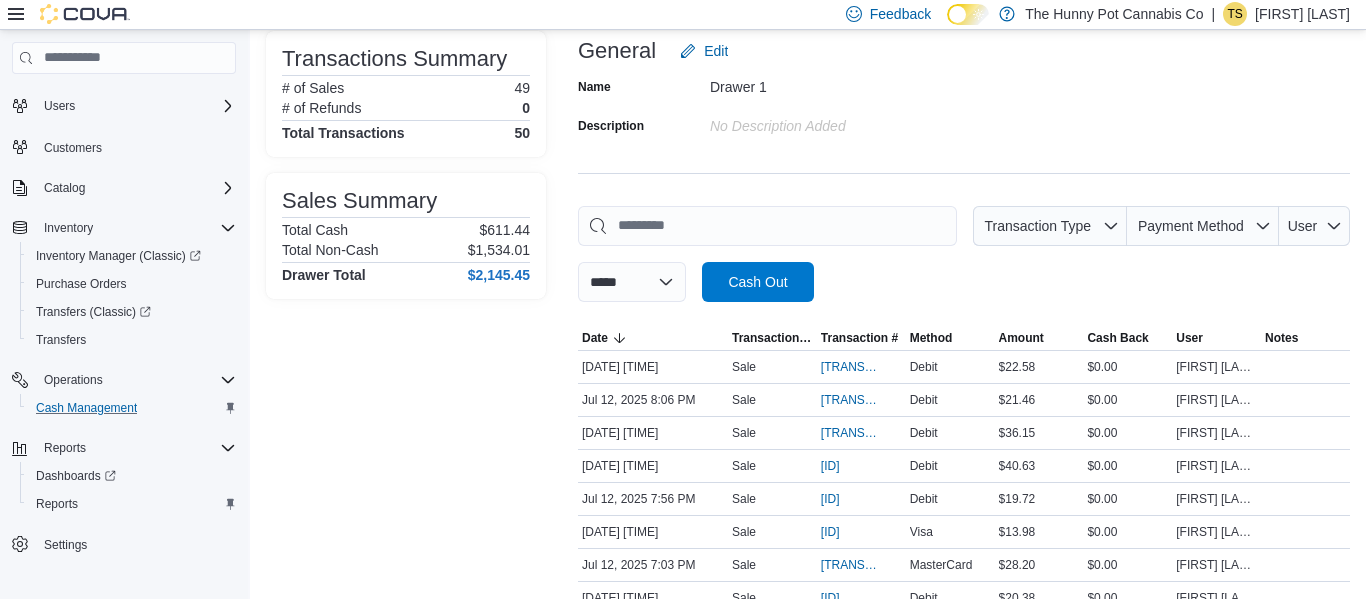 scroll, scrollTop: 310, scrollLeft: 0, axis: vertical 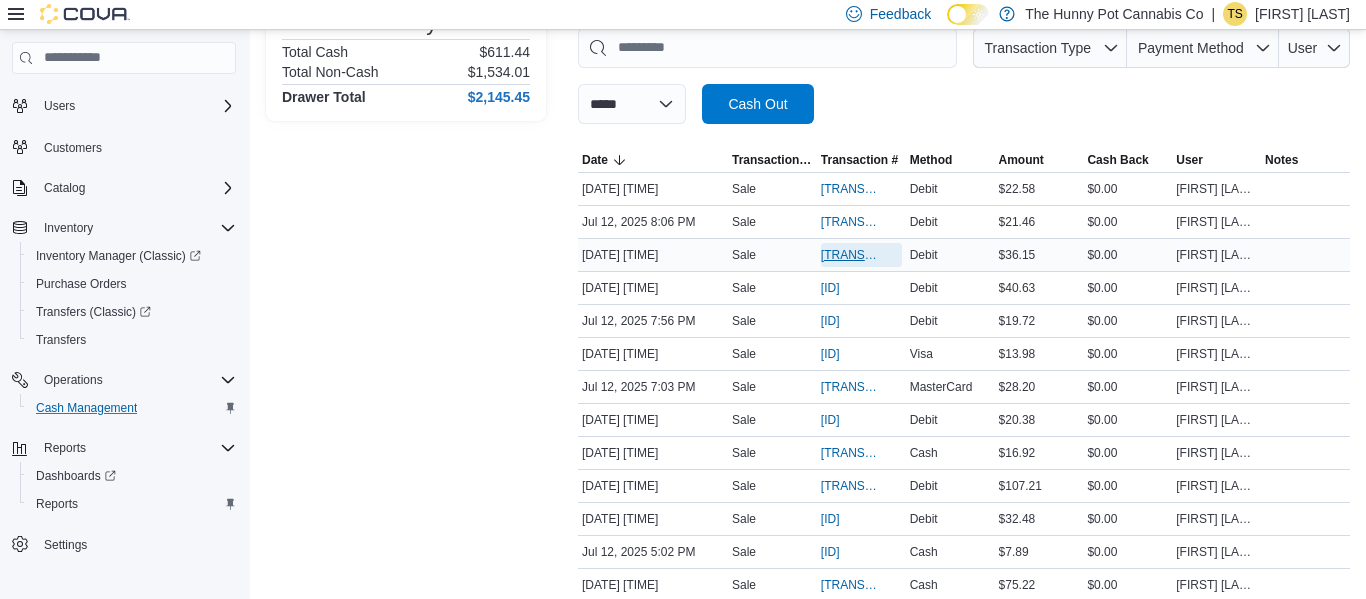 click on "[TRANSACTION_ID]" at bounding box center (851, 255) 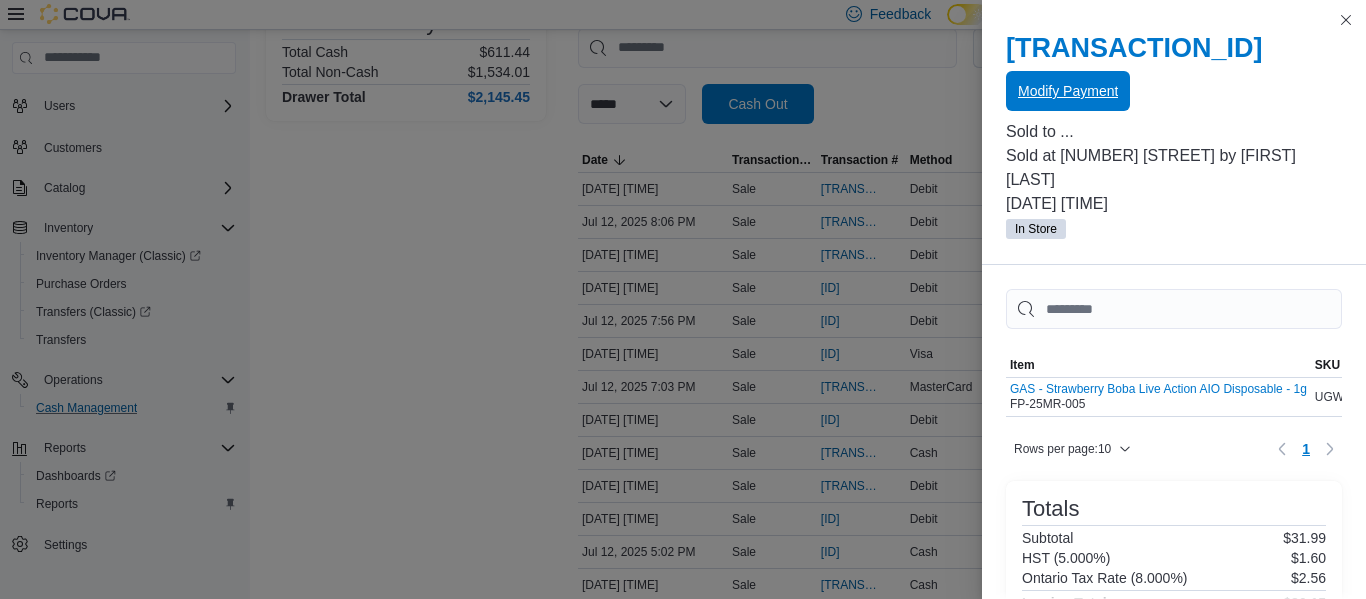 click on "Modify Payment" at bounding box center (1068, 91) 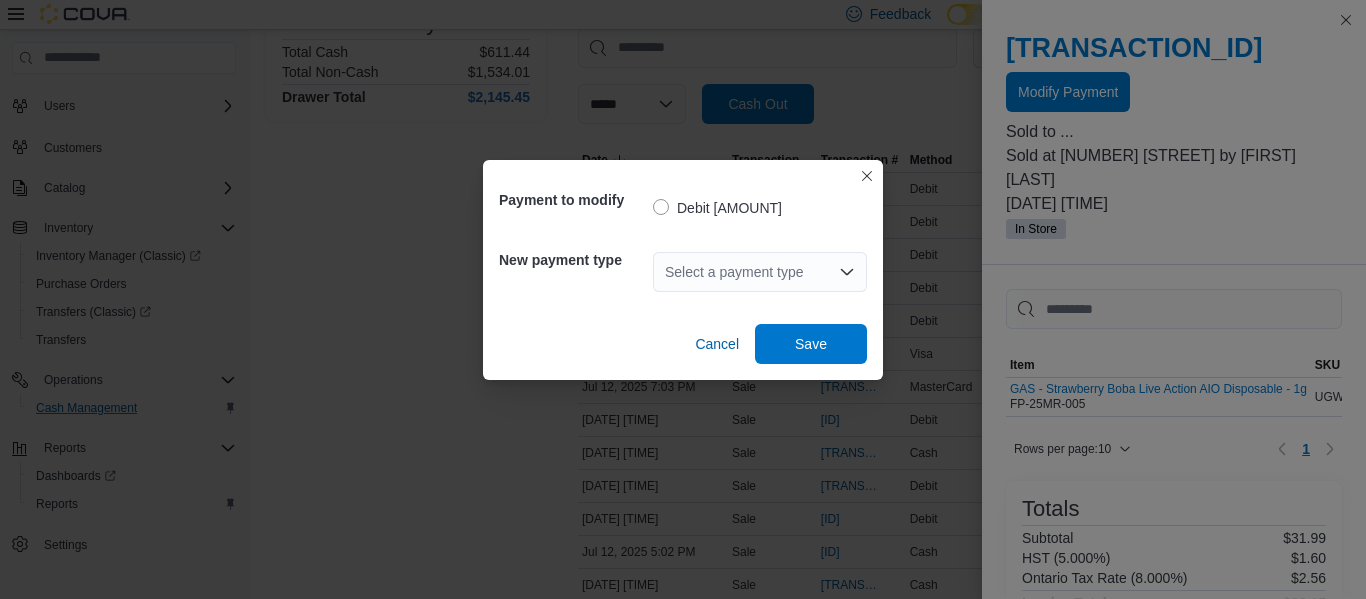click on "Select a payment type" at bounding box center (760, 272) 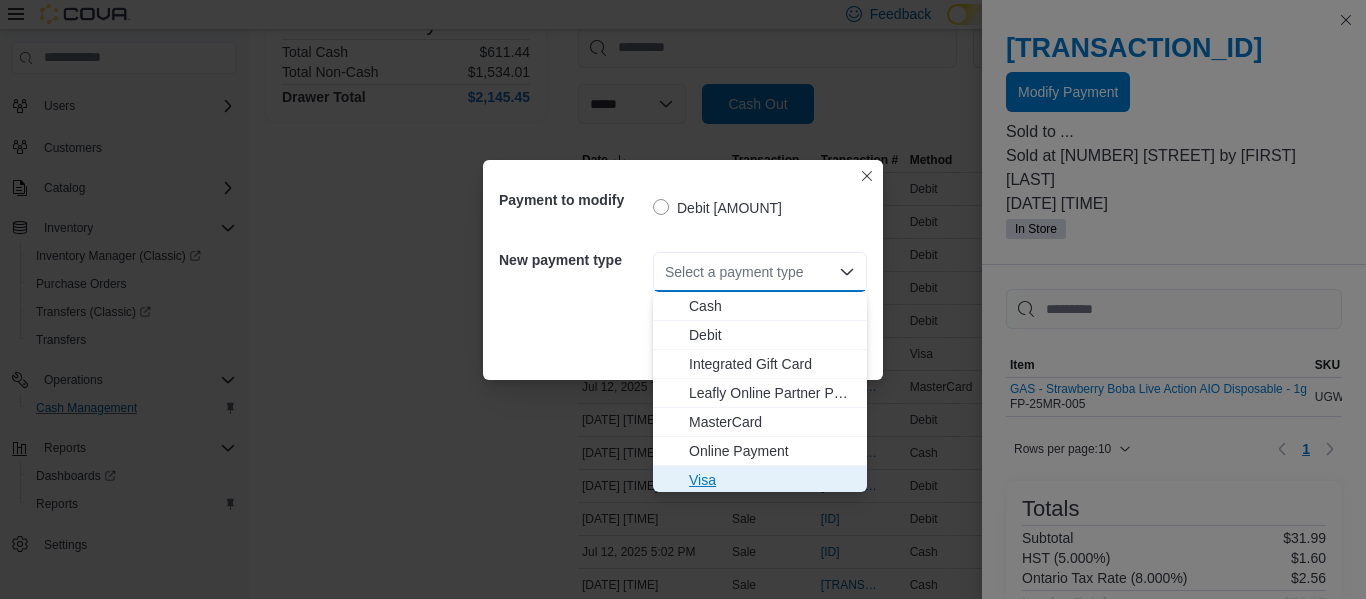 click on "Visa" at bounding box center (772, 480) 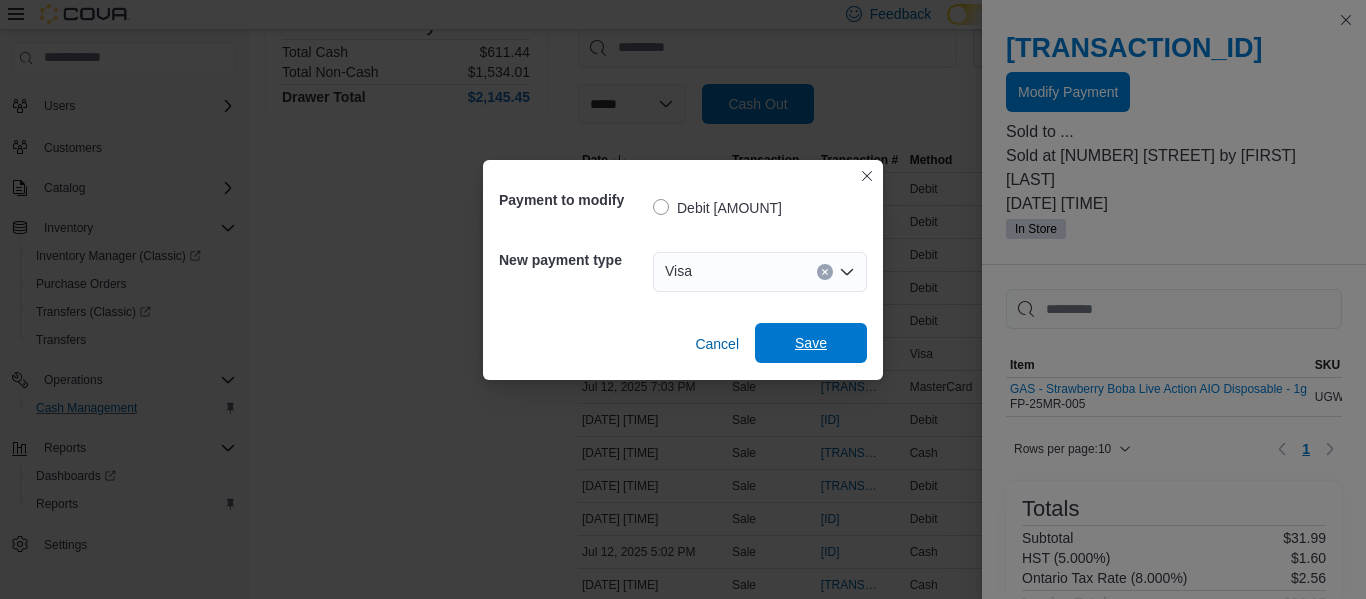 click on "Save" at bounding box center [811, 343] 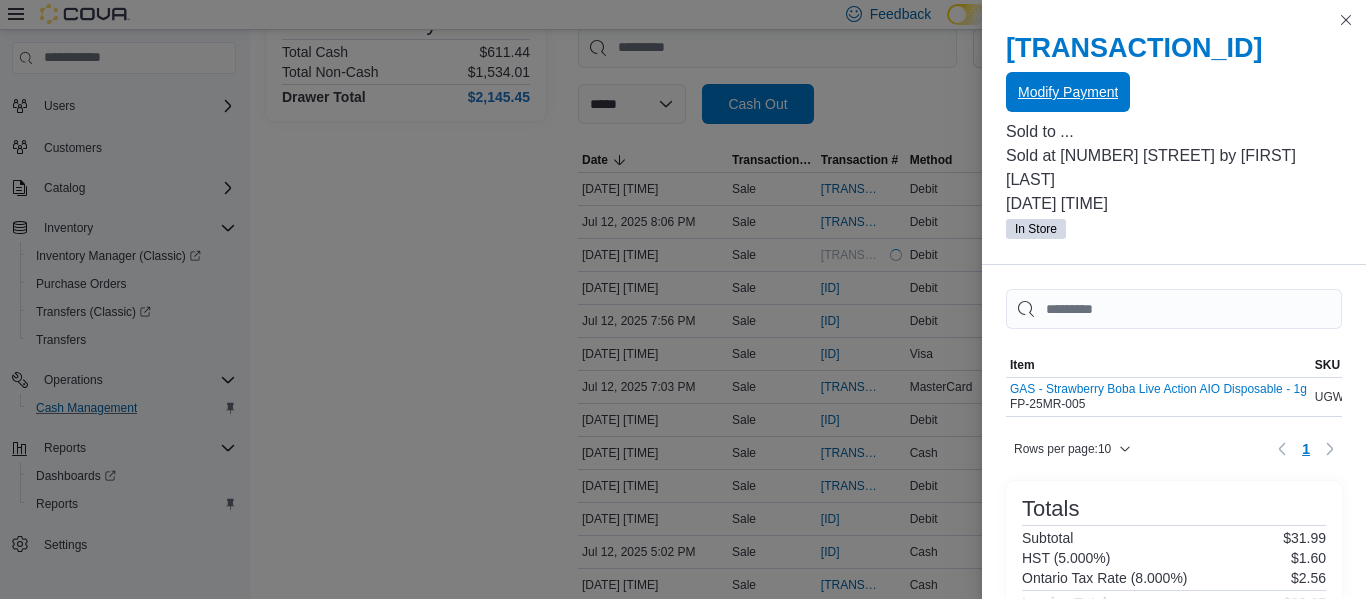 scroll, scrollTop: 0, scrollLeft: 0, axis: both 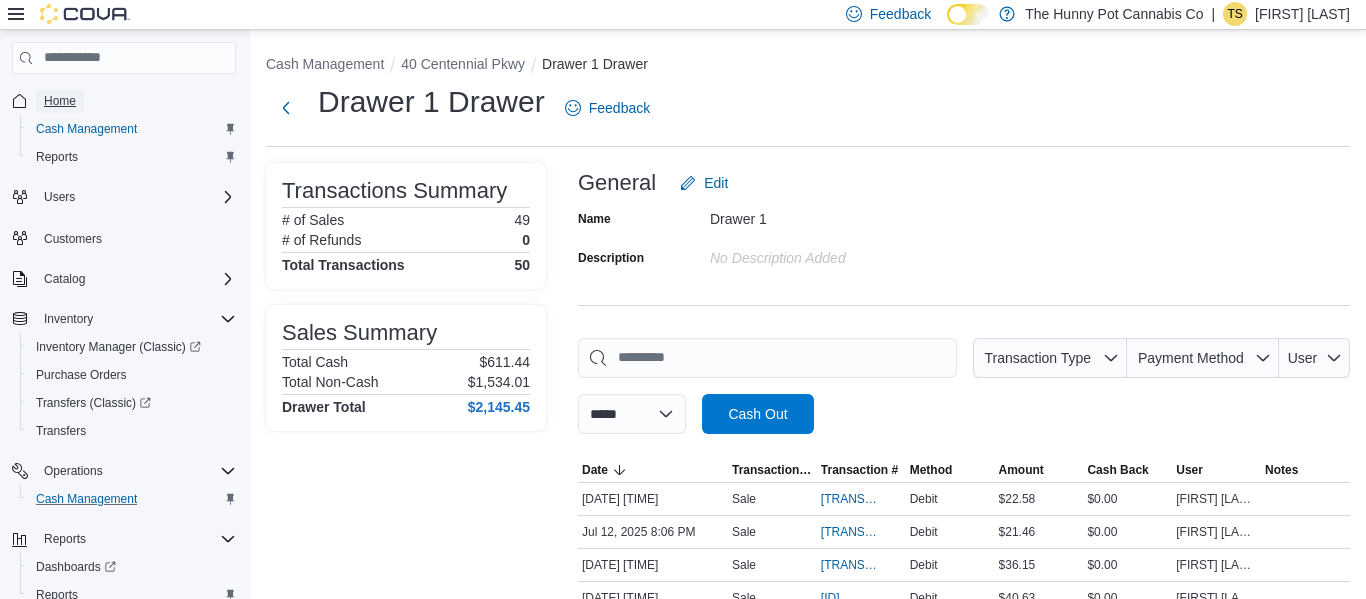 click on "Home" at bounding box center [60, 101] 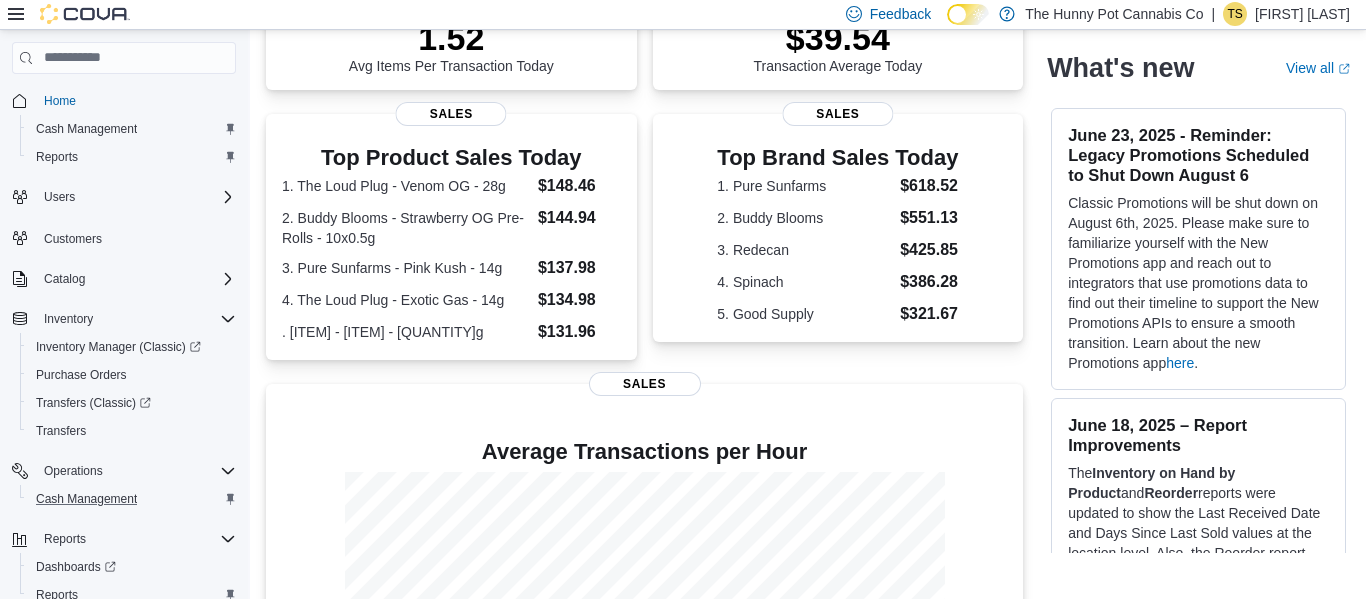 scroll, scrollTop: 538, scrollLeft: 0, axis: vertical 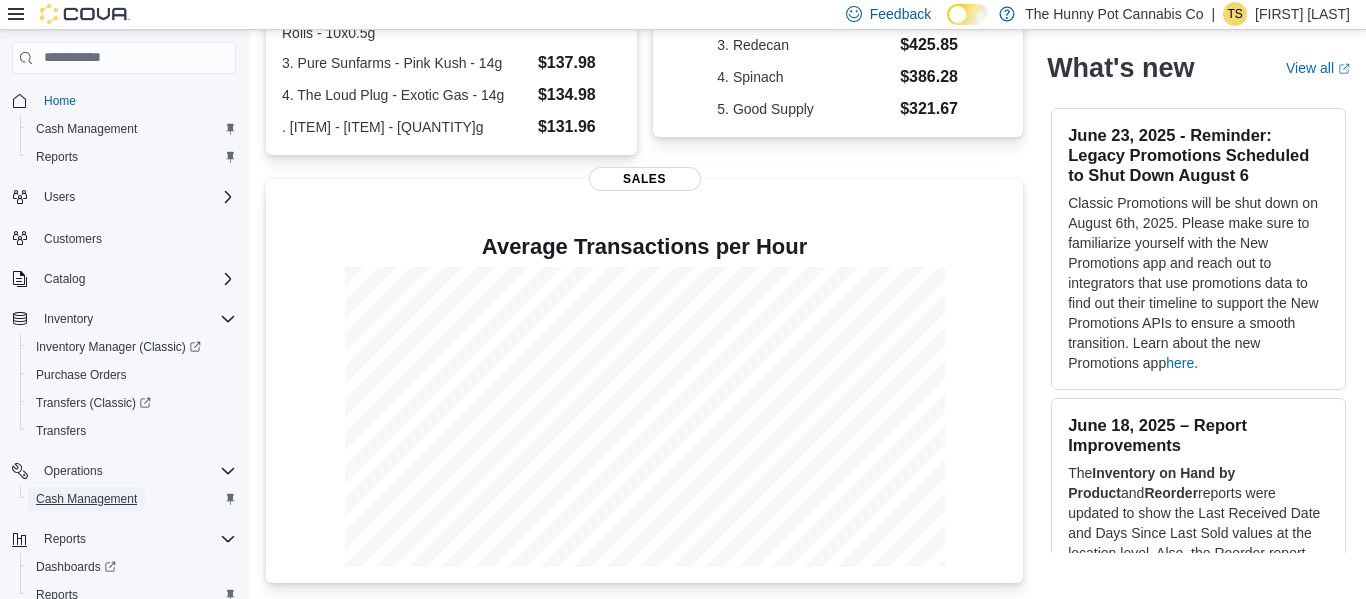 click on "Cash Management" at bounding box center [86, 499] 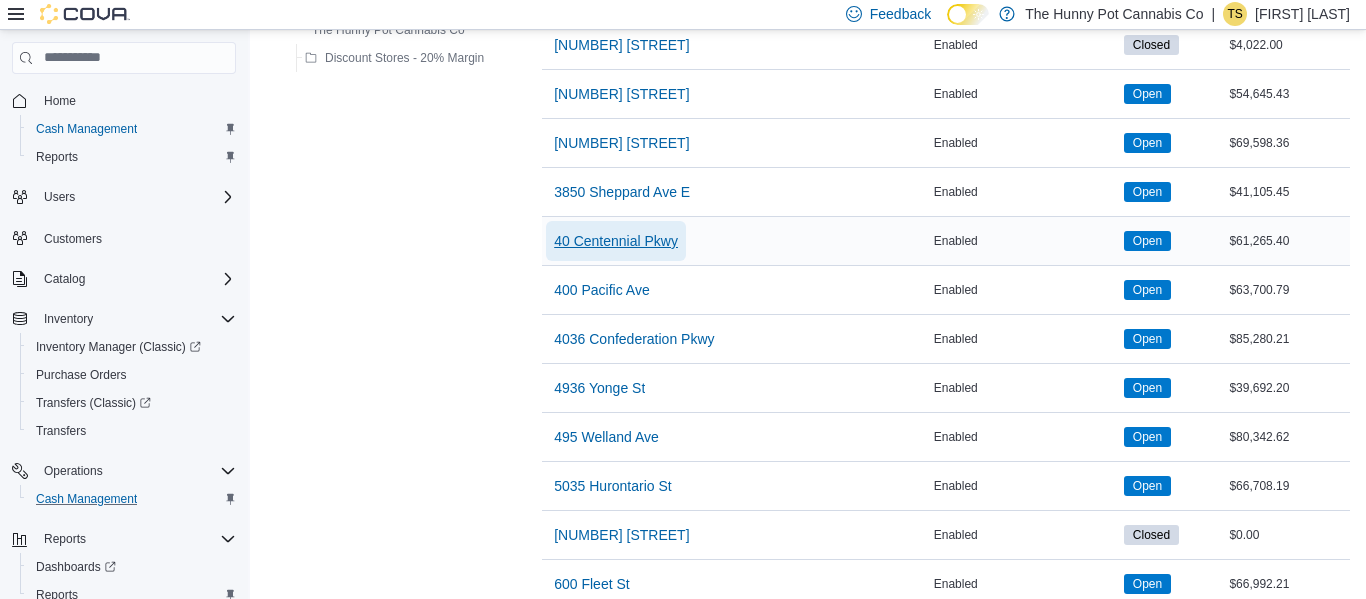 click on "40 Centennial Pkwy" at bounding box center [616, 241] 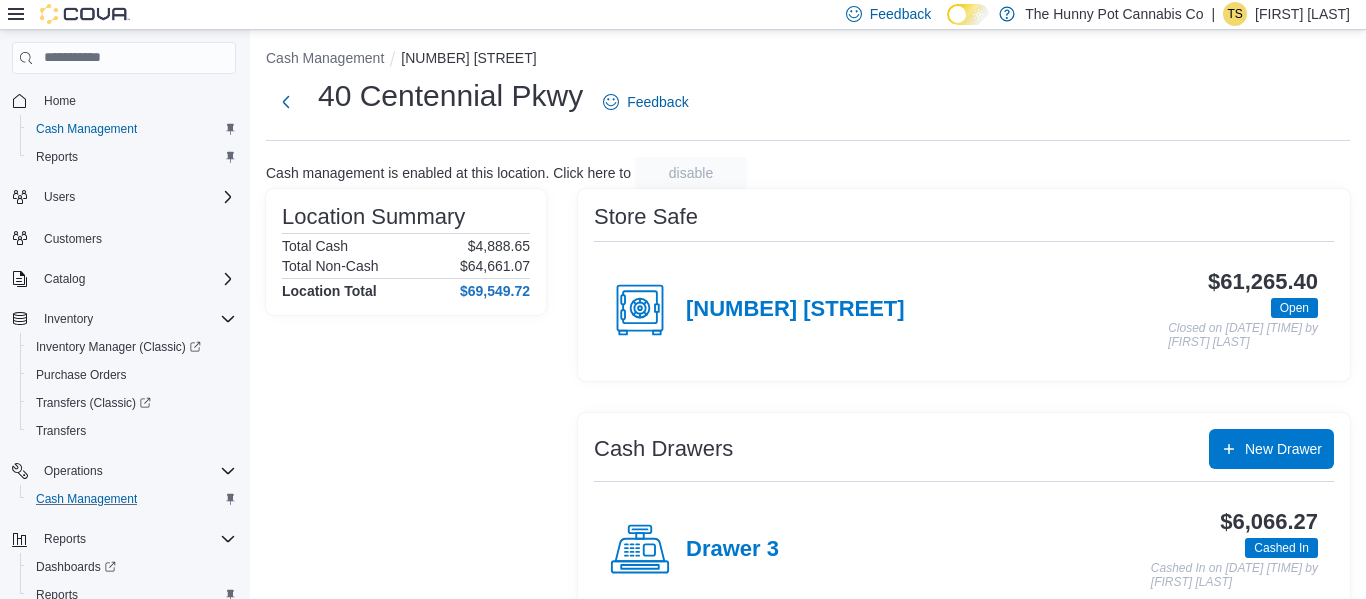 scroll, scrollTop: 268, scrollLeft: 0, axis: vertical 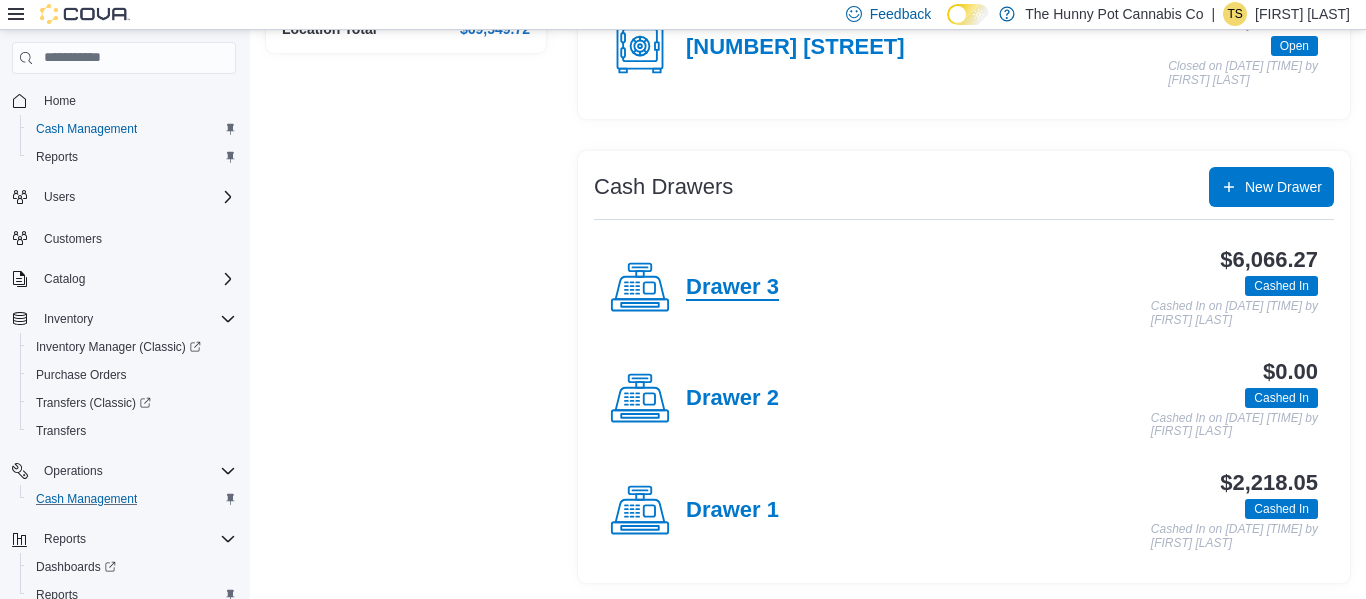 click on "Drawer 3" at bounding box center [732, 288] 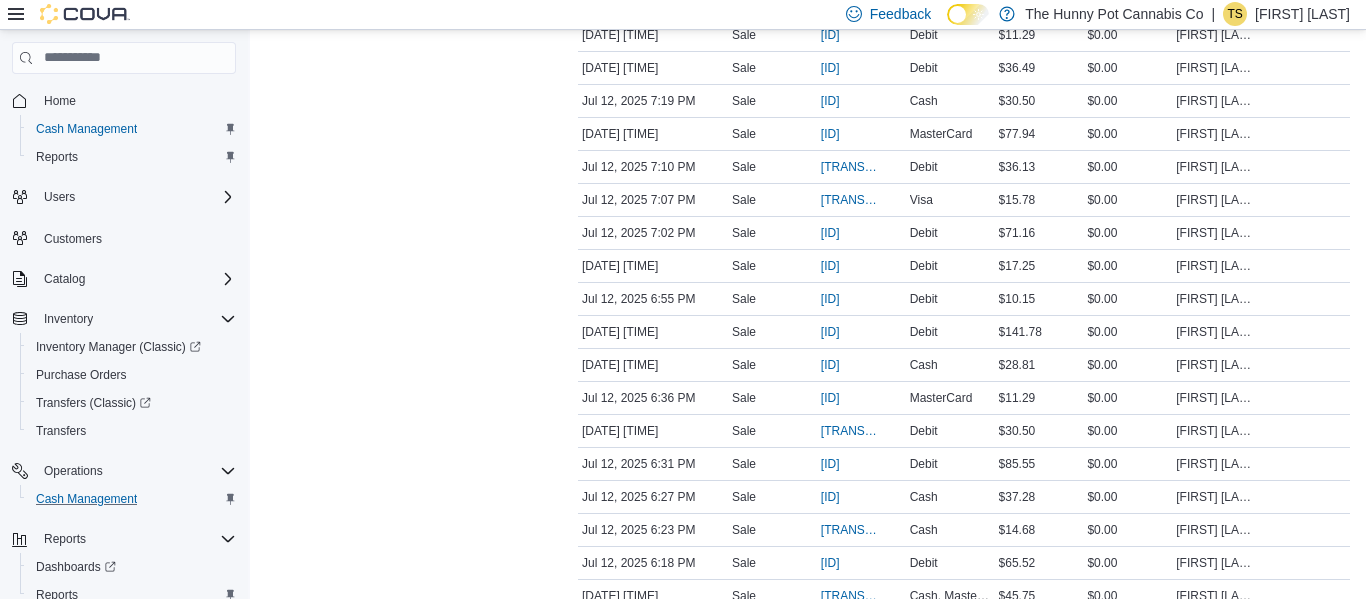 scroll, scrollTop: 1108, scrollLeft: 0, axis: vertical 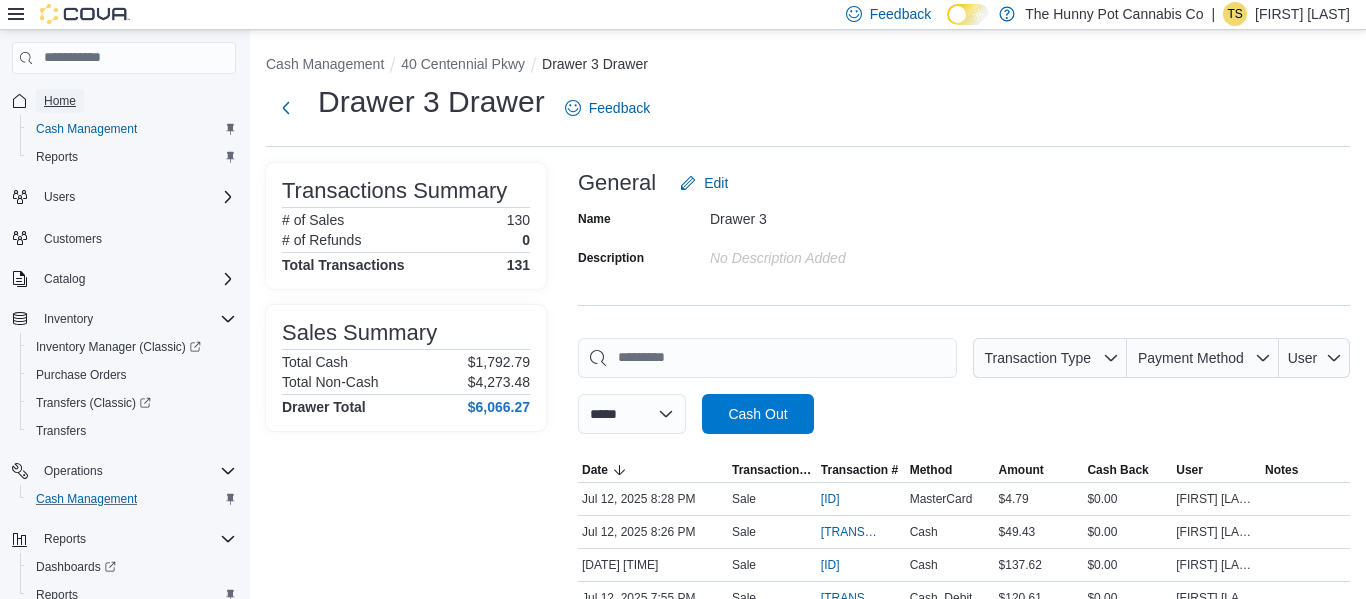 click on "Home" at bounding box center [60, 101] 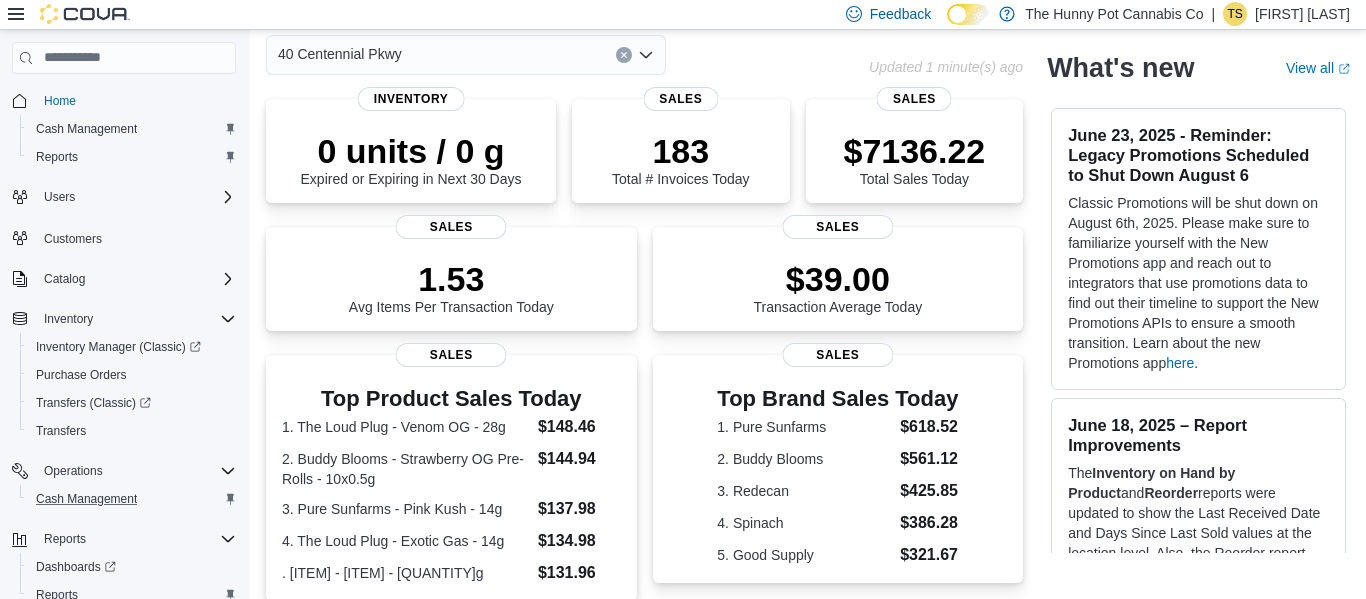 scroll, scrollTop: 0, scrollLeft: 0, axis: both 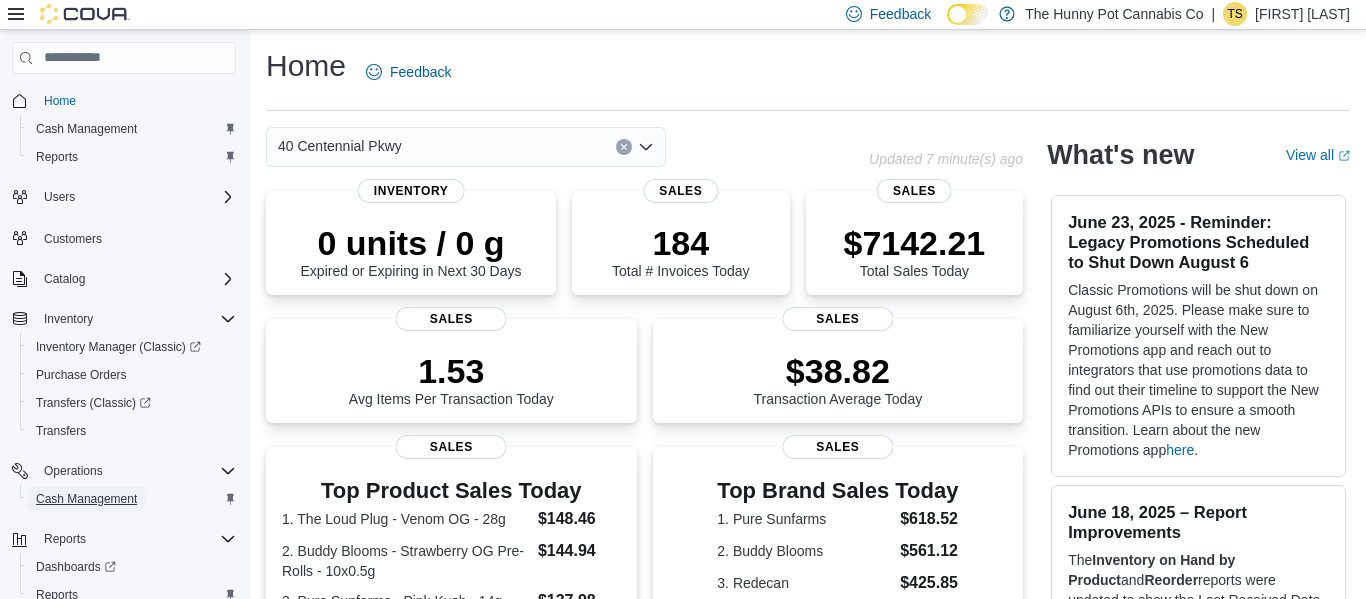 click on "Cash Management" at bounding box center [86, 499] 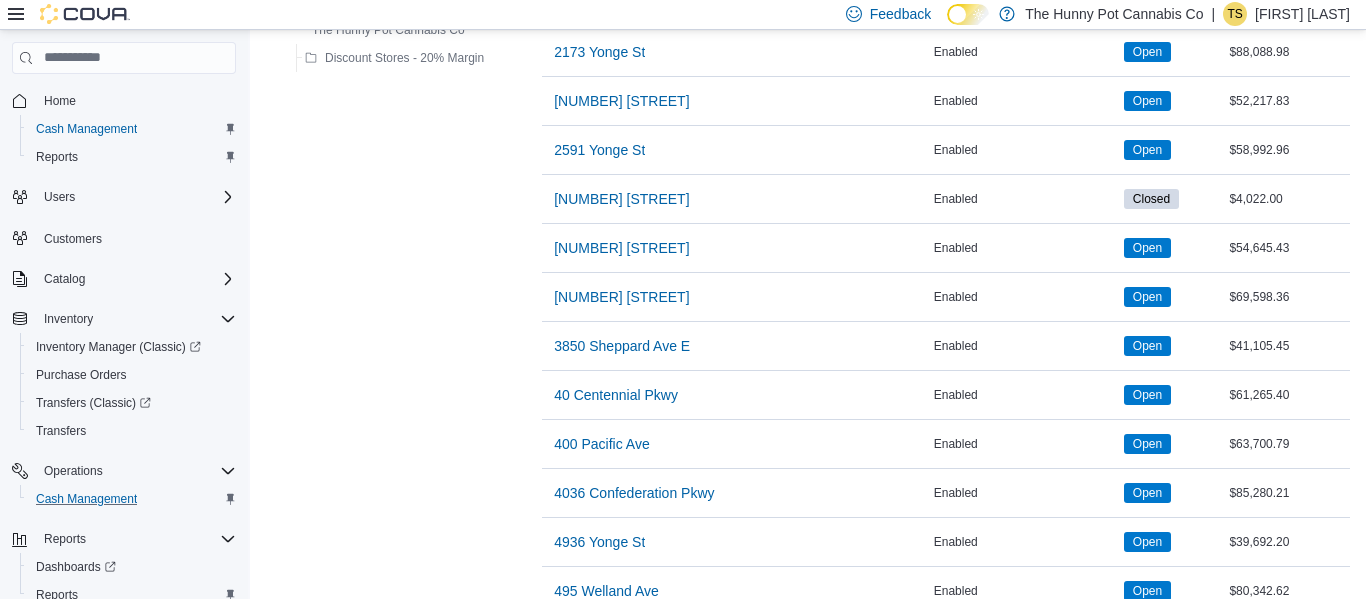 scroll, scrollTop: 1112, scrollLeft: 0, axis: vertical 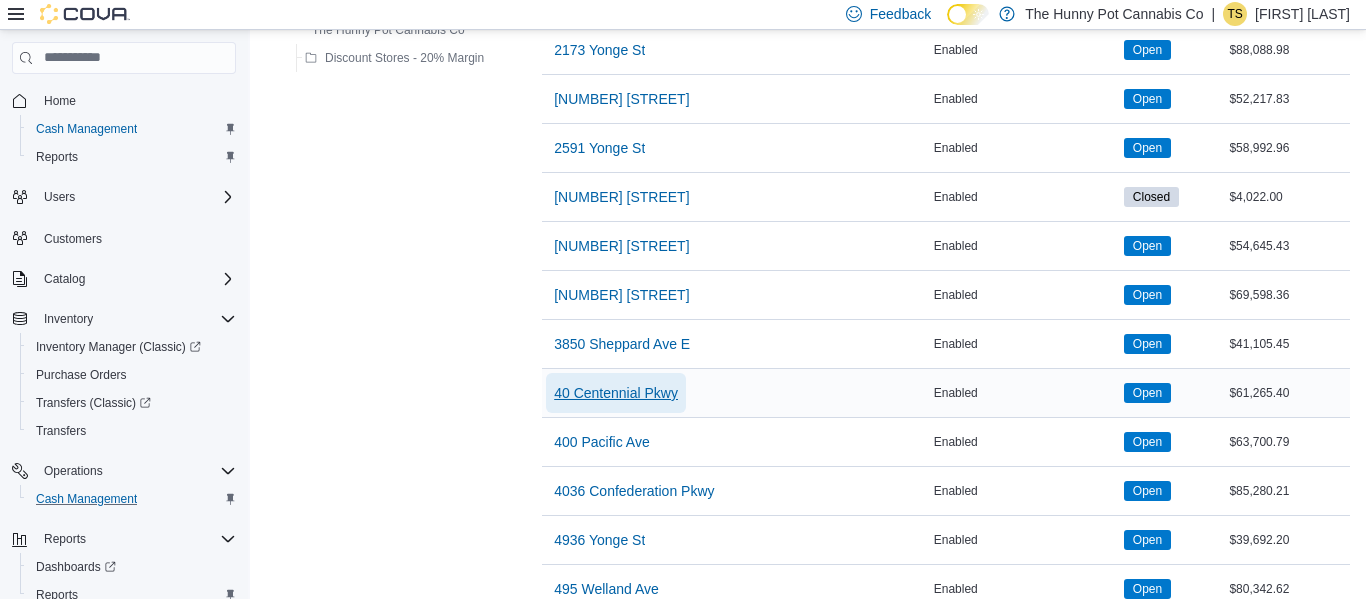 click on "40 Centennial Pkwy" at bounding box center [616, 393] 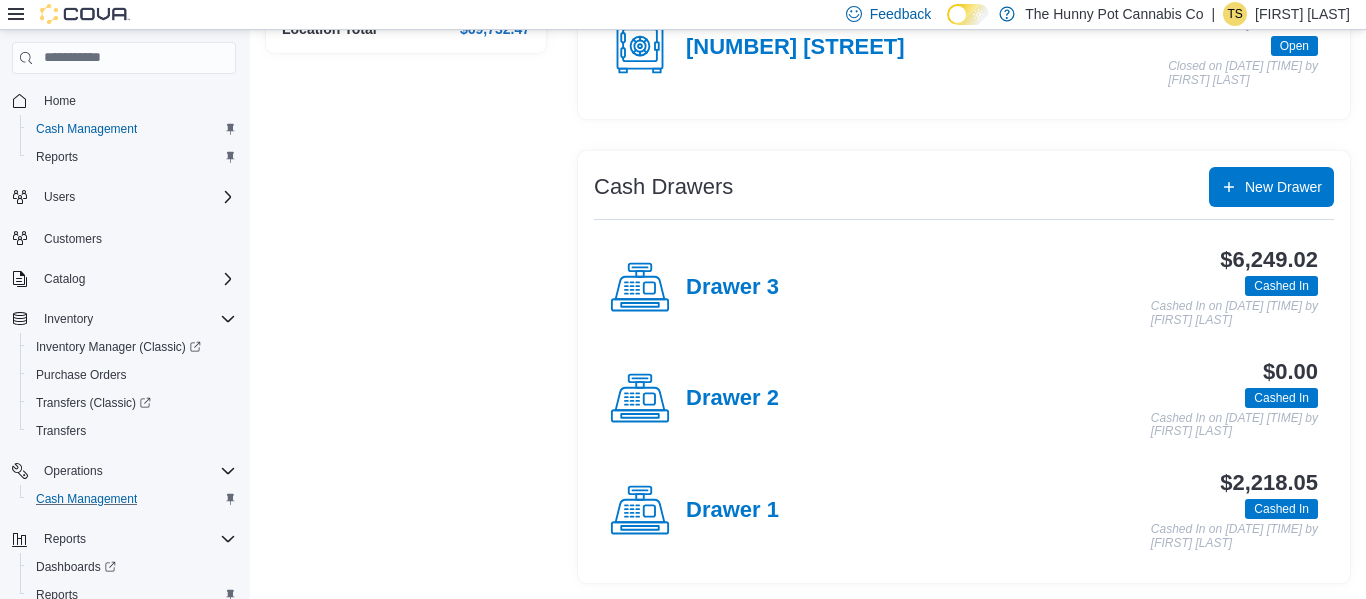 scroll, scrollTop: 0, scrollLeft: 0, axis: both 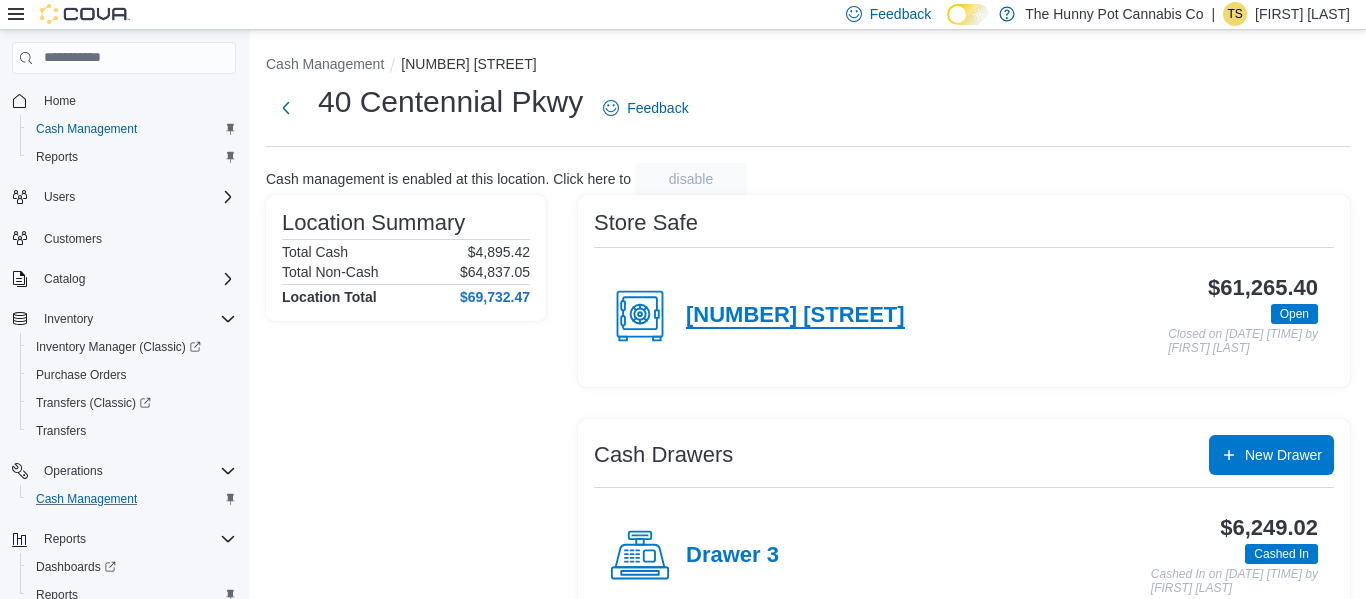 click on "[NUMBER] [STREET]" at bounding box center [795, 316] 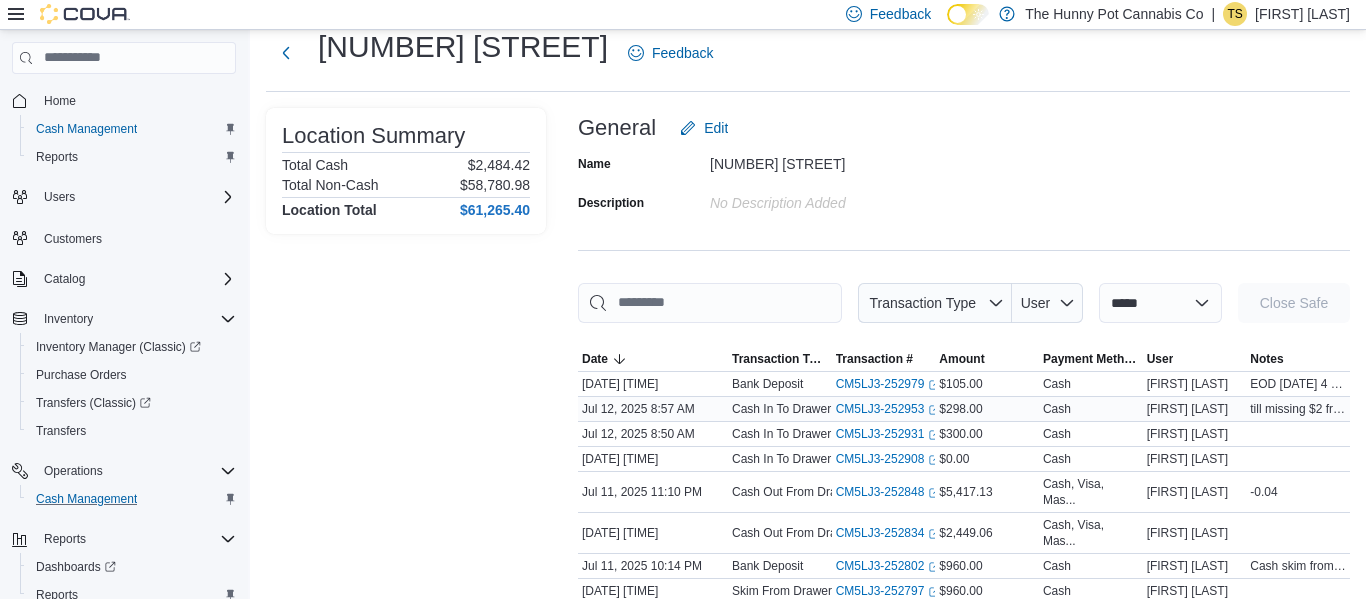 scroll, scrollTop: 59, scrollLeft: 0, axis: vertical 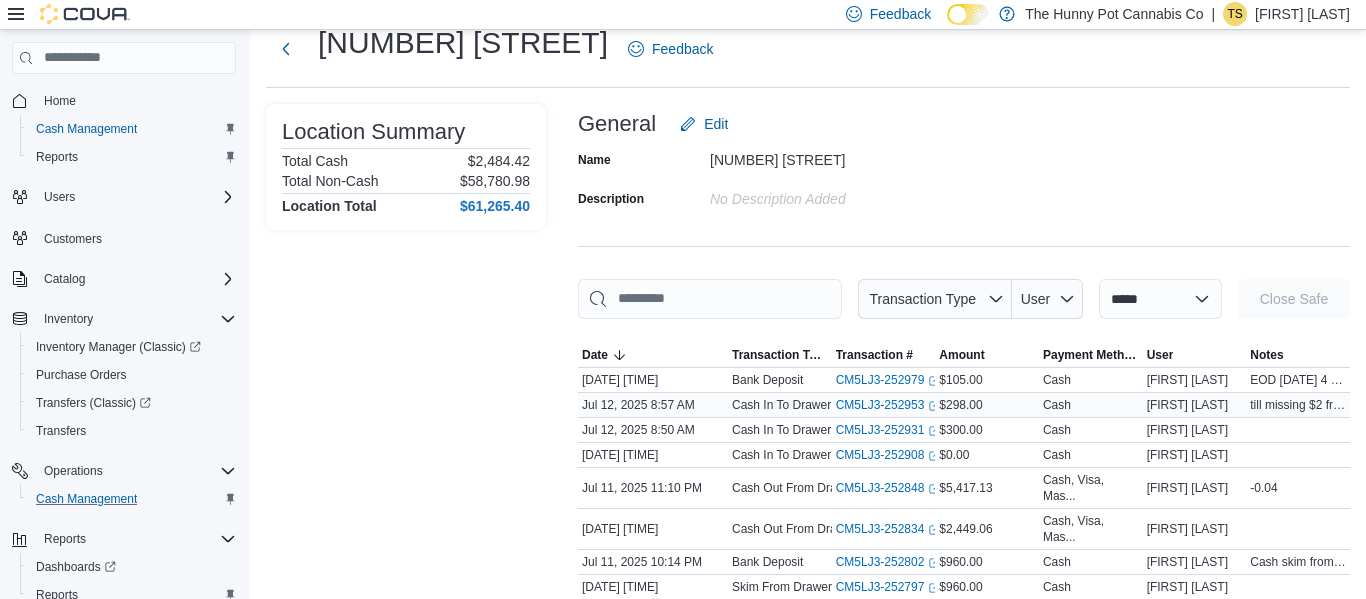 click on "till missing $2 from last night" at bounding box center (1298, 405) 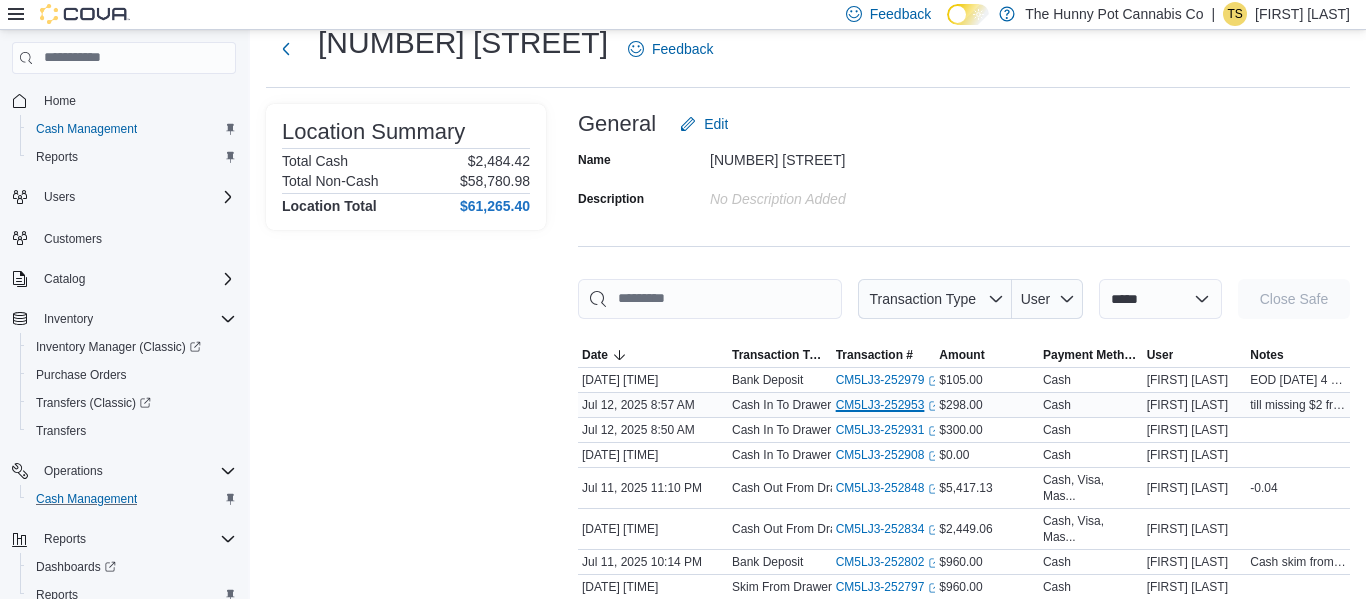 click on "CM5LJ3-252953 (opens in a new tab or window)" at bounding box center (888, 405) 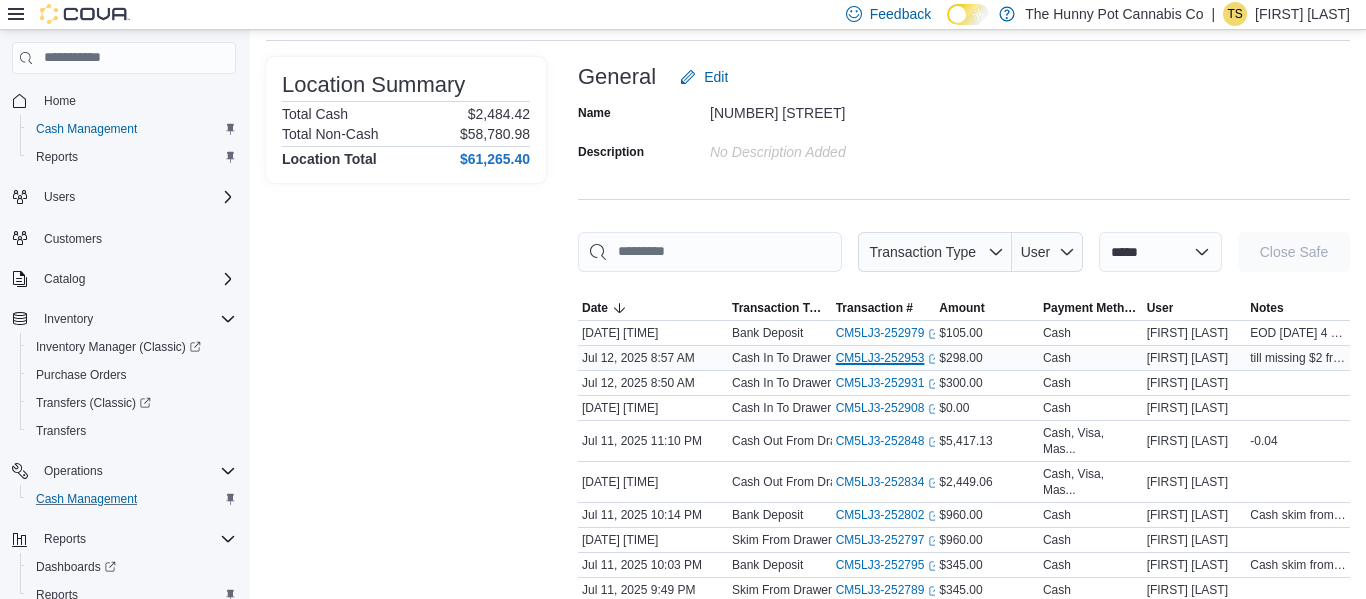 scroll, scrollTop: 125, scrollLeft: 0, axis: vertical 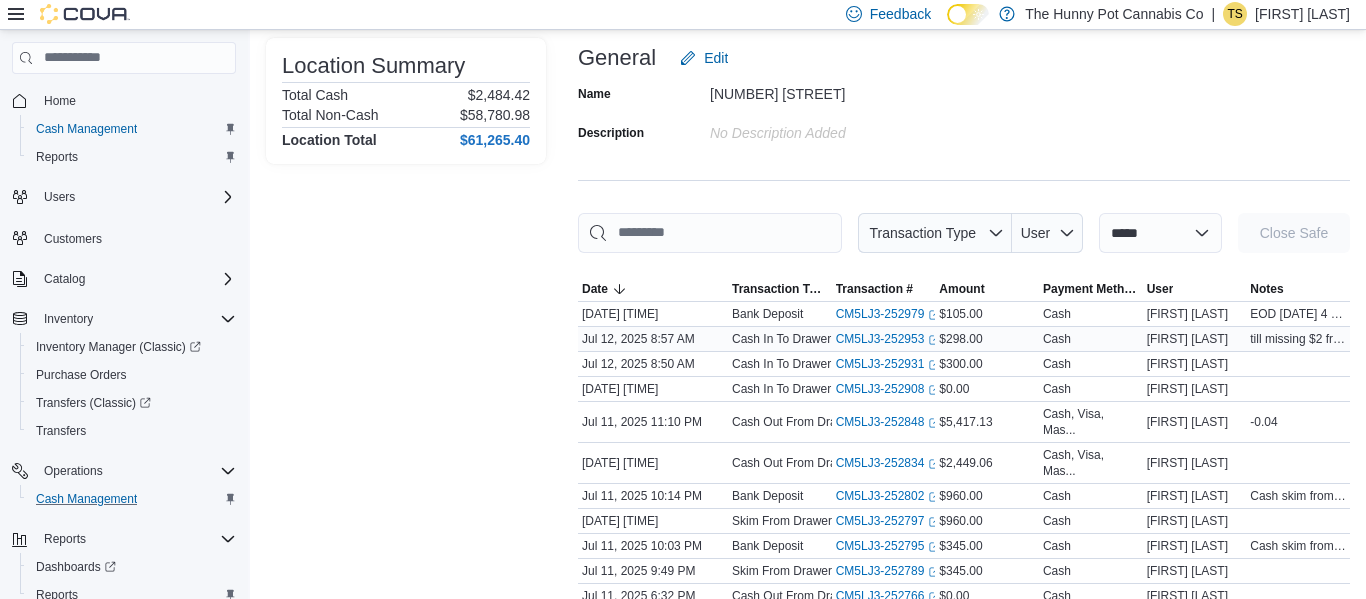 click on "till missing $2 from last night" at bounding box center [1298, 339] 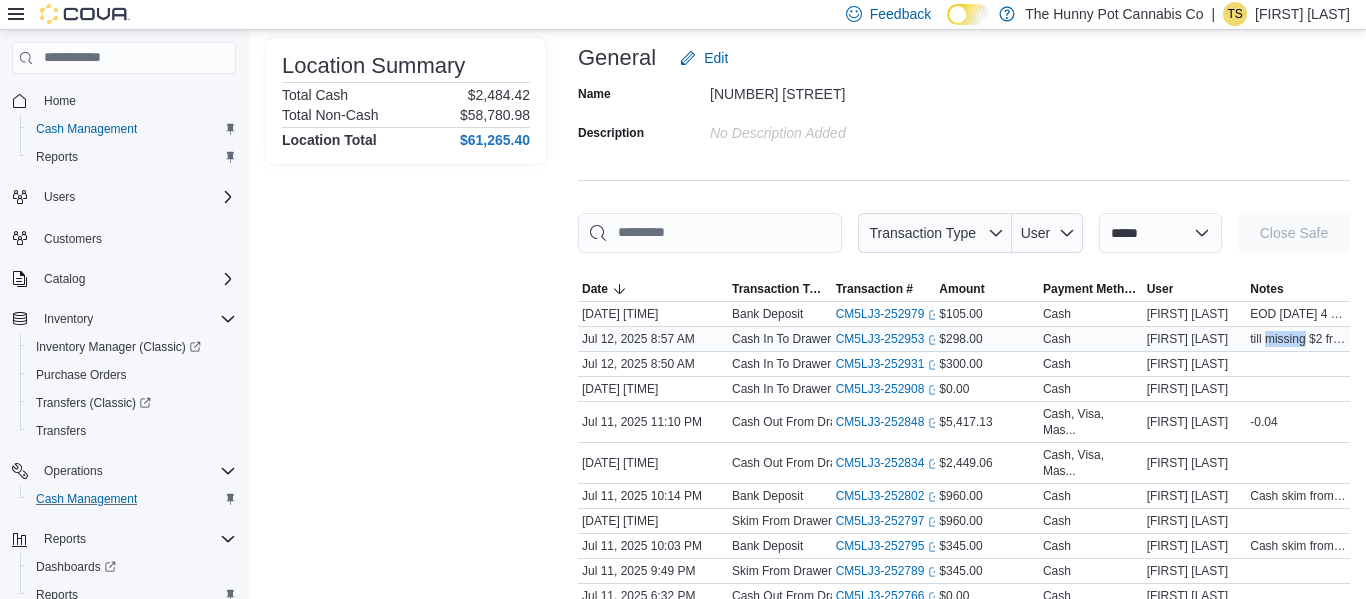 click on "till missing $2 from last night" at bounding box center (1298, 339) 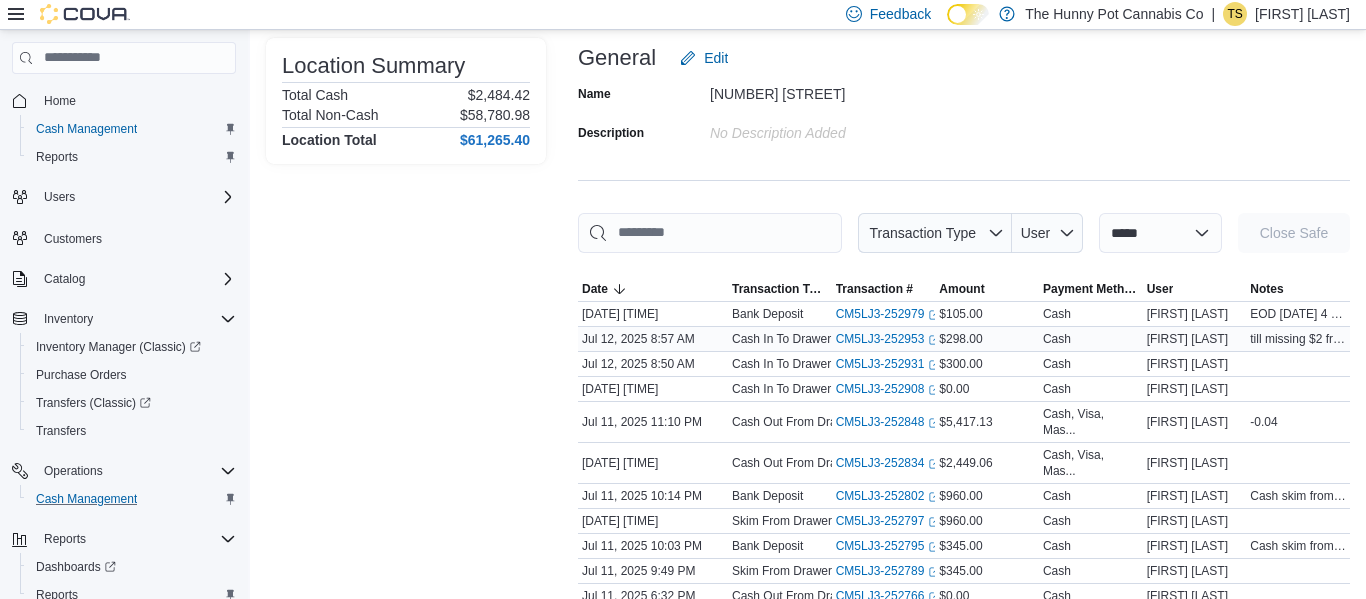 click on "CM5LJ3-252953 (opens in a new tab or window)" at bounding box center [884, 339] 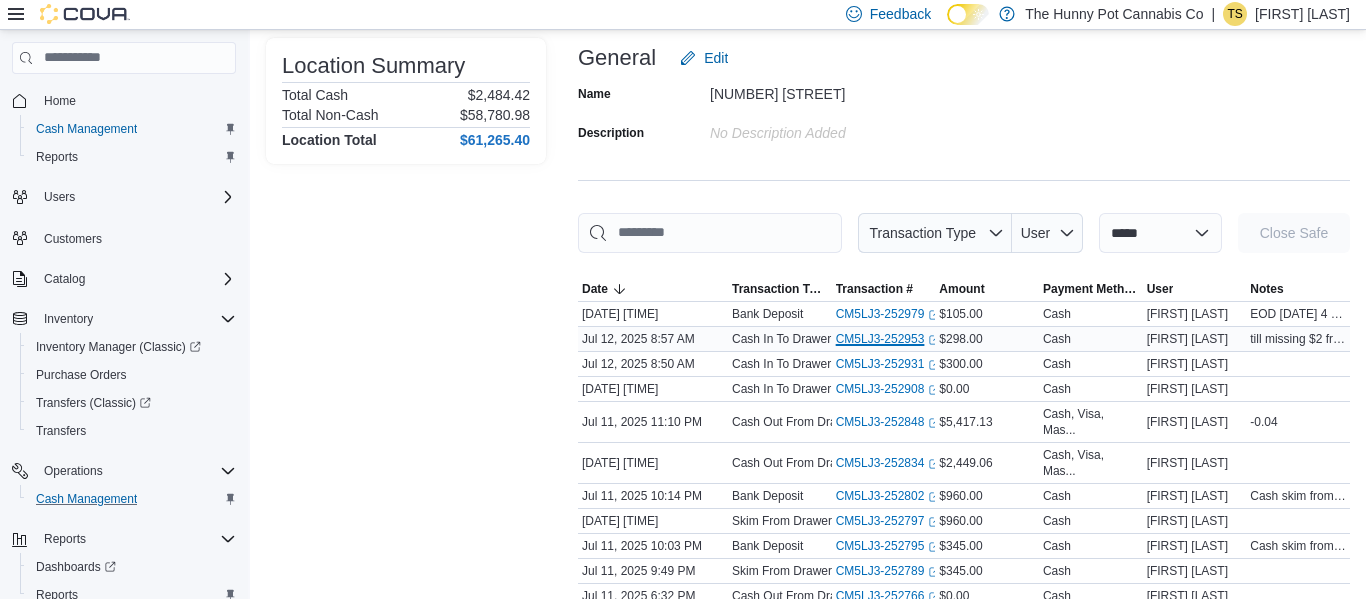 click on "CM5LJ3-252953 (opens in a new tab or window)" at bounding box center [888, 339] 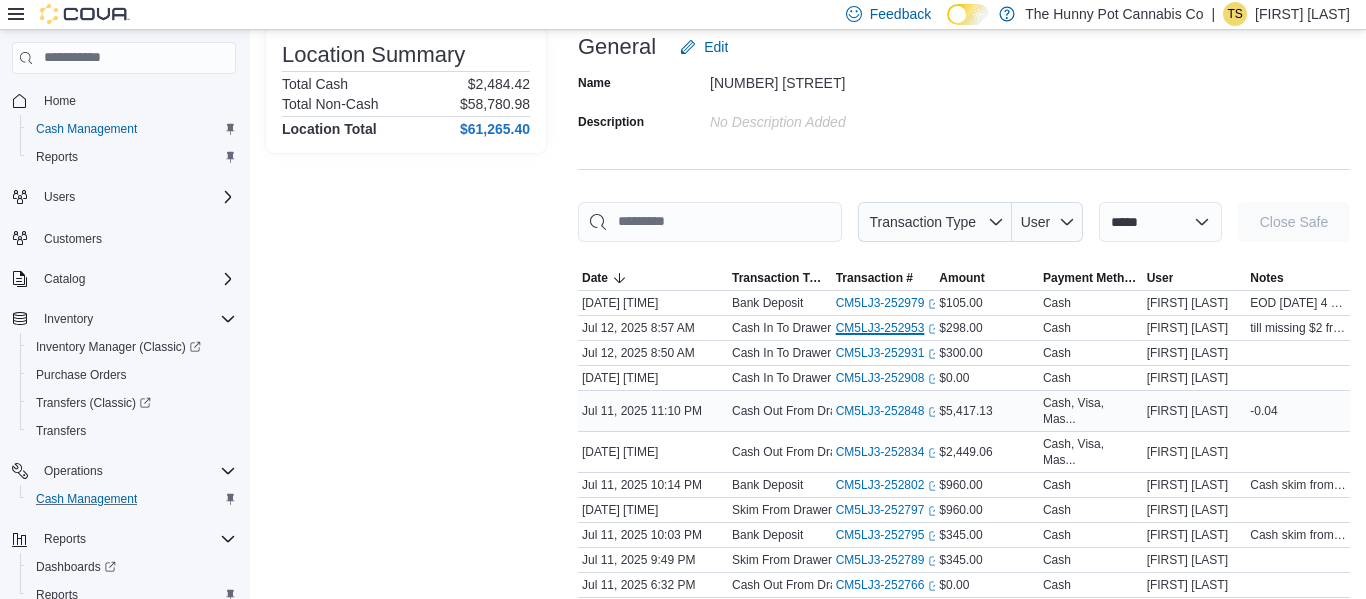 scroll, scrollTop: 139, scrollLeft: 0, axis: vertical 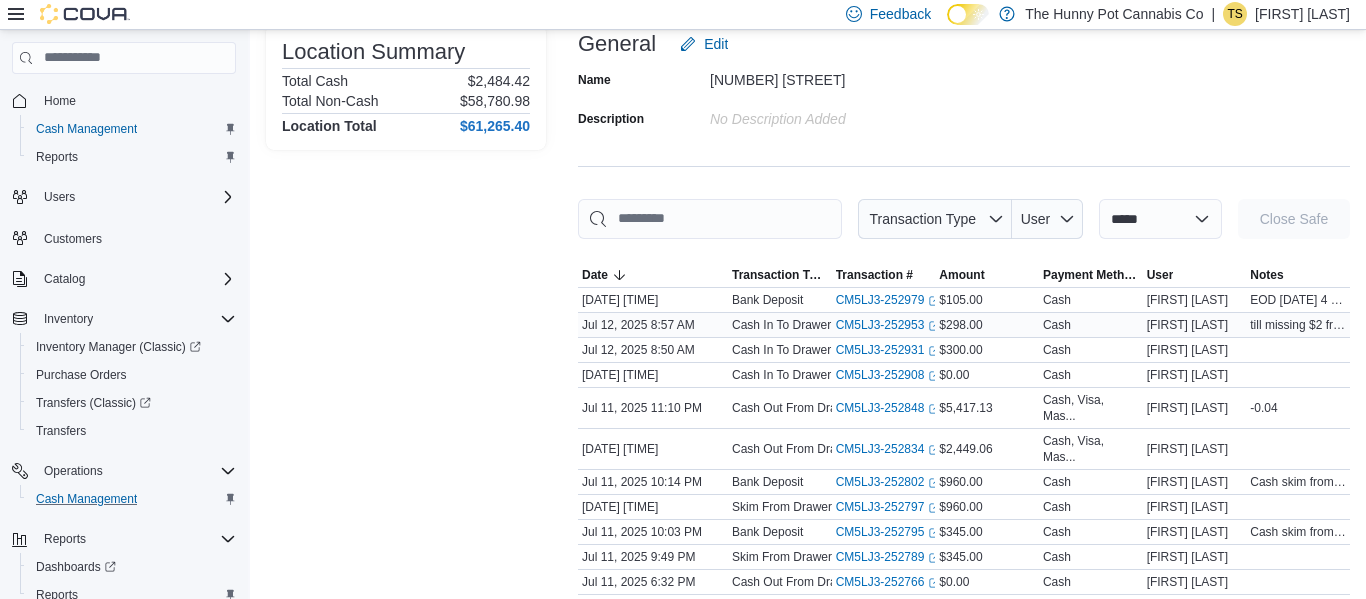 click on "till missing $2 from last night" at bounding box center (1298, 325) 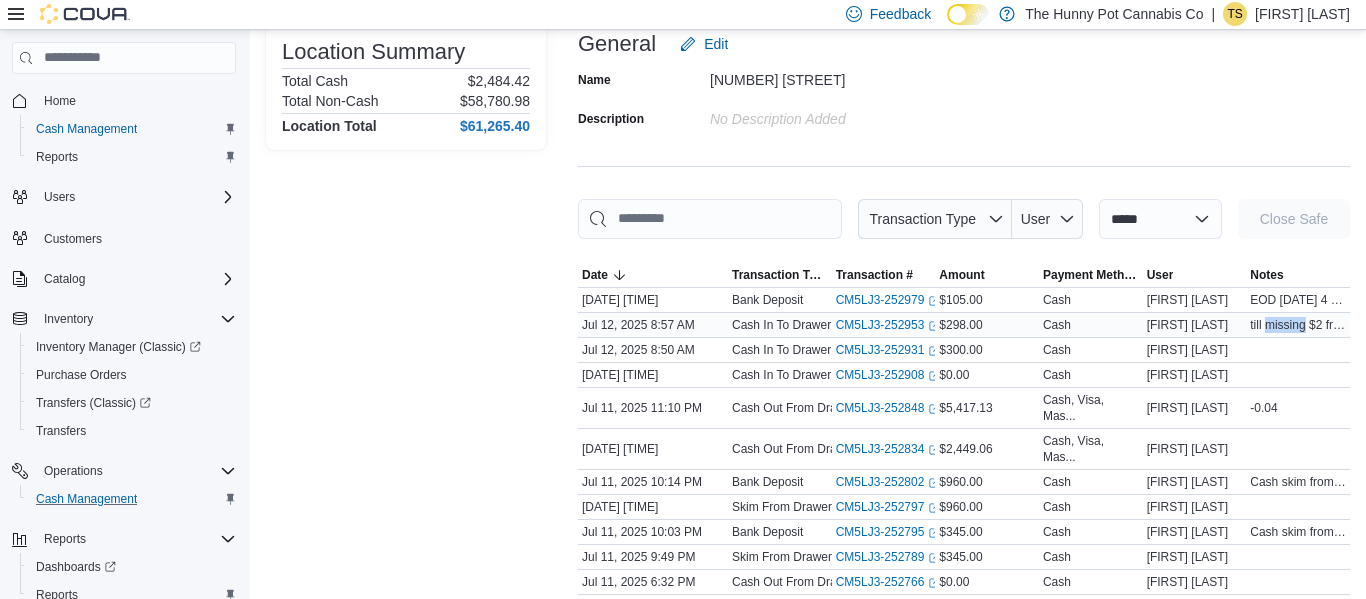 click on "till missing $2 from last night" at bounding box center (1298, 325) 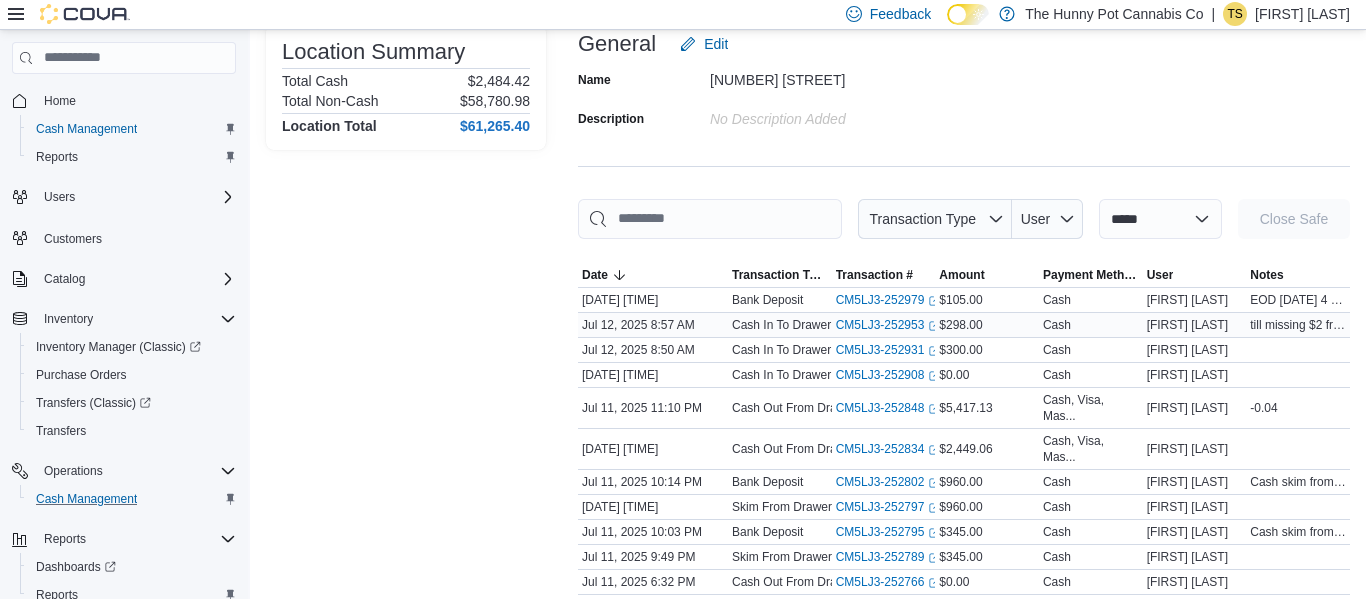 click on "till missing $2 from last night" at bounding box center (1298, 325) 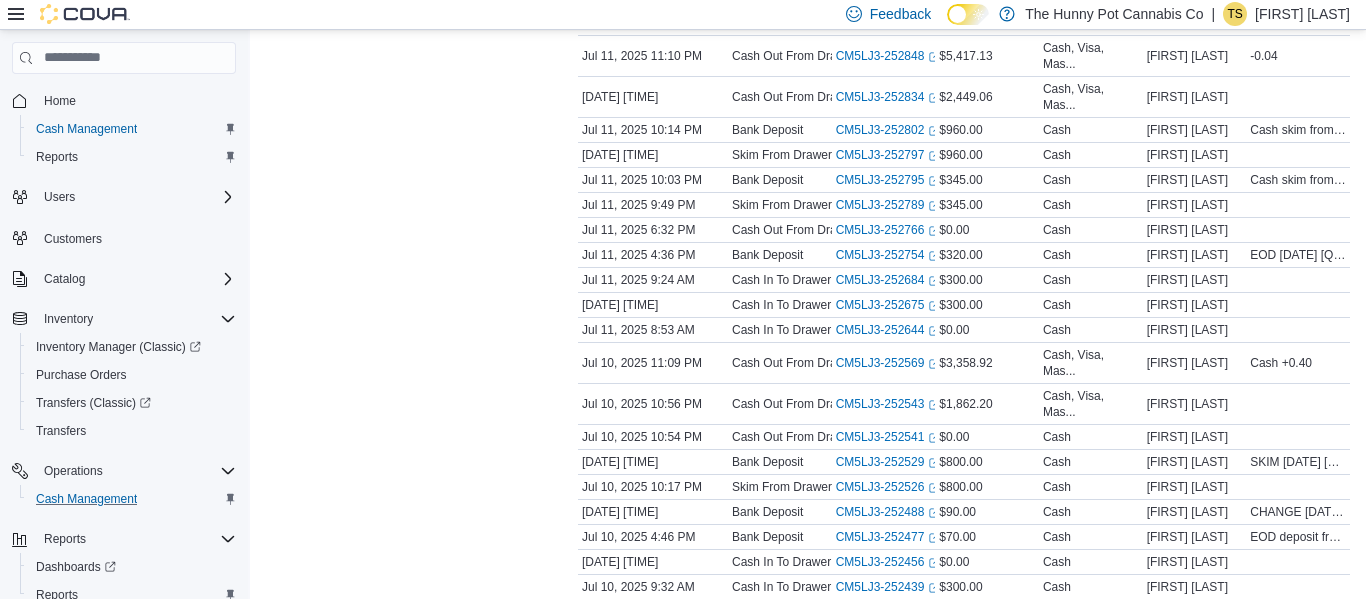 scroll, scrollTop: 0, scrollLeft: 0, axis: both 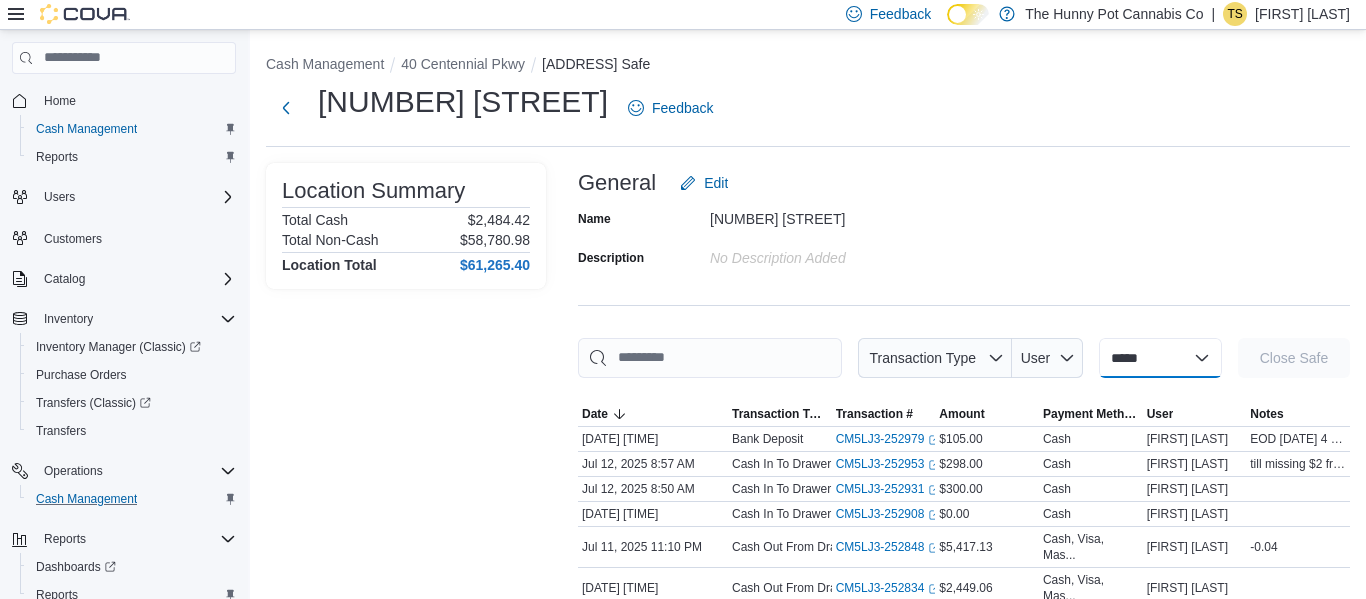 click on "**********" at bounding box center (1160, 358) 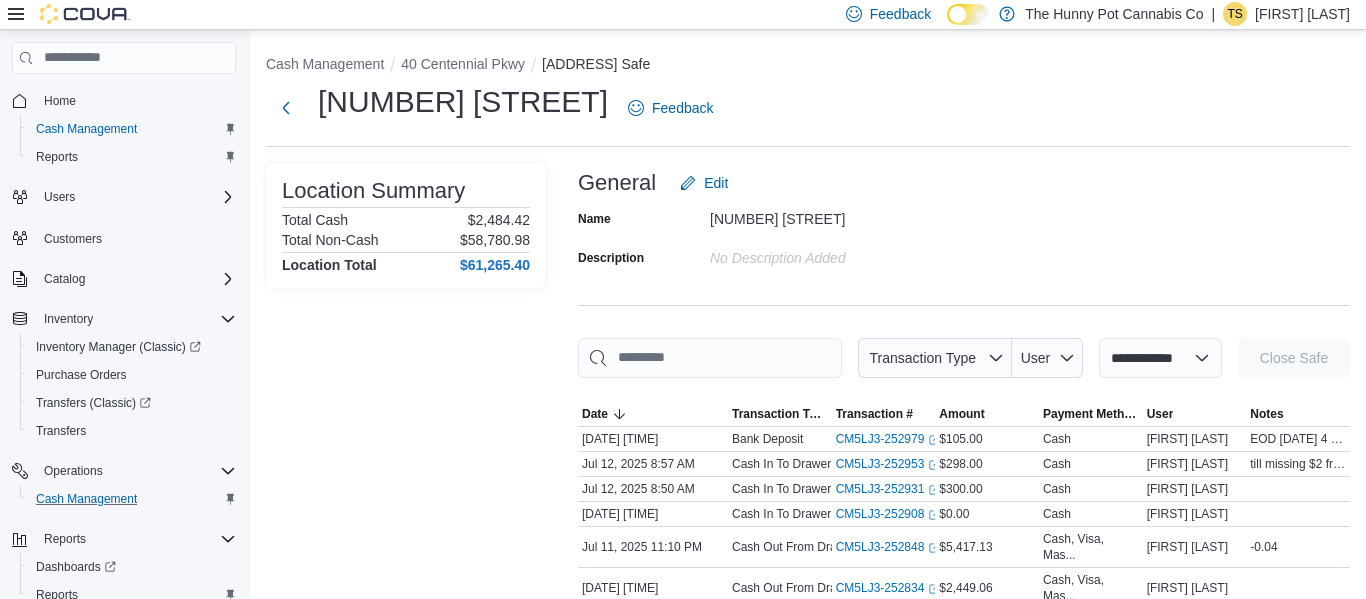 click on "**********" at bounding box center (1160, 358) 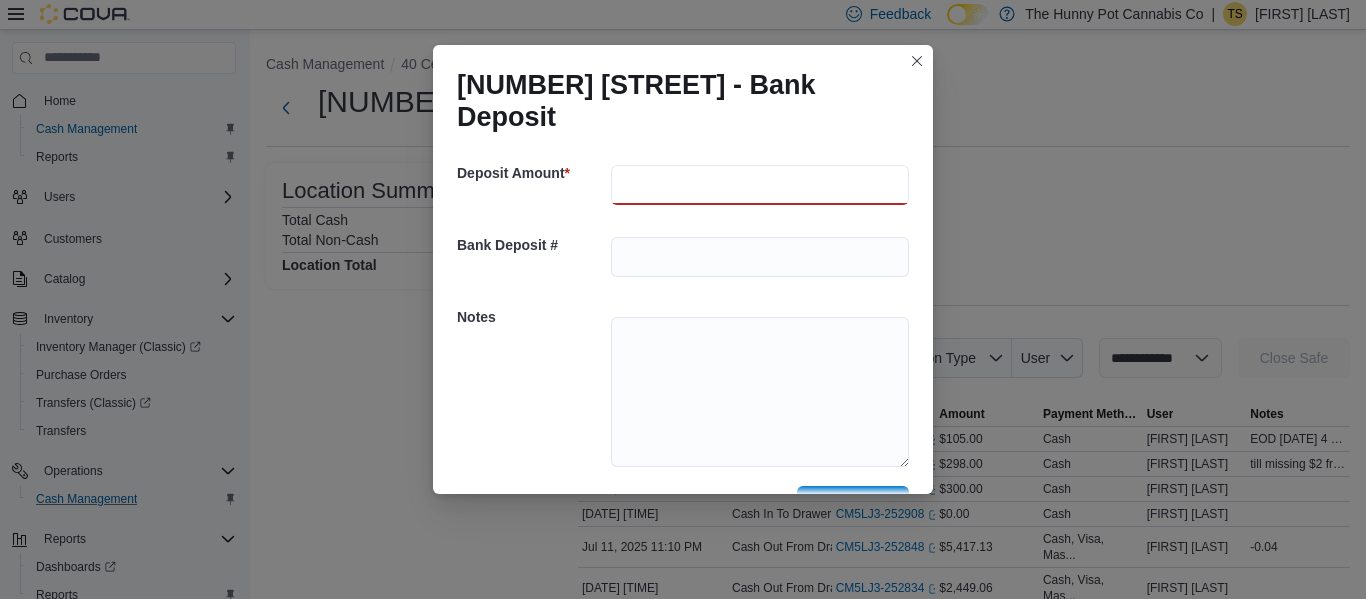 click at bounding box center [760, 185] 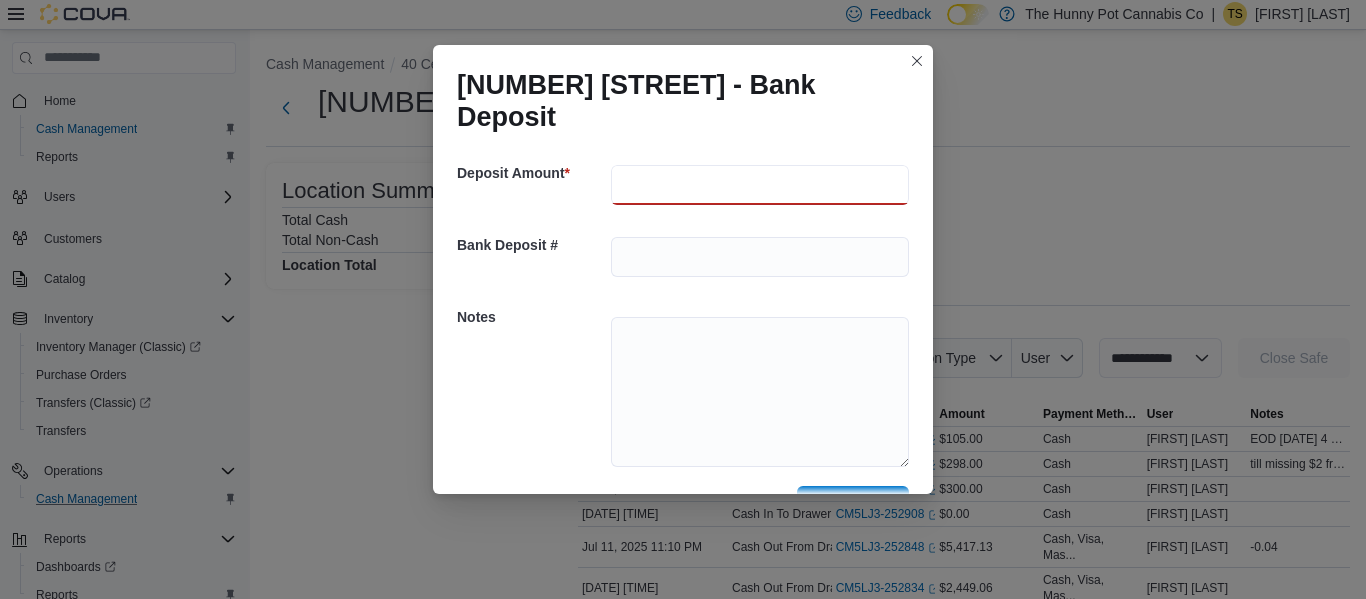 type on "**" 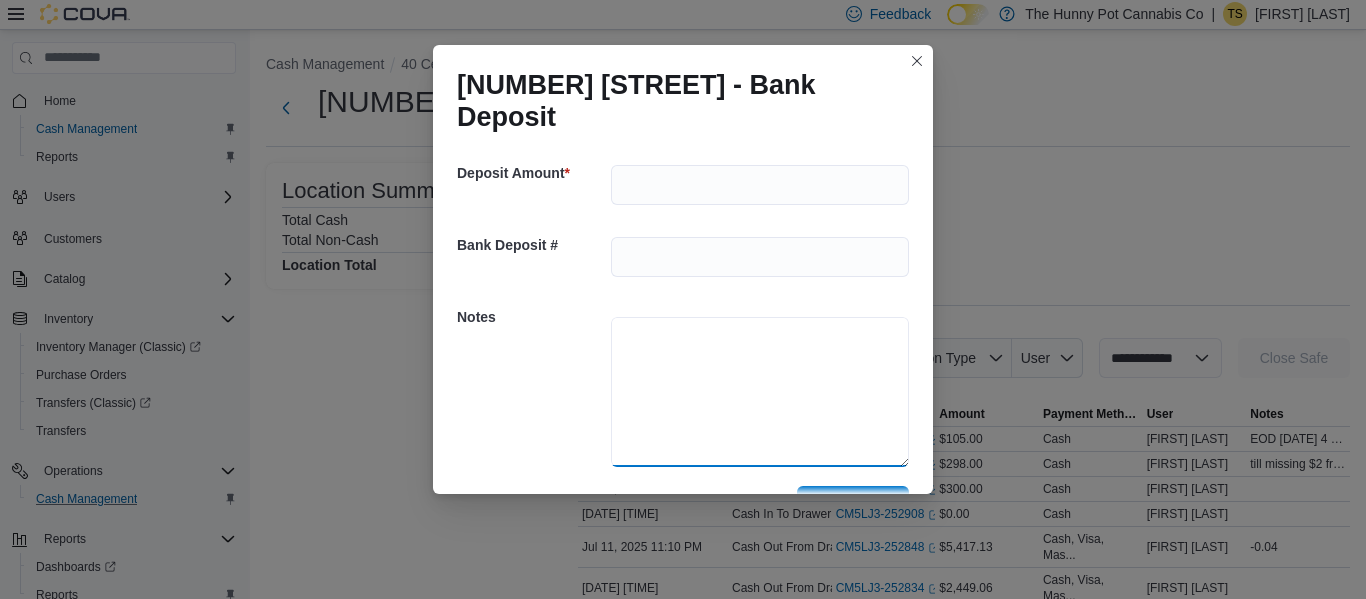 click at bounding box center [760, 392] 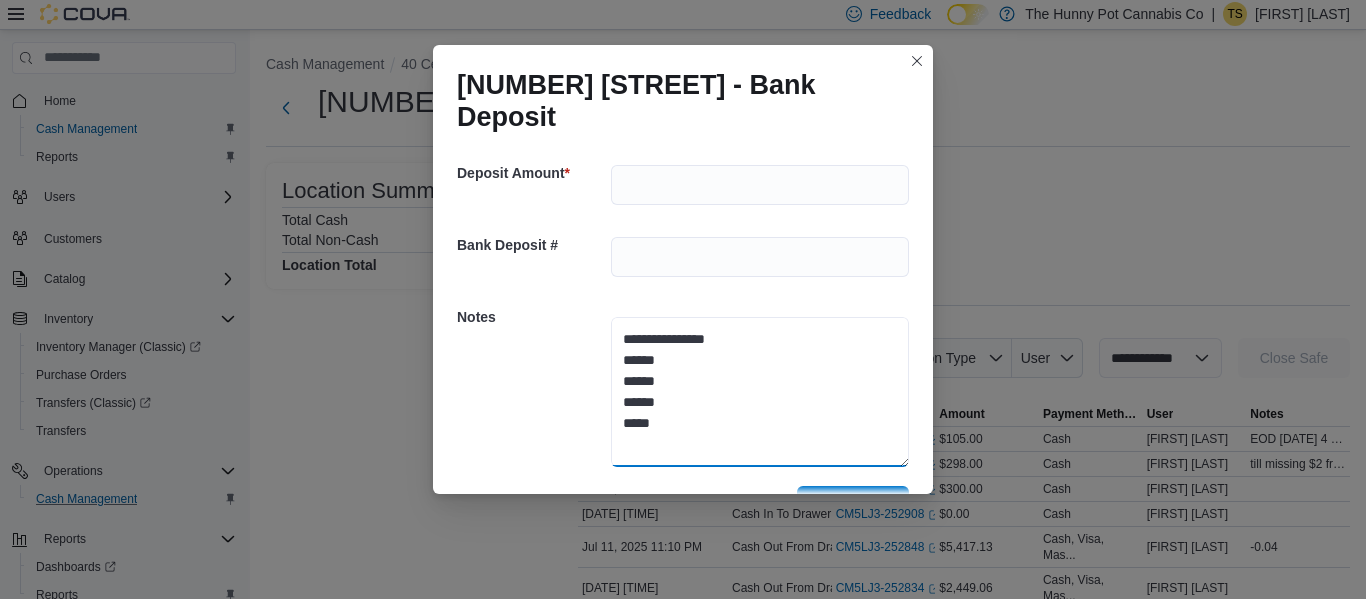 scroll, scrollTop: 56, scrollLeft: 0, axis: vertical 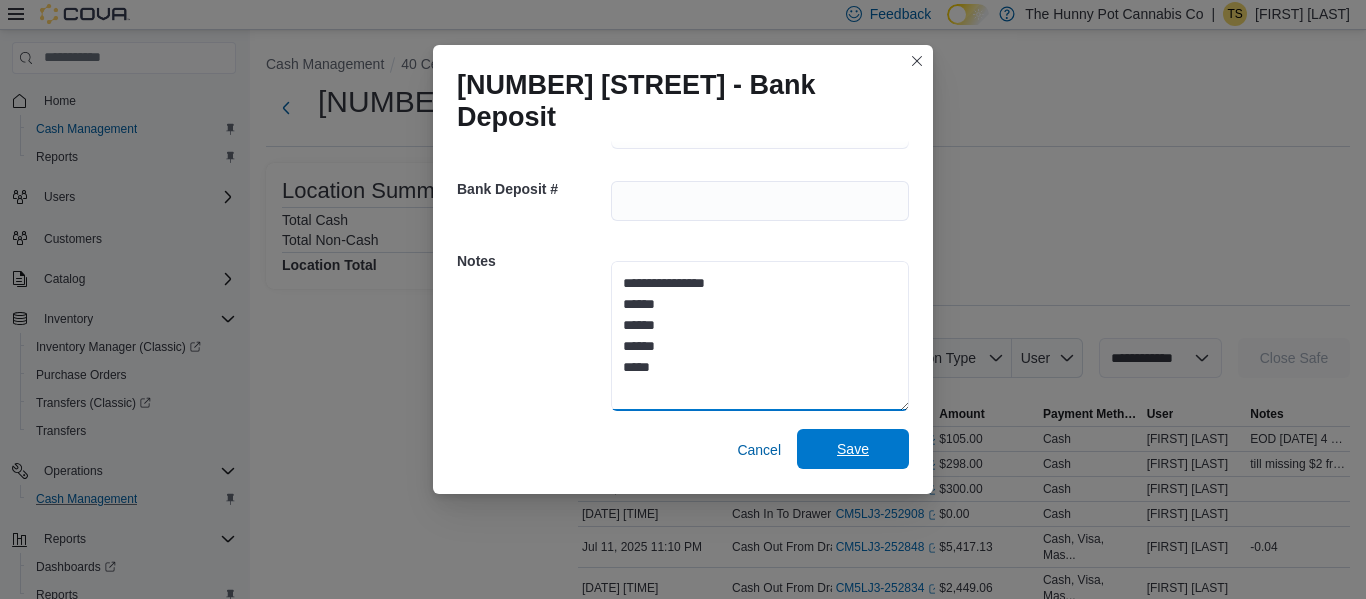 type on "**********" 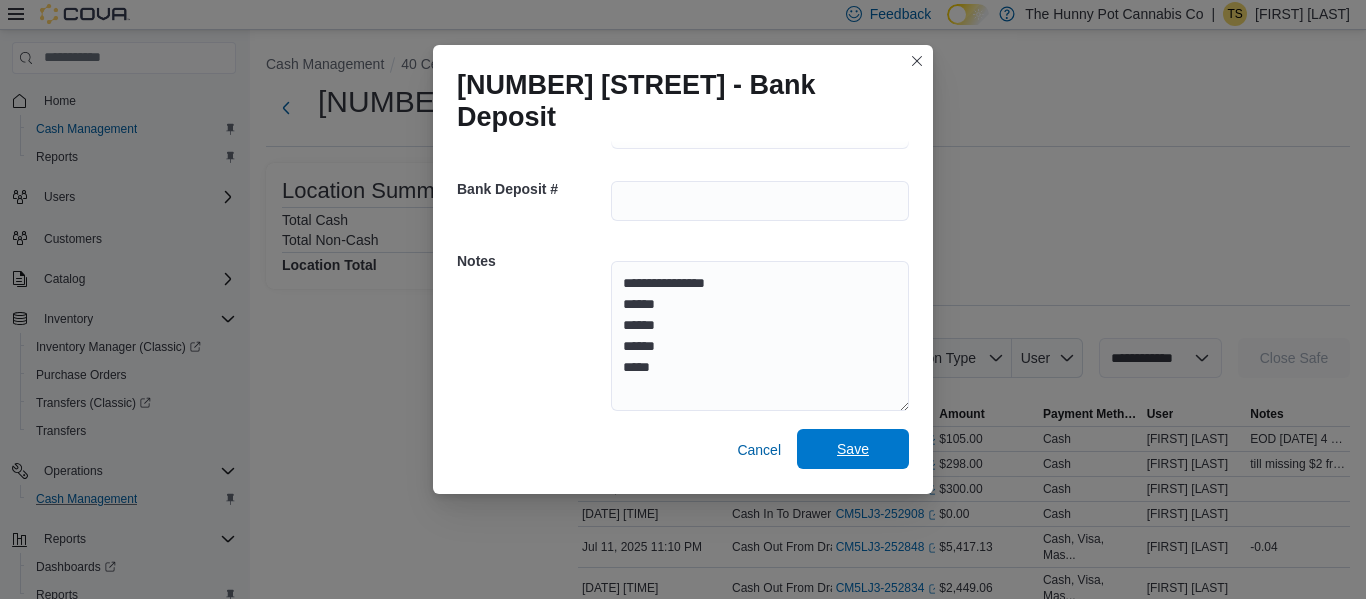 click on "Save" at bounding box center (853, 449) 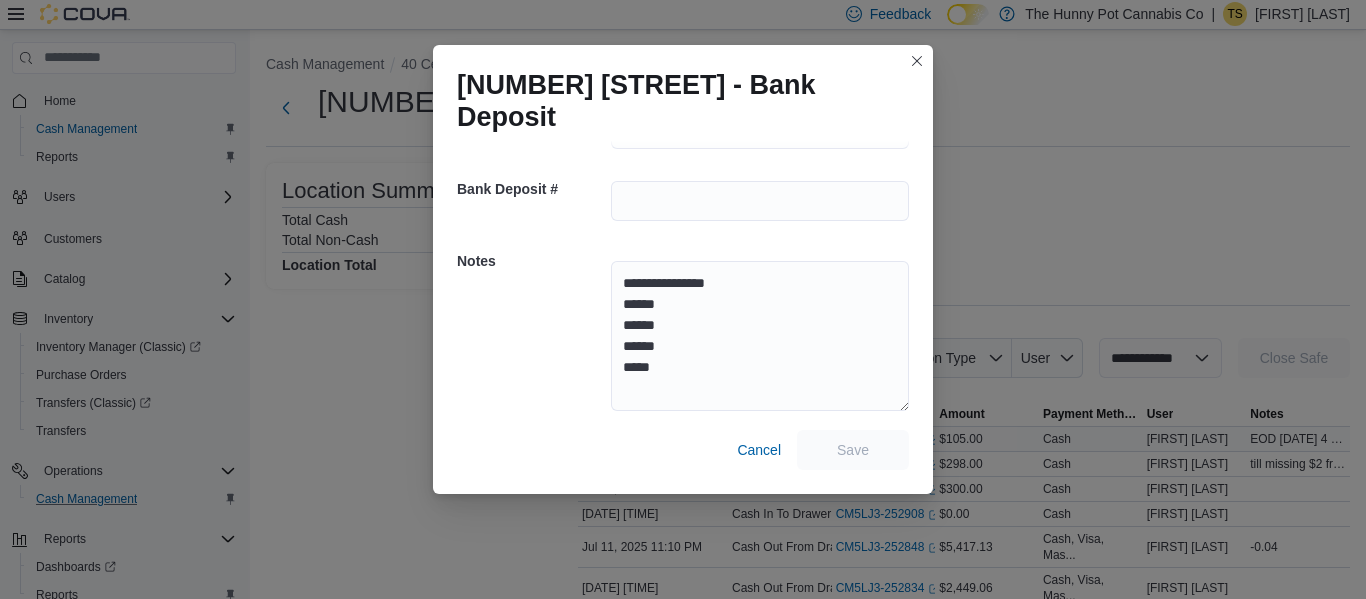click on "Name [STREET] Description No Description added" at bounding box center [964, 238] 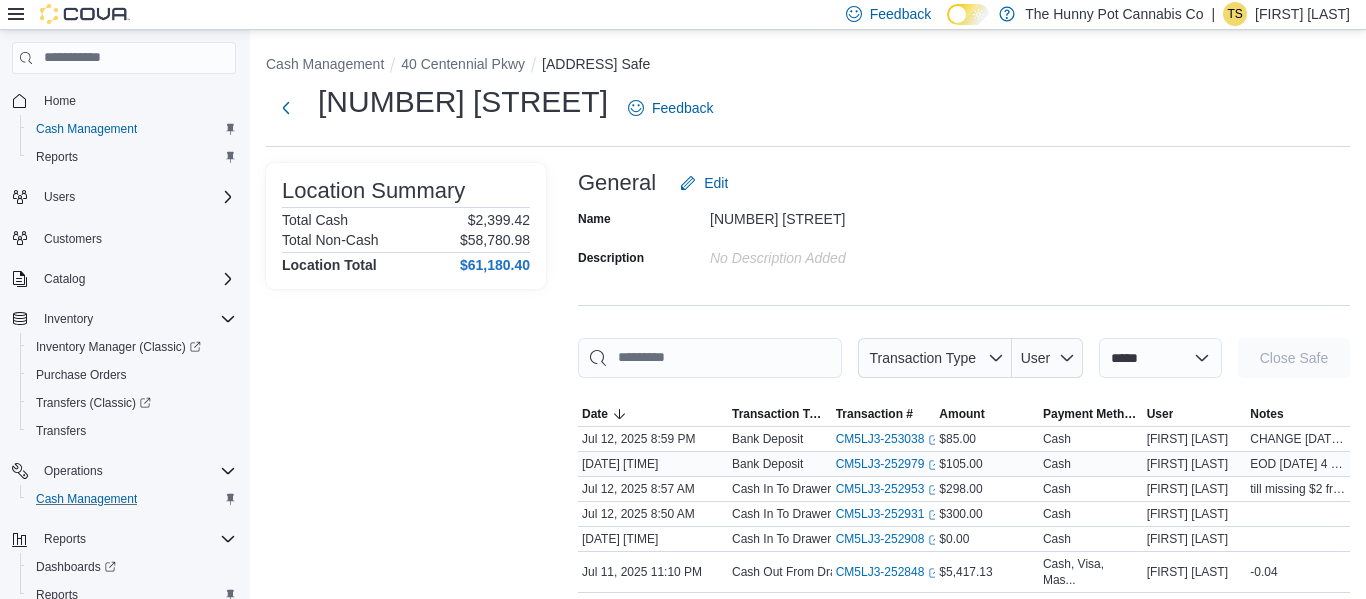 scroll, scrollTop: 0, scrollLeft: 0, axis: both 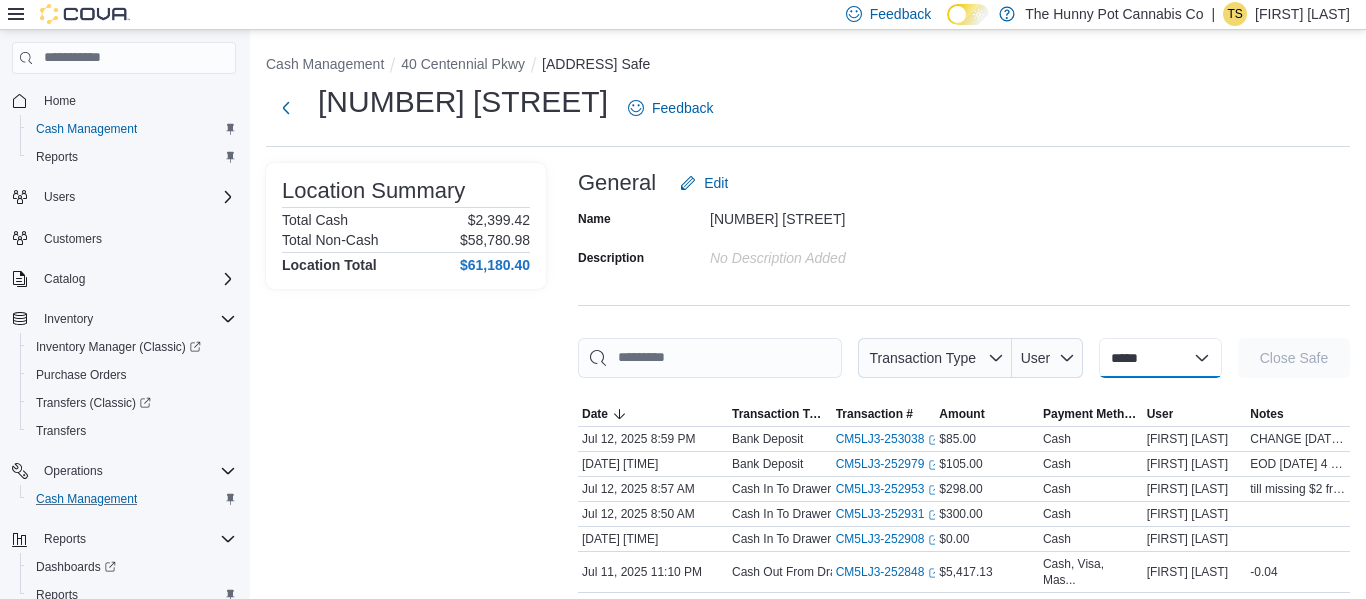 click on "**********" at bounding box center (1160, 358) 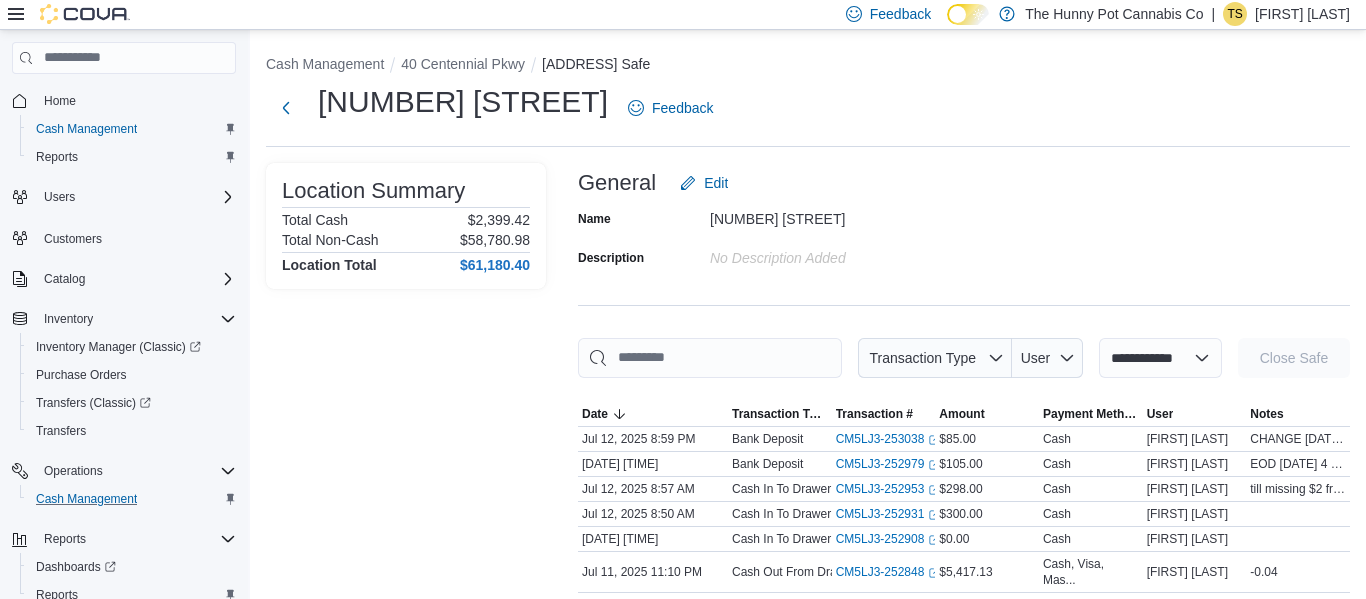 click on "**********" at bounding box center (1160, 358) 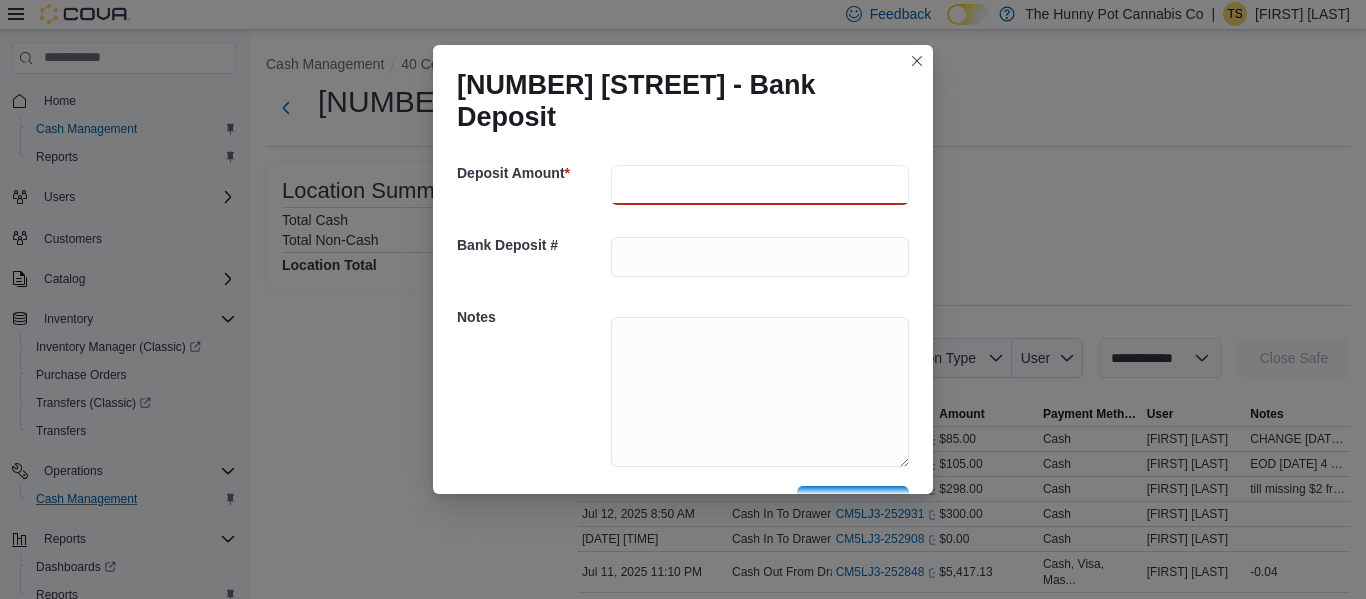click at bounding box center (760, 185) 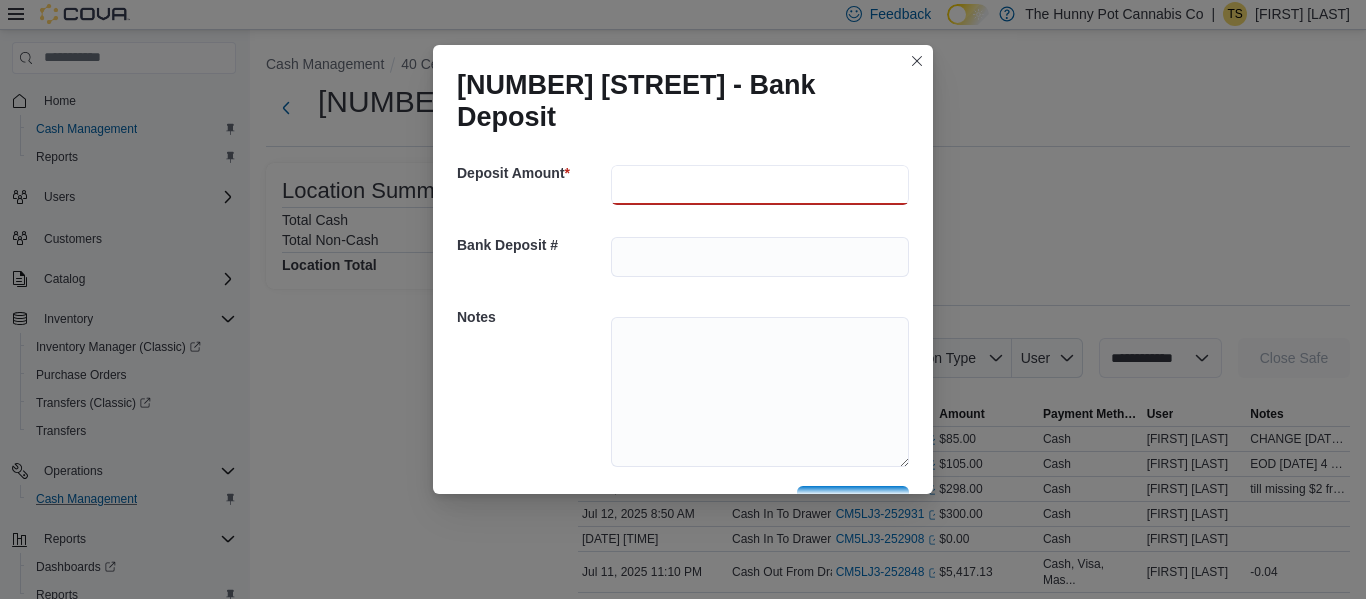 type on "****" 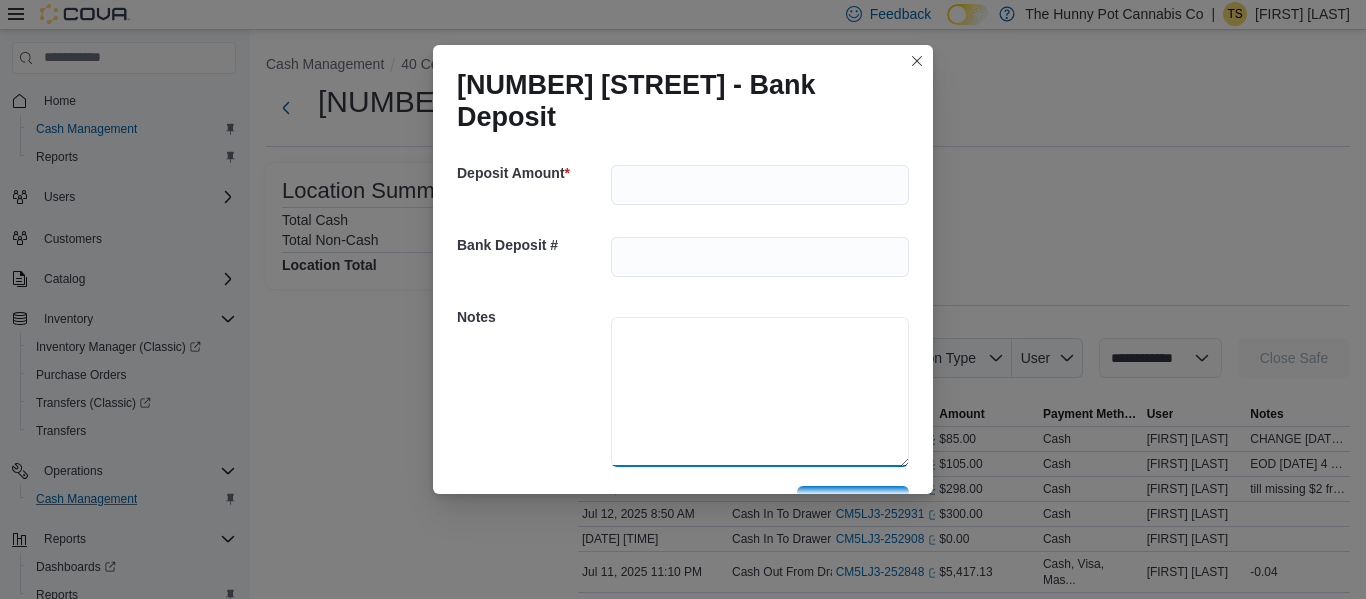 click at bounding box center (760, 392) 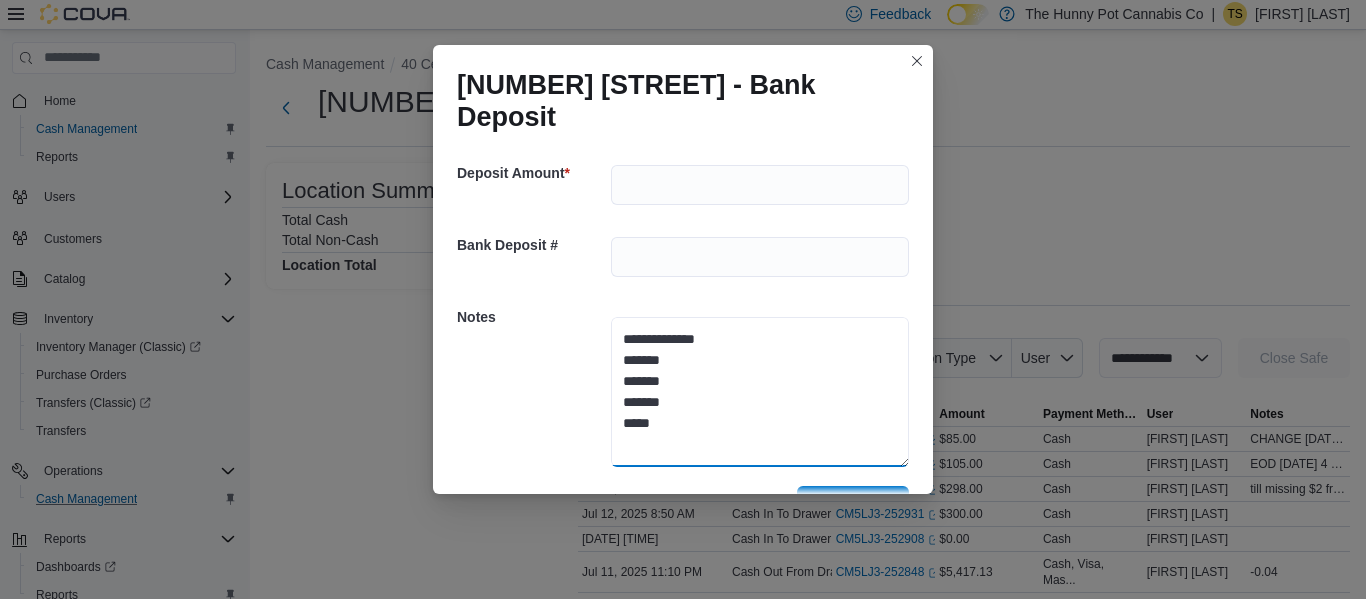 scroll, scrollTop: 56, scrollLeft: 0, axis: vertical 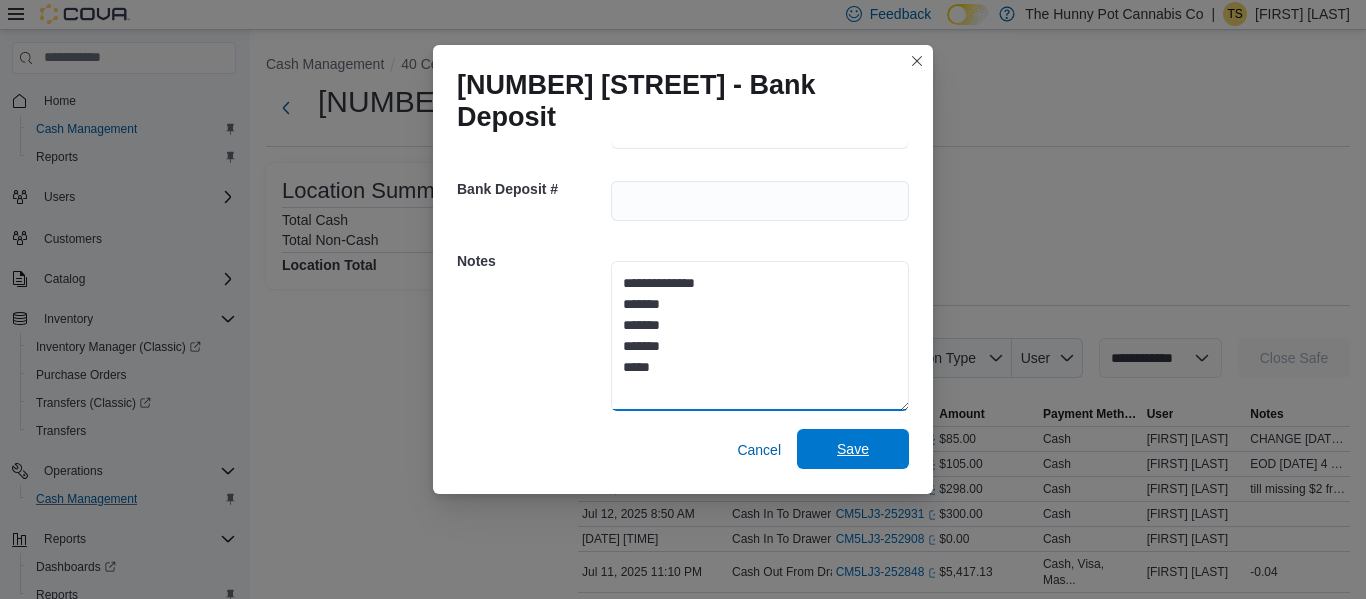type on "**********" 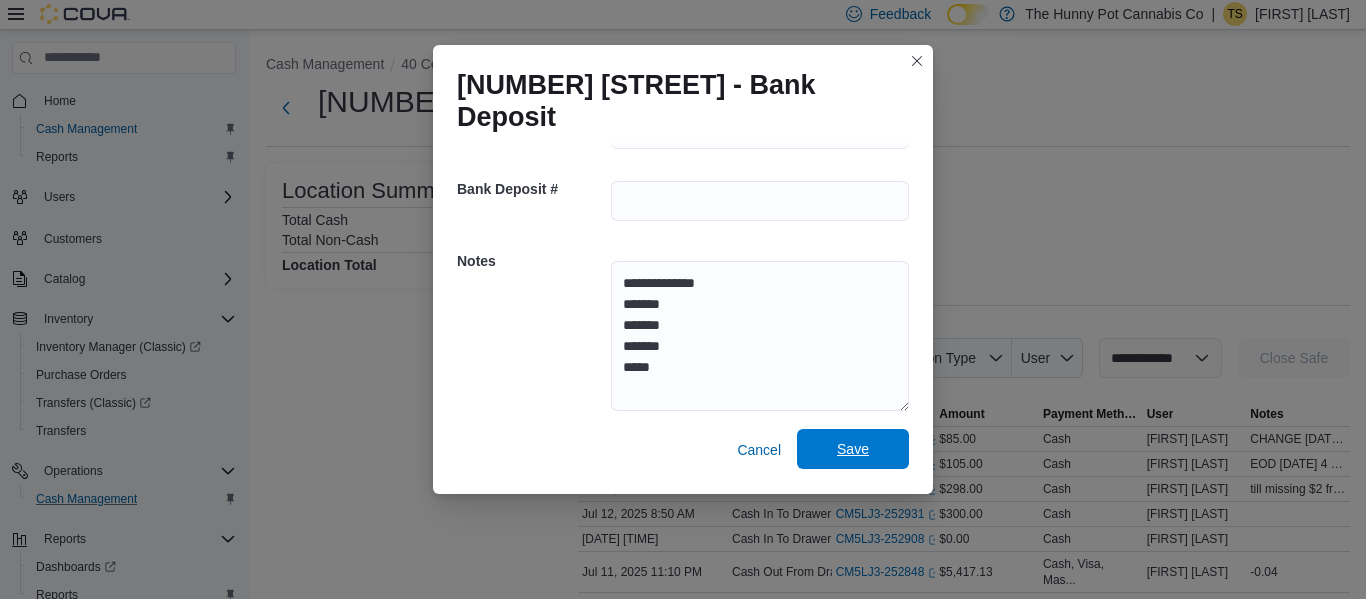click on "Save" at bounding box center [853, 449] 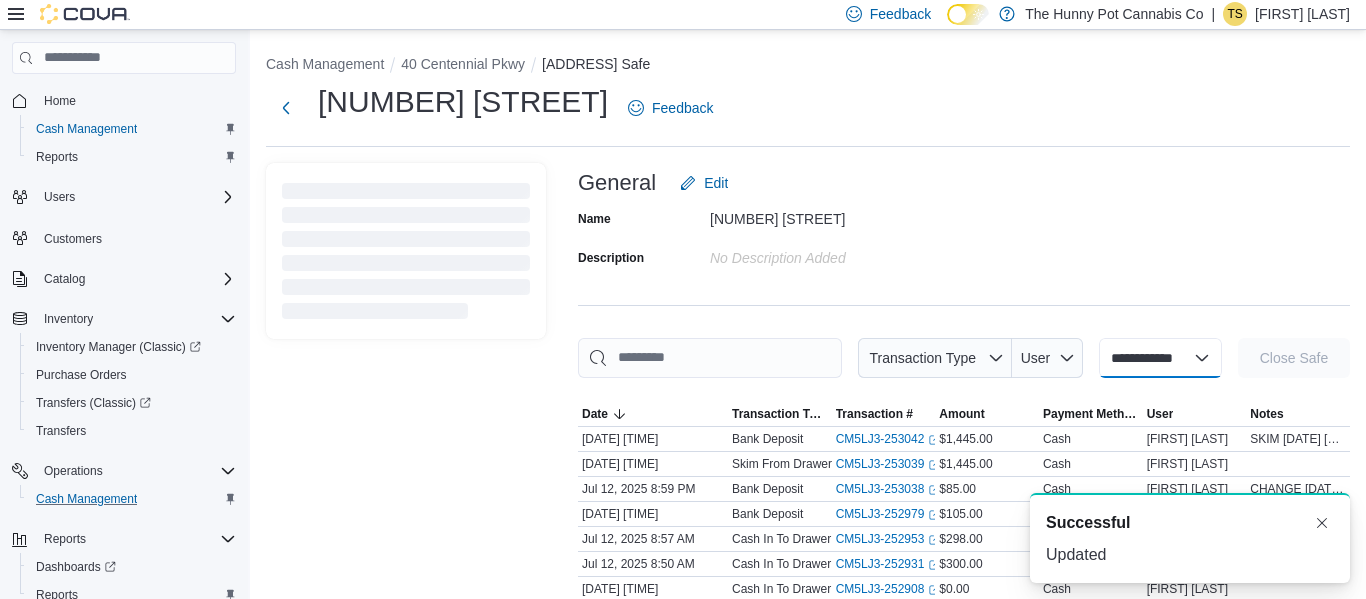 select 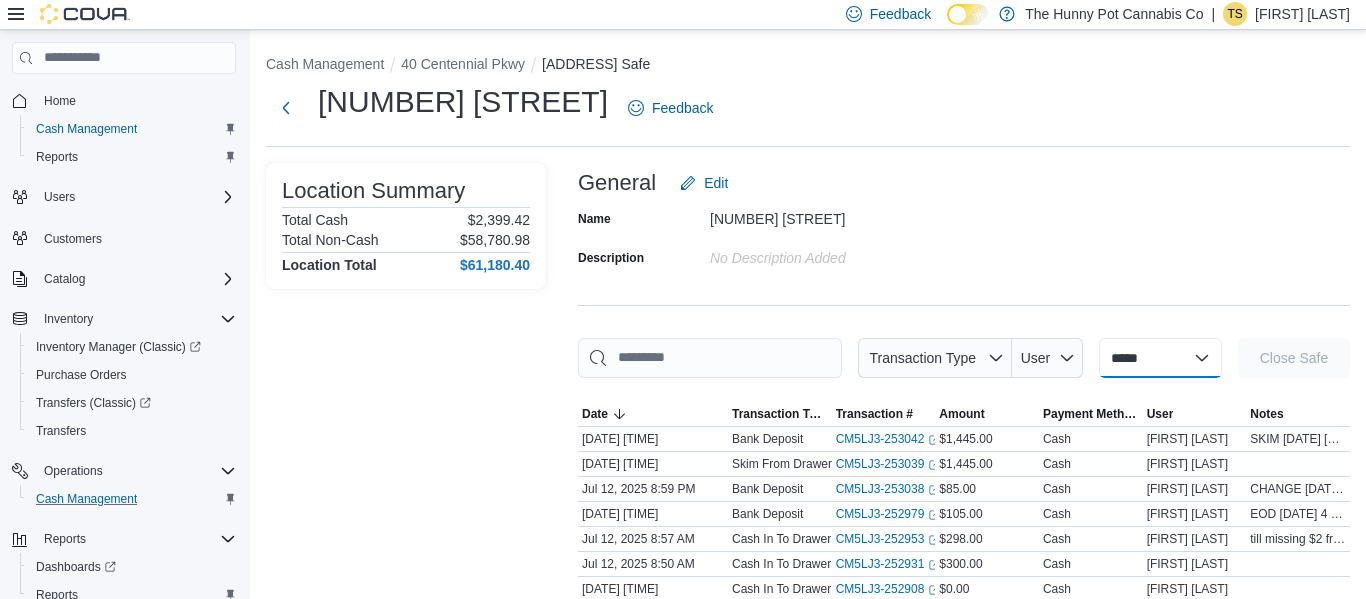 scroll, scrollTop: 0, scrollLeft: 0, axis: both 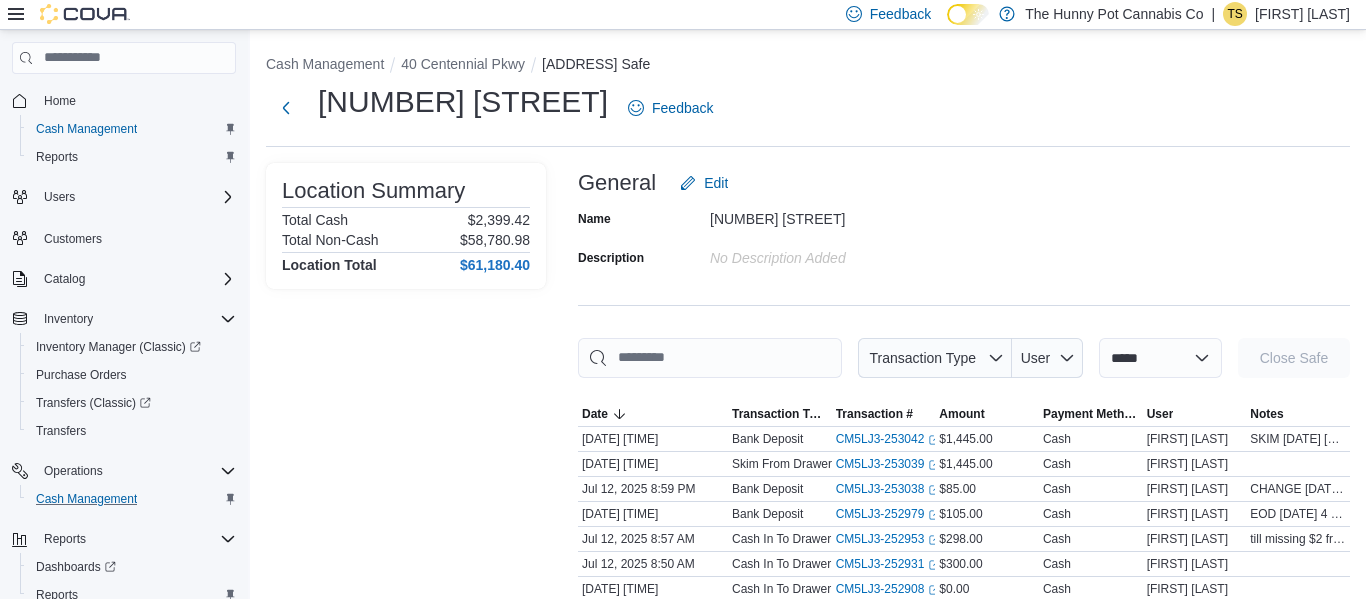 click on "40 Centennial Parkway Feedback" at bounding box center (808, 108) 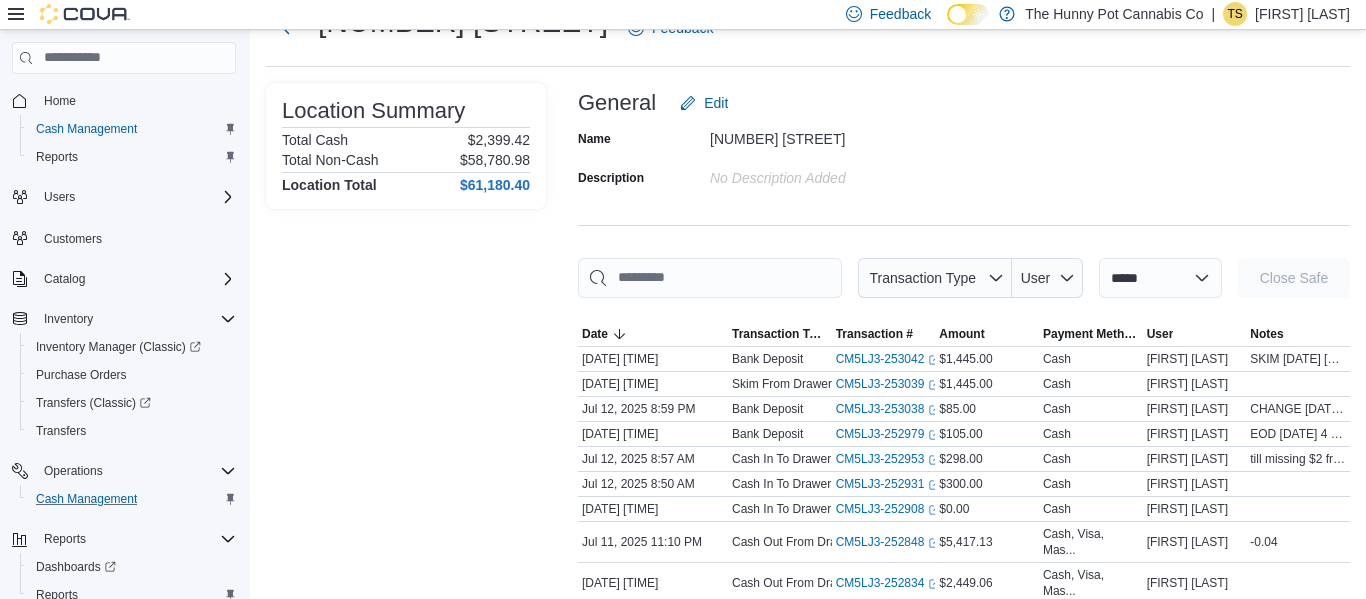 scroll, scrollTop: 160, scrollLeft: 0, axis: vertical 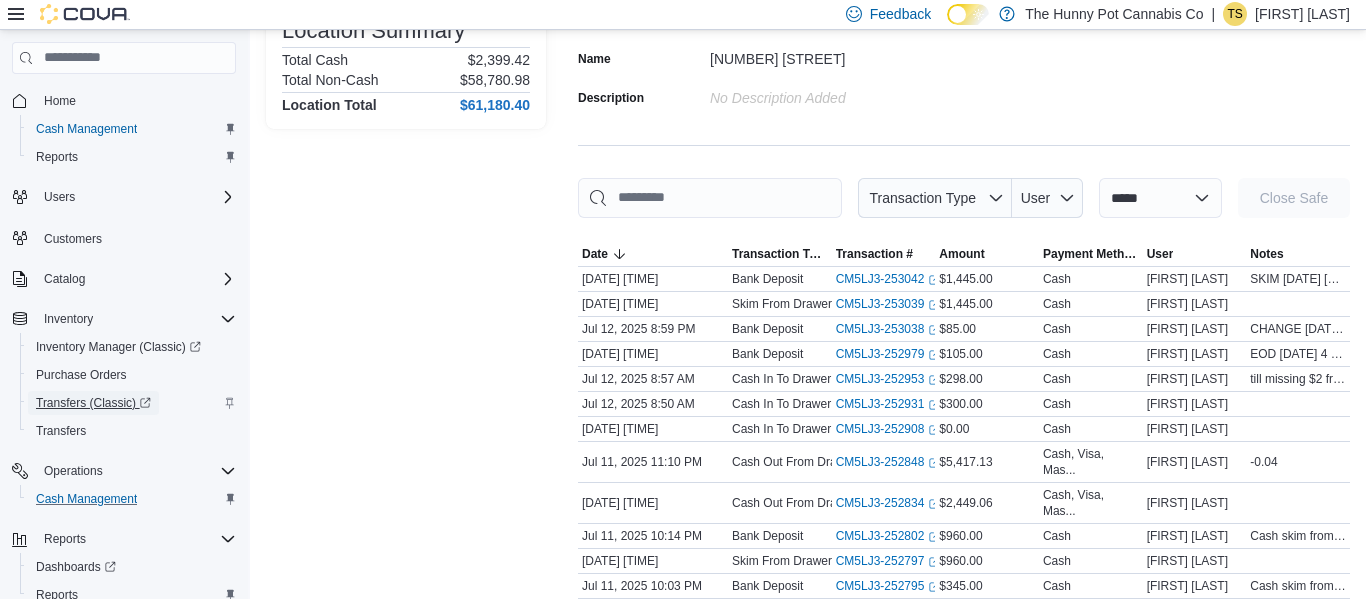 click on "Transfers (Classic)" at bounding box center [93, 403] 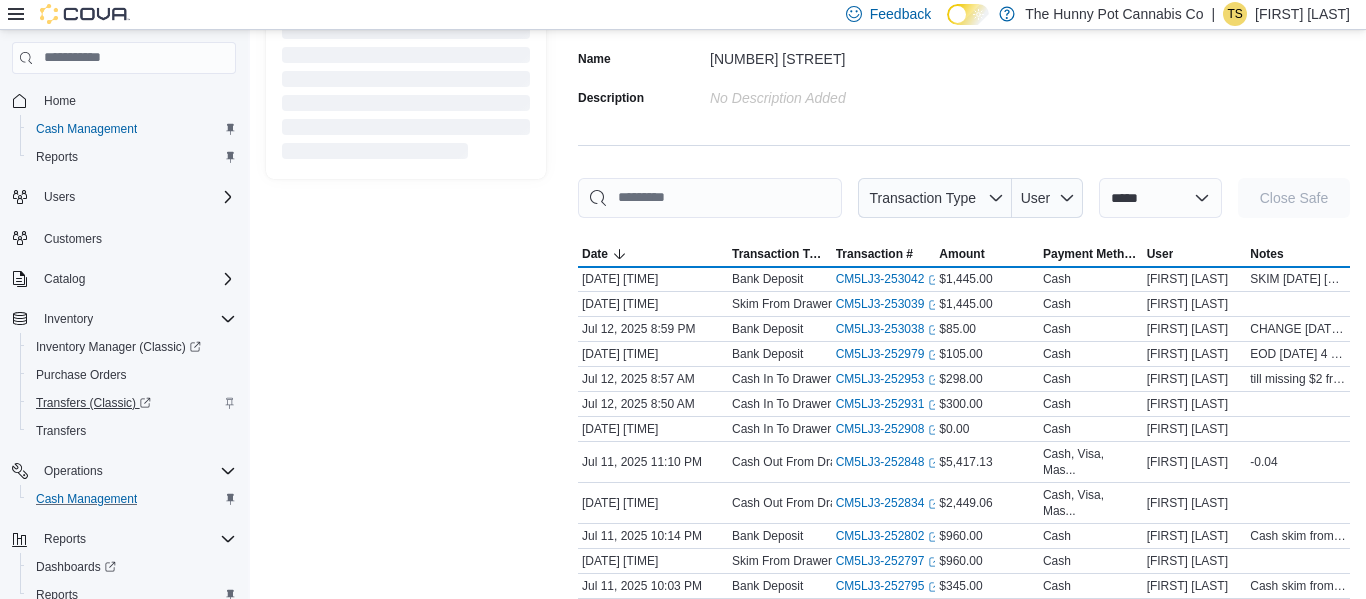 scroll, scrollTop: 0, scrollLeft: 0, axis: both 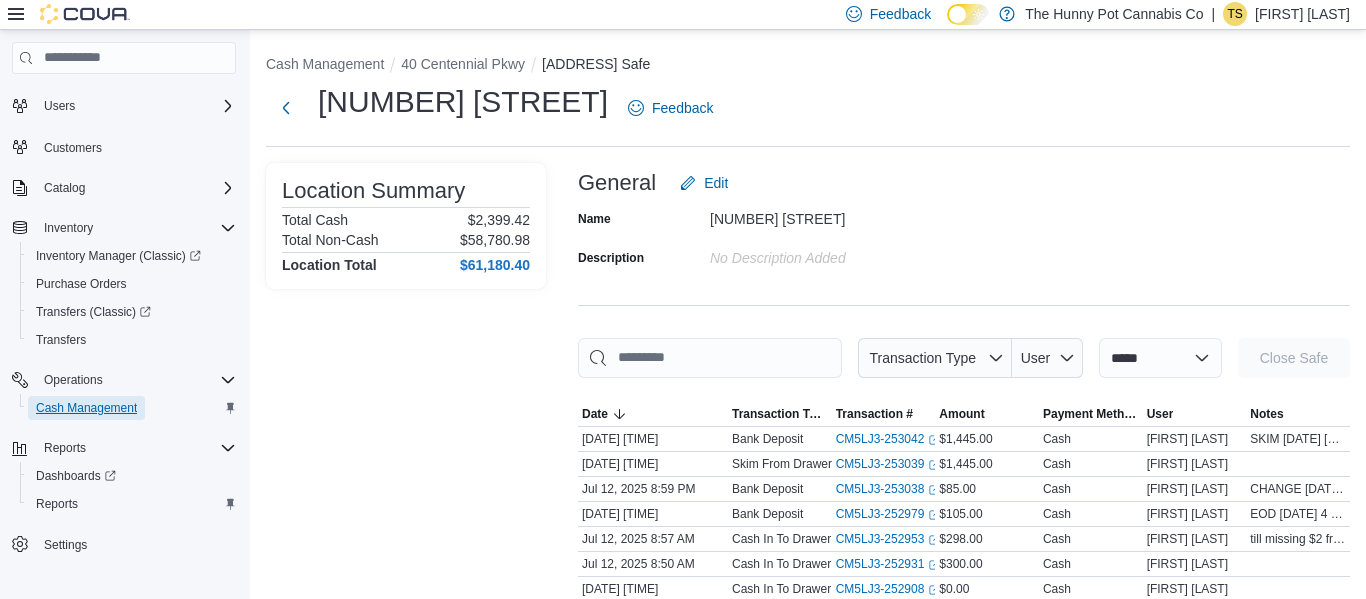 click on "Cash Management" at bounding box center [86, 408] 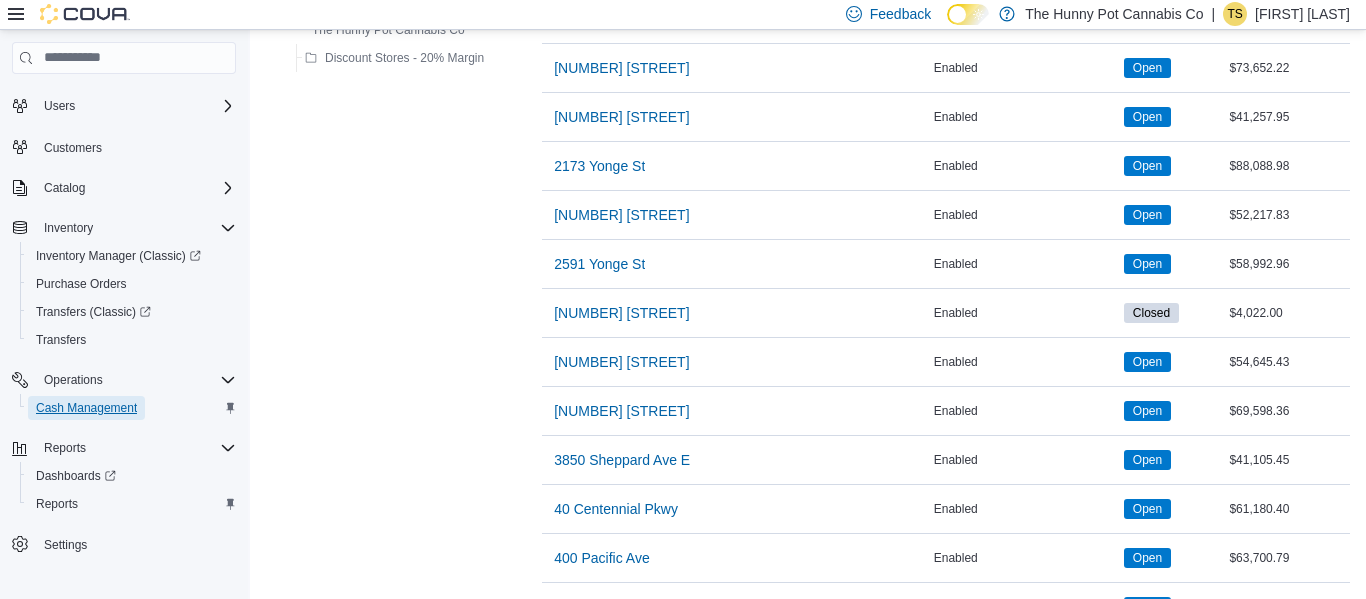 scroll, scrollTop: 1008, scrollLeft: 0, axis: vertical 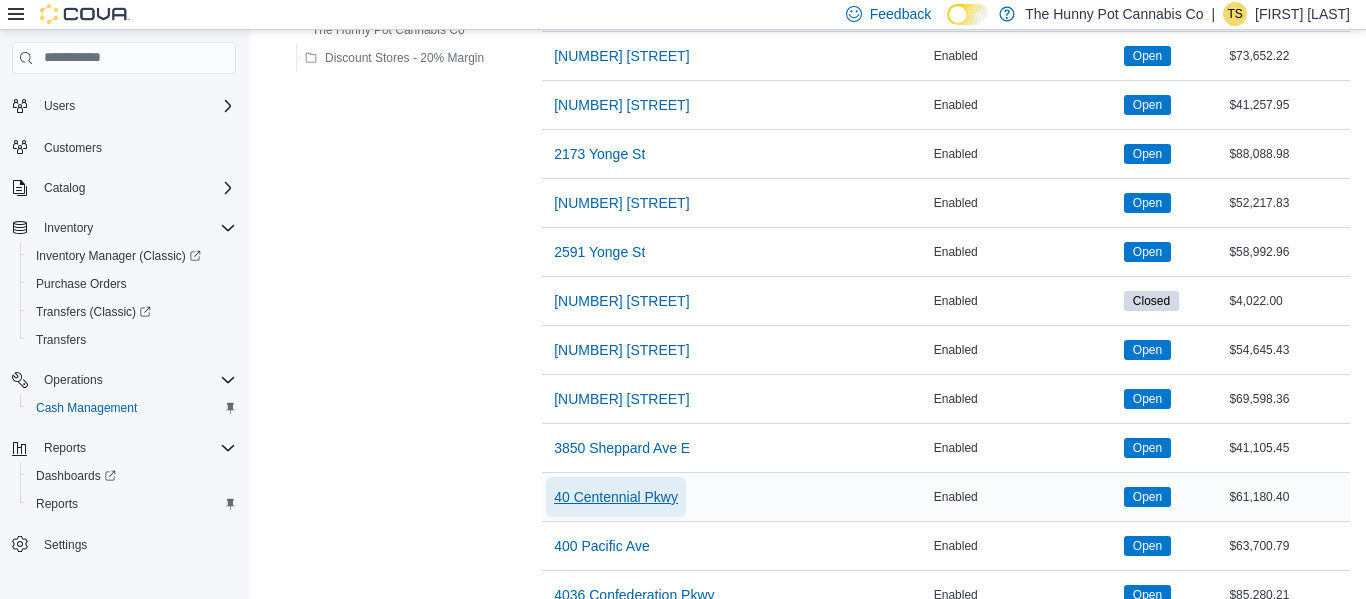 click on "40 Centennial Pkwy" at bounding box center [616, 497] 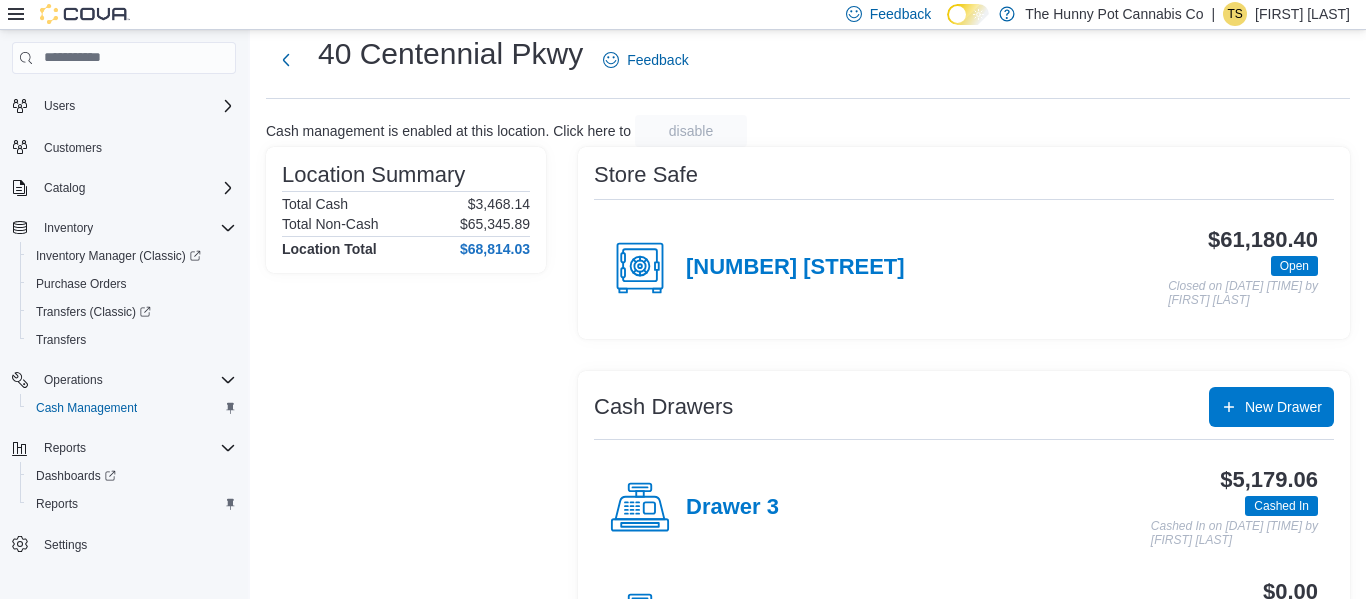 scroll, scrollTop: 268, scrollLeft: 0, axis: vertical 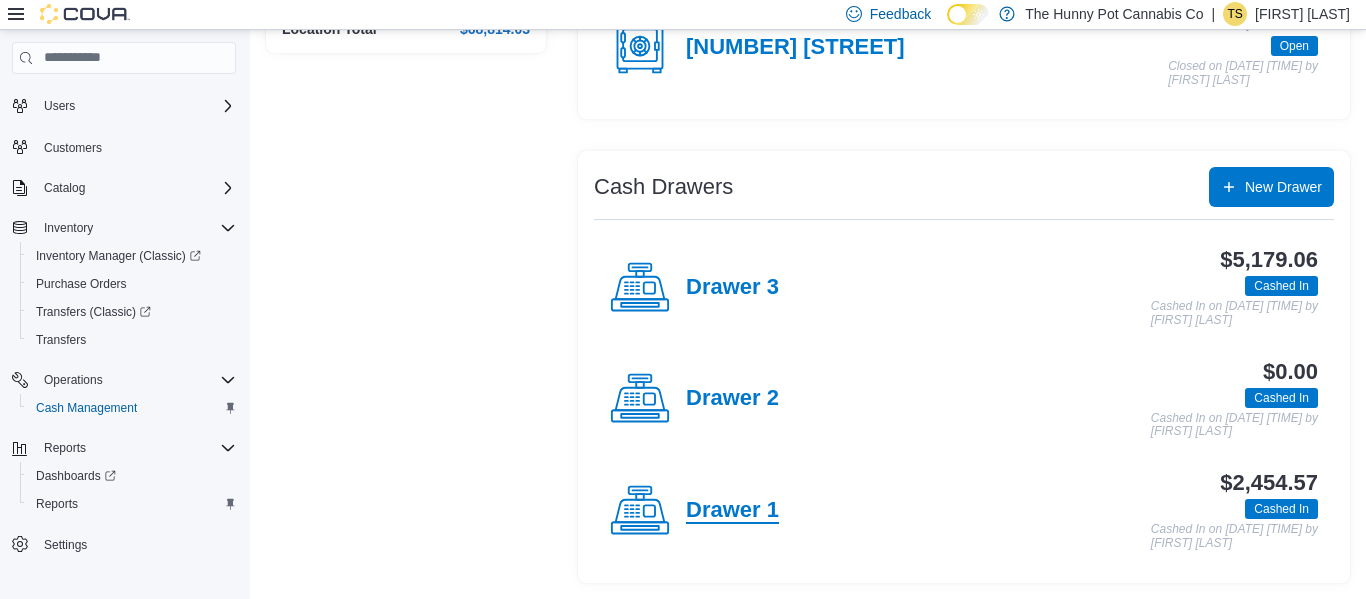 click on "Drawer 1" at bounding box center [732, 511] 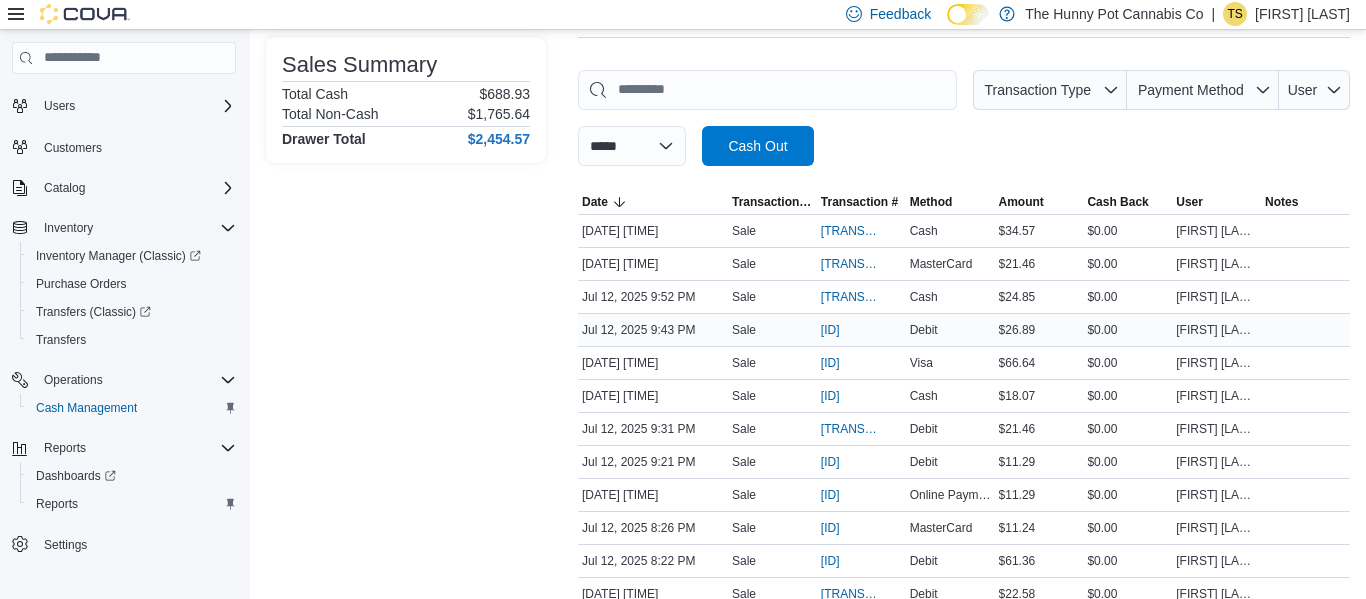 scroll, scrollTop: 0, scrollLeft: 0, axis: both 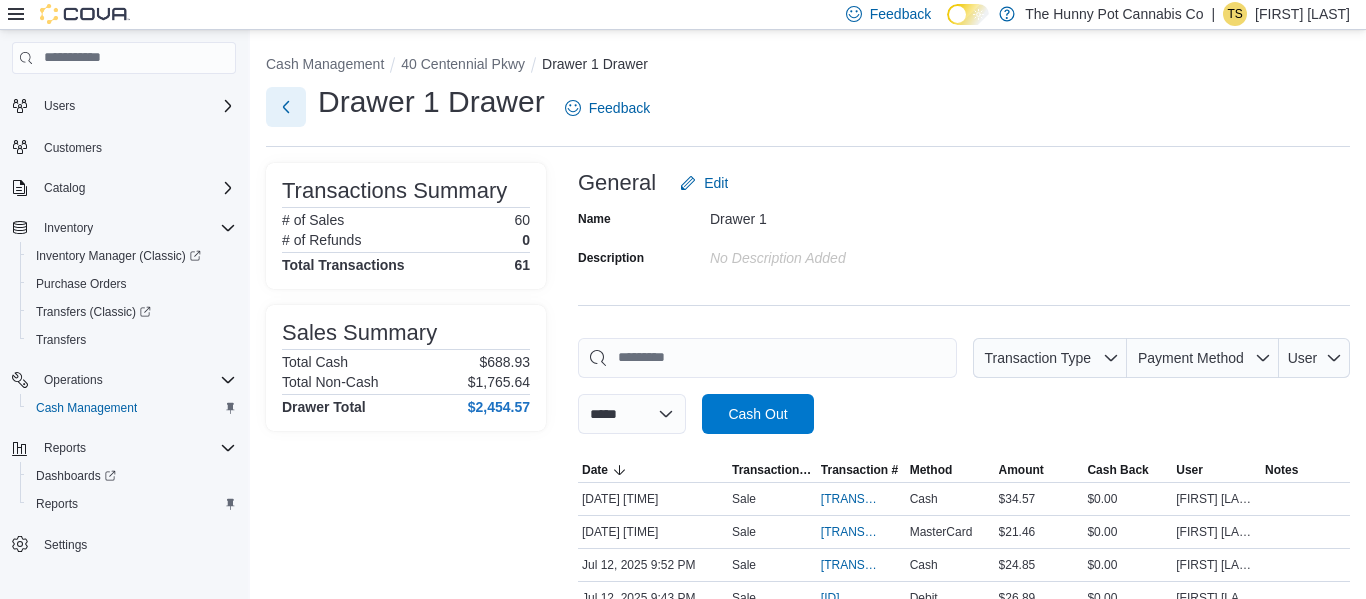 click at bounding box center (286, 107) 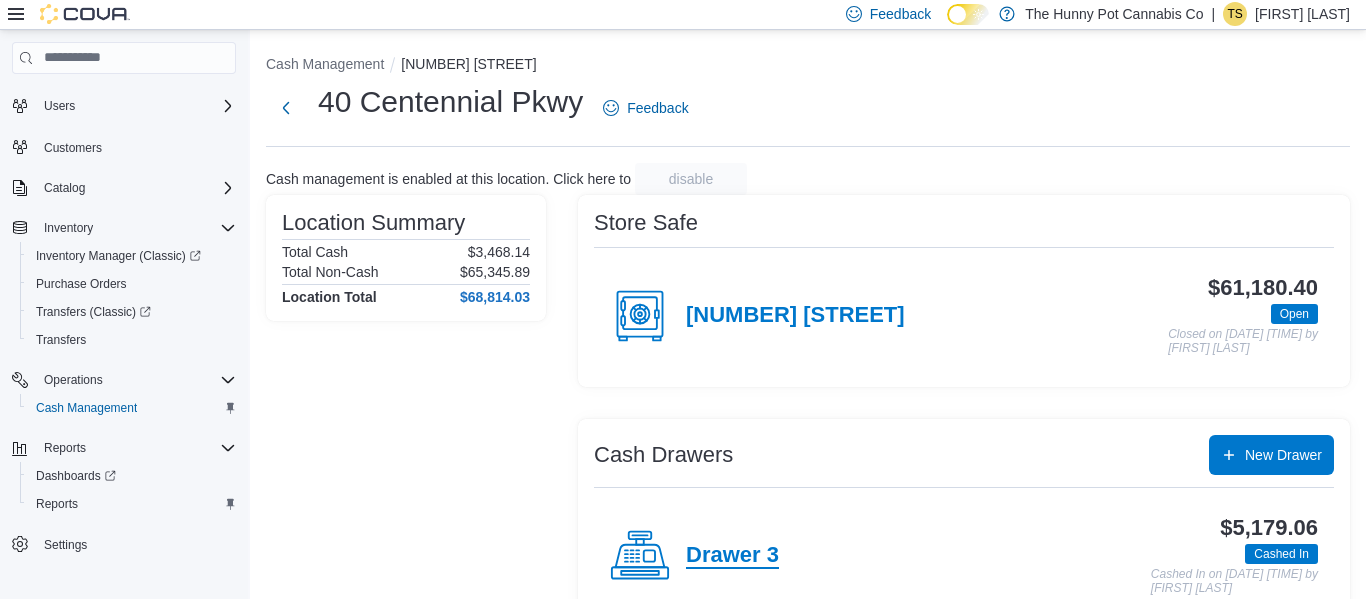 click on "Drawer 3" at bounding box center [732, 556] 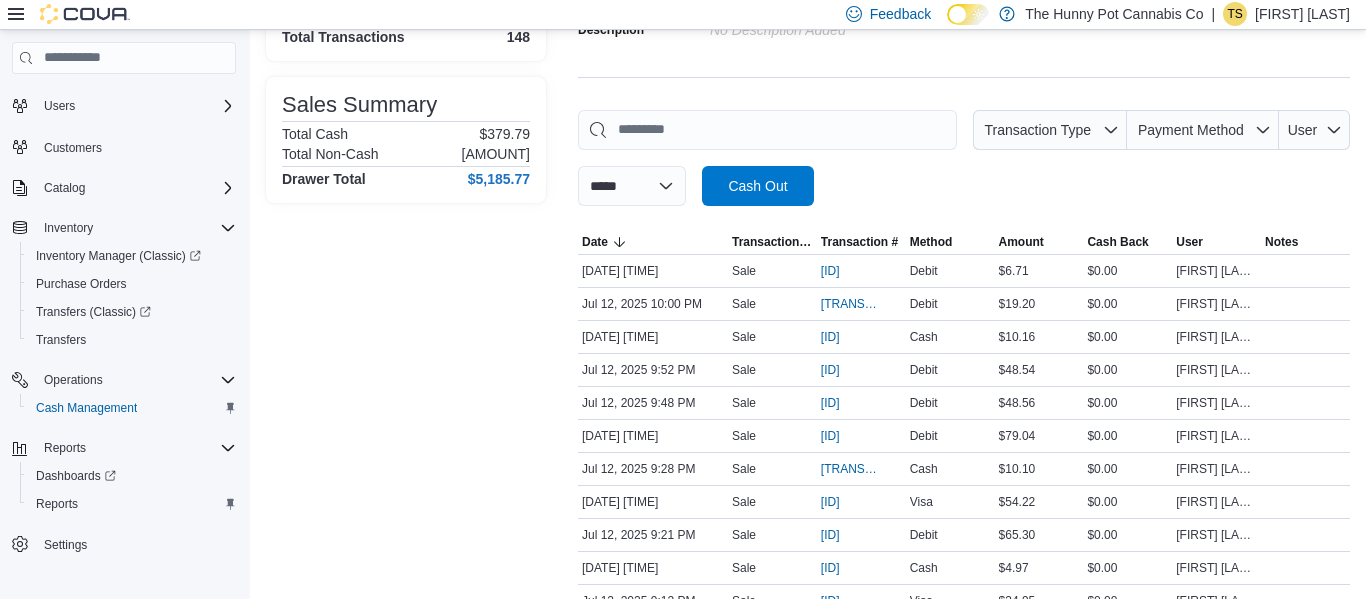 scroll, scrollTop: 229, scrollLeft: 0, axis: vertical 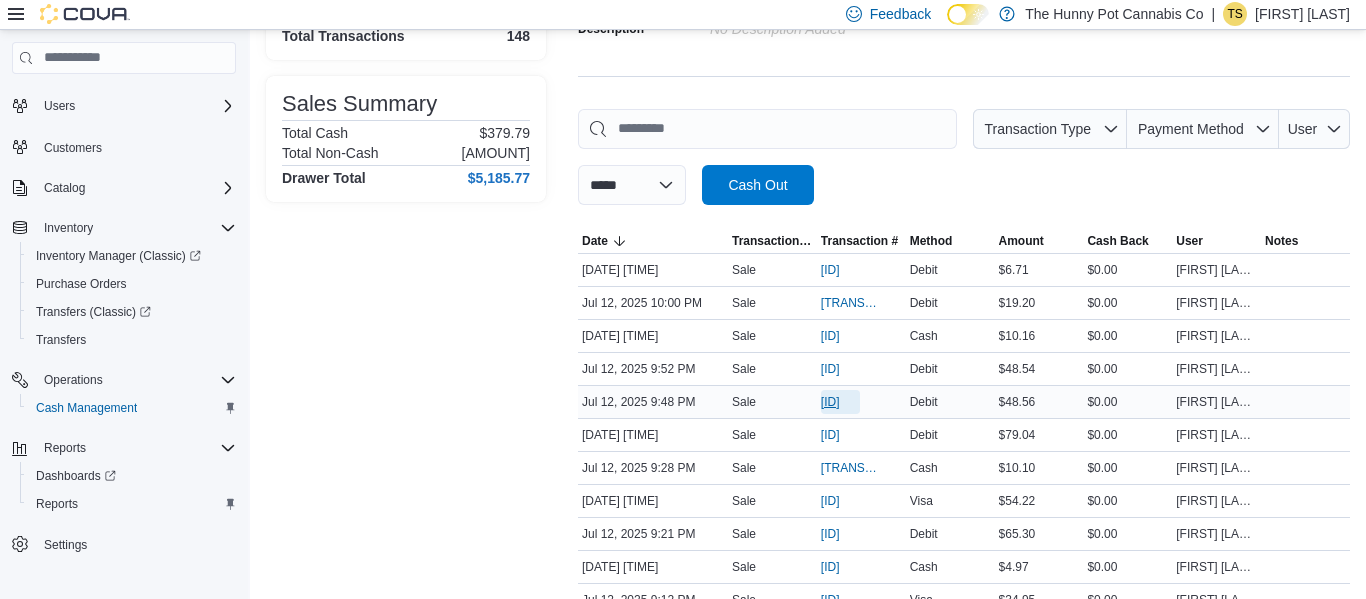 click on "[ID]" at bounding box center [830, 402] 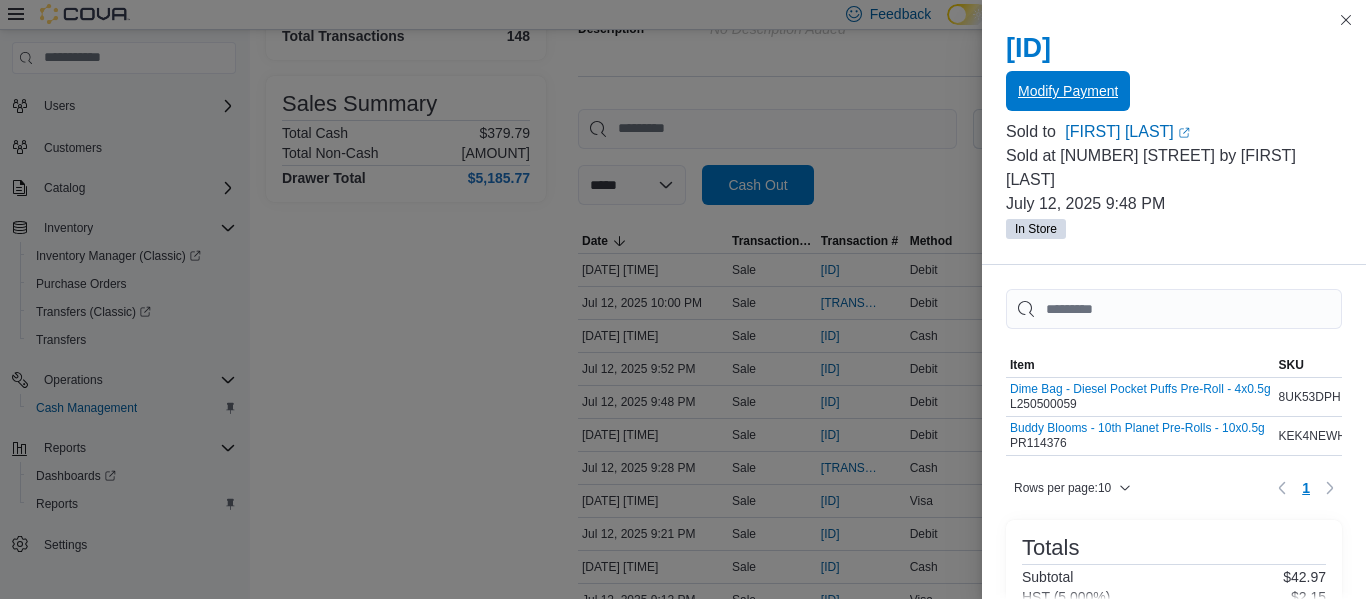 click on "Modify Payment" at bounding box center (1068, 91) 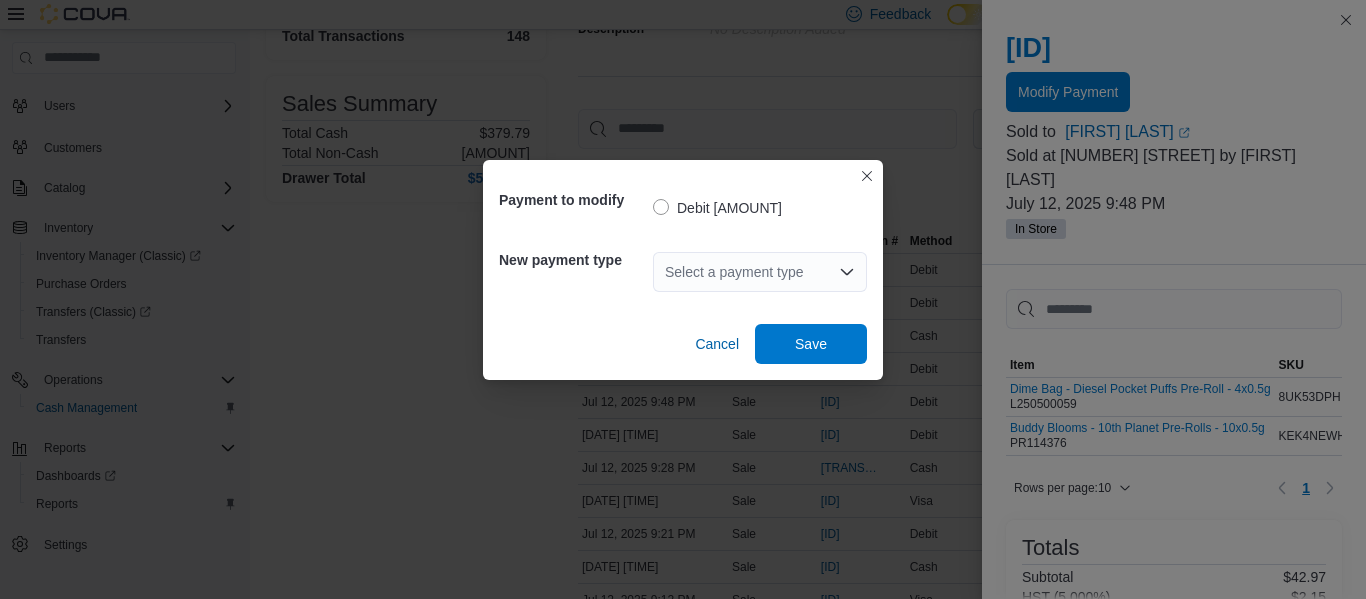 click on "Select a payment type" at bounding box center (760, 272) 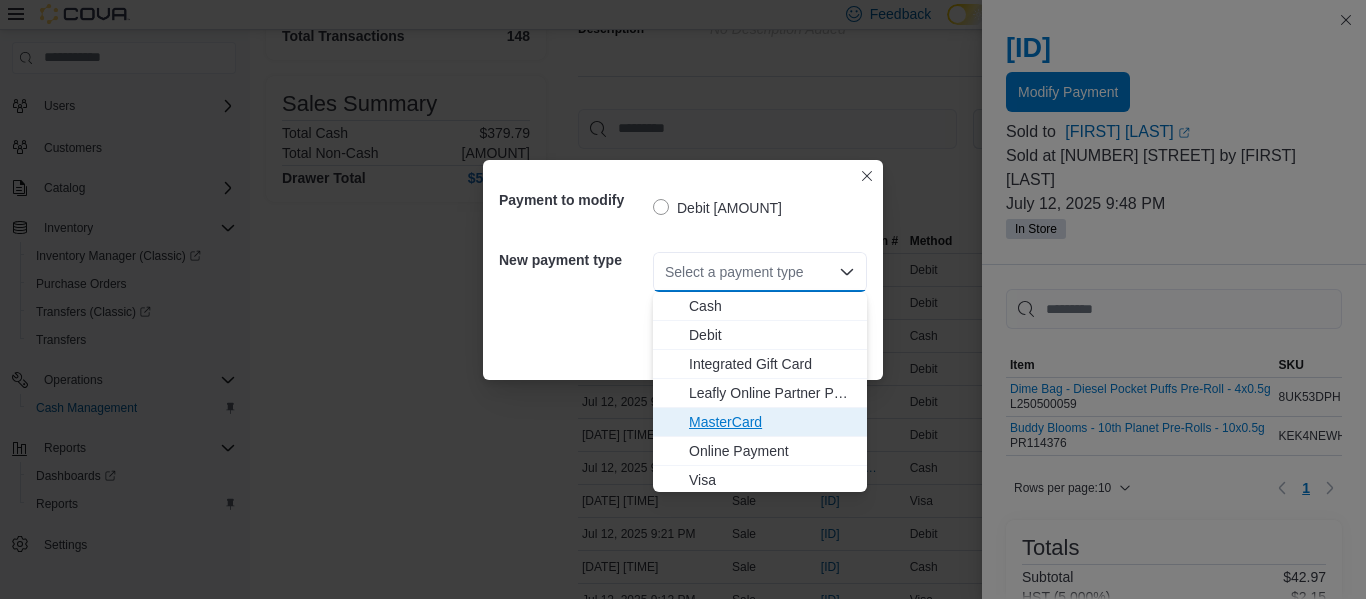 click on "MasterCard" at bounding box center [772, 422] 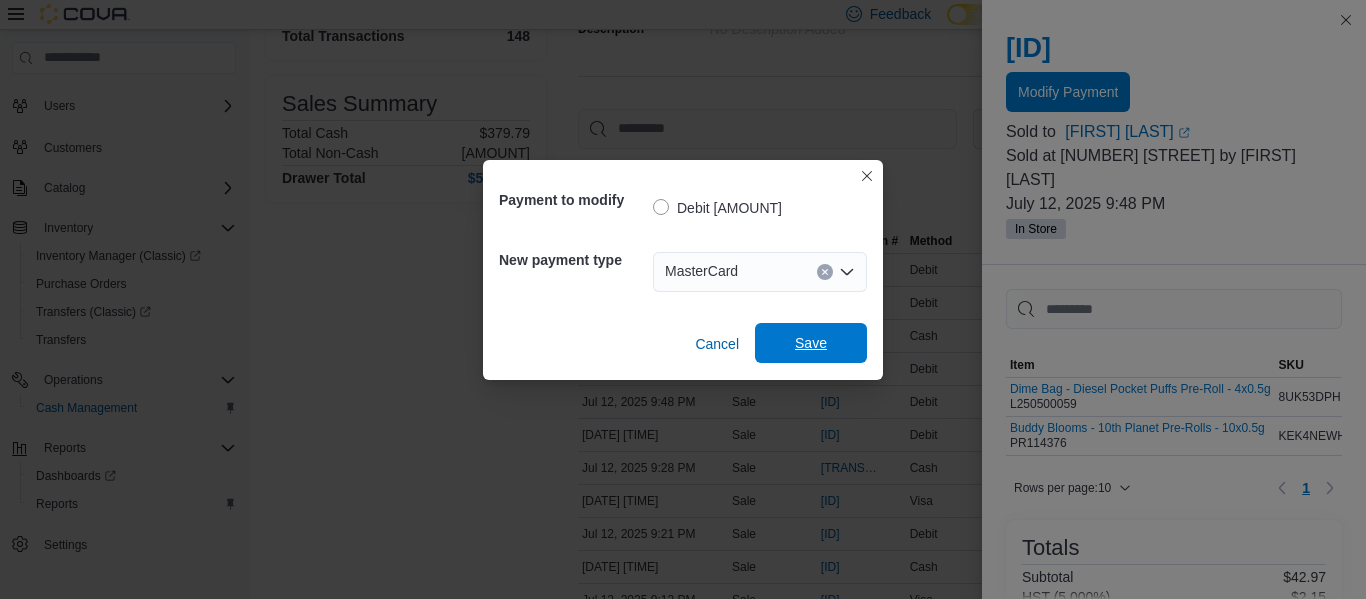 click on "Save" at bounding box center (811, 343) 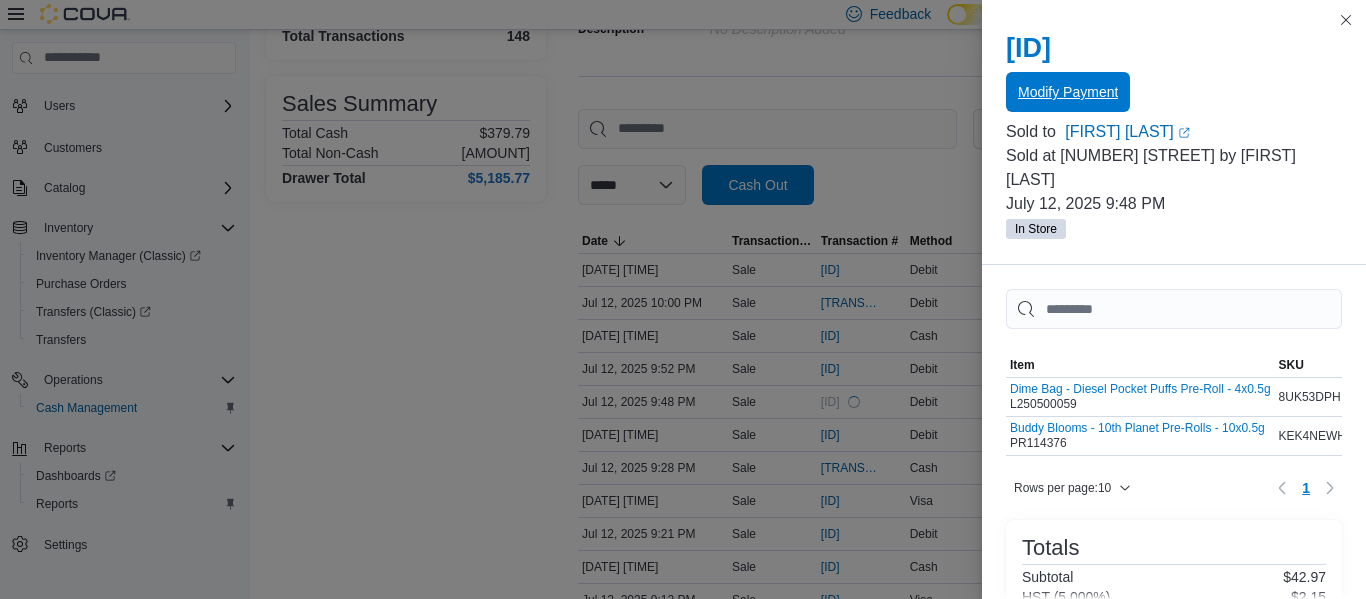 scroll, scrollTop: 0, scrollLeft: 0, axis: both 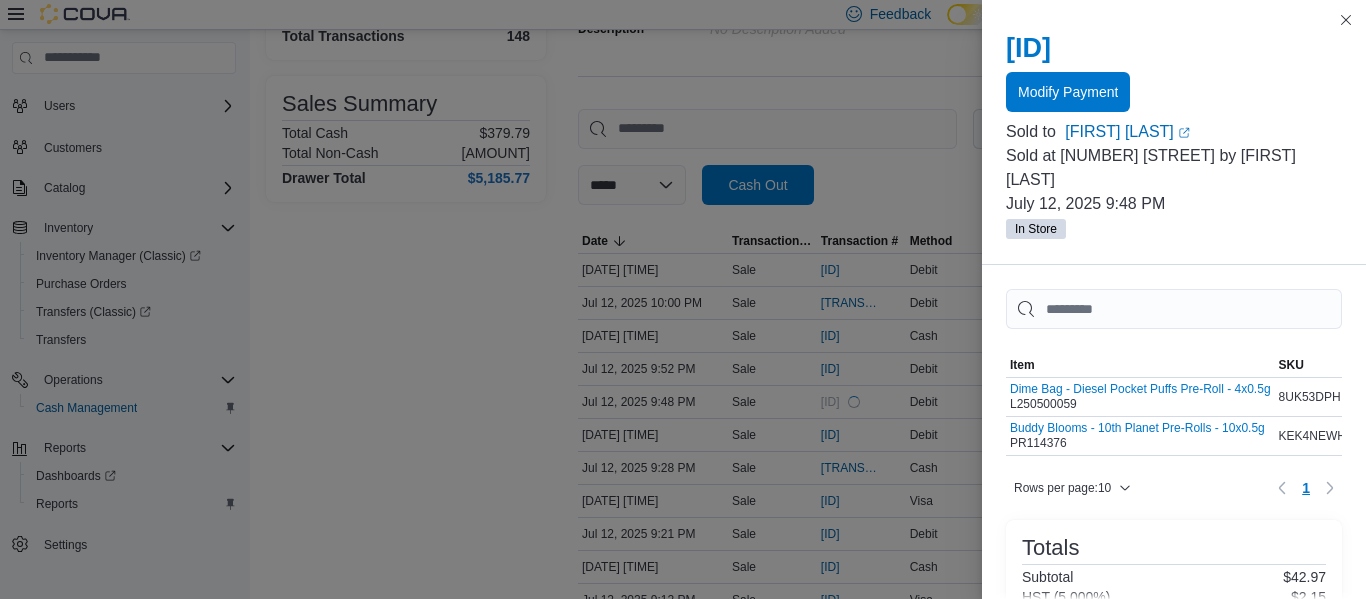 click on "[FIRST] [LAST]" at bounding box center [1302, 14] 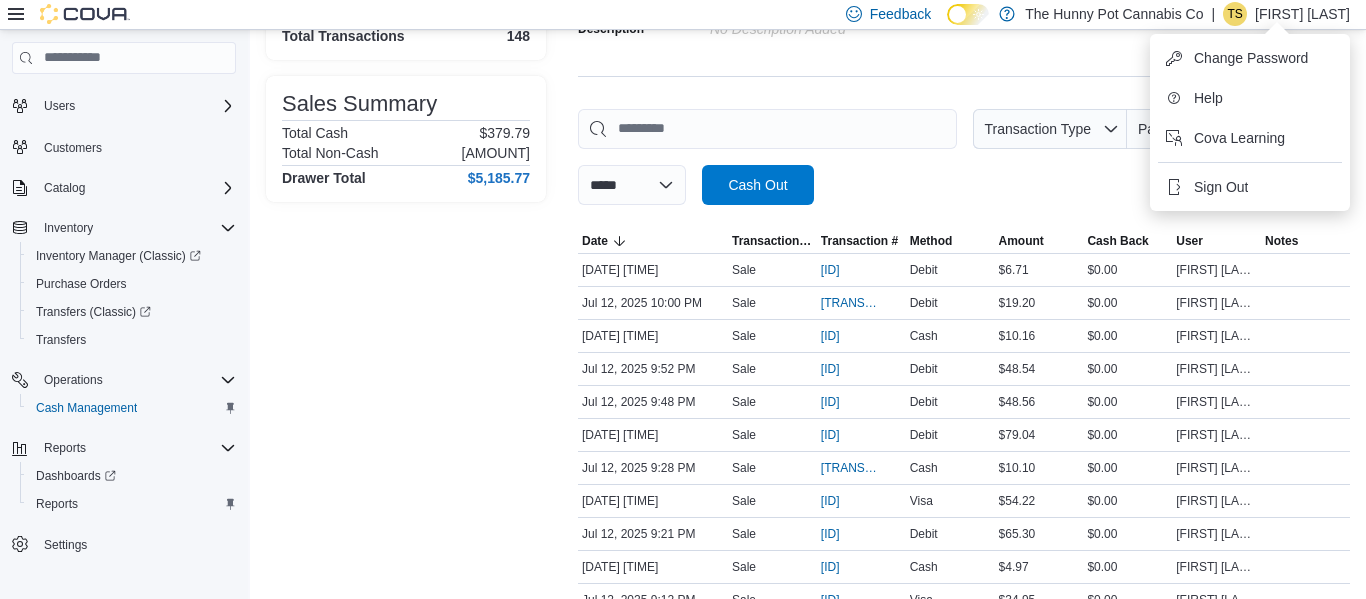 click on "**********" at bounding box center (964, 157) 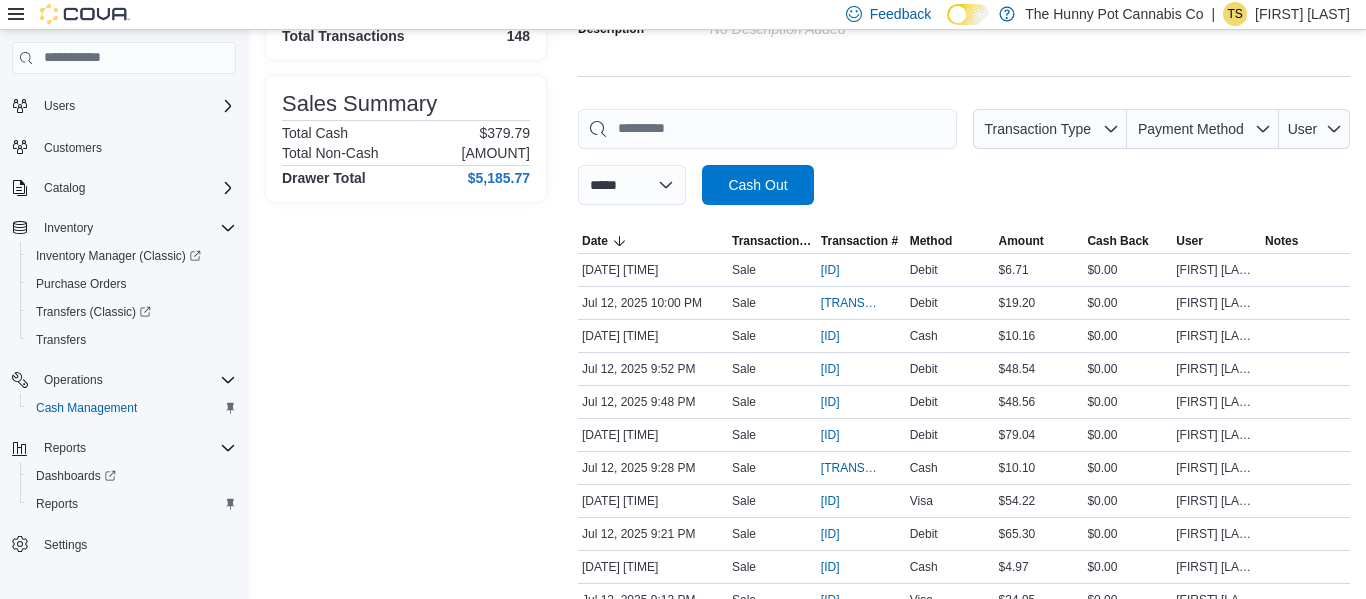 scroll, scrollTop: 0, scrollLeft: 0, axis: both 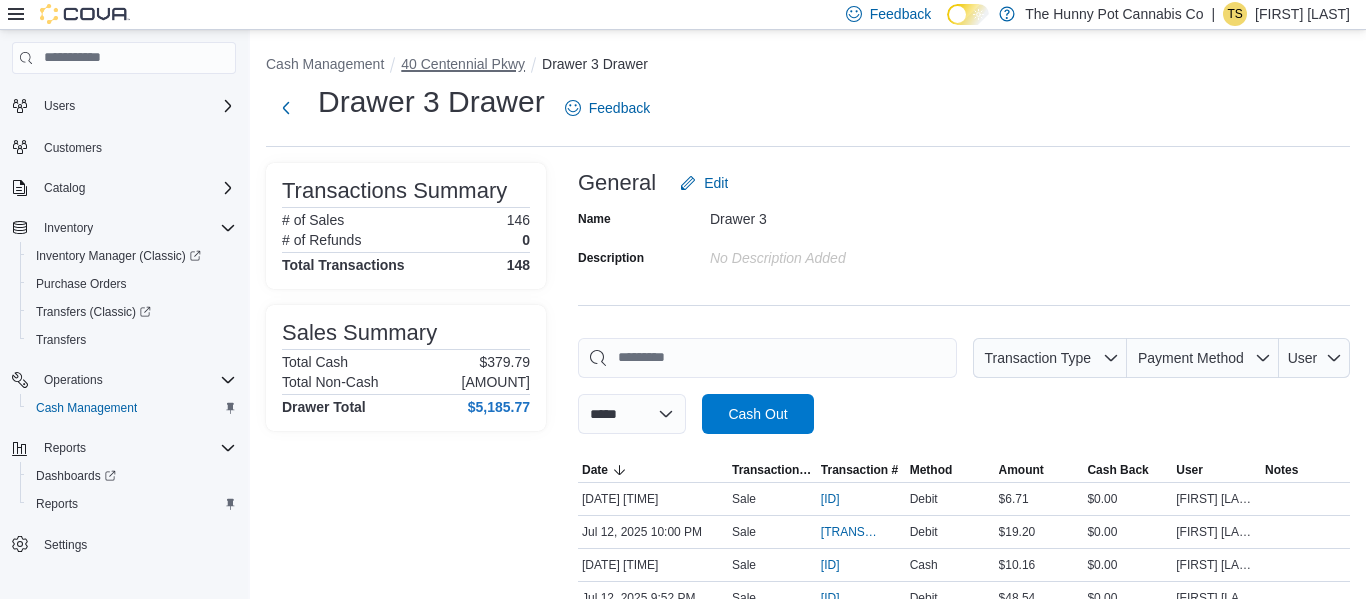 click on "40 Centennial Pkwy" at bounding box center [463, 64] 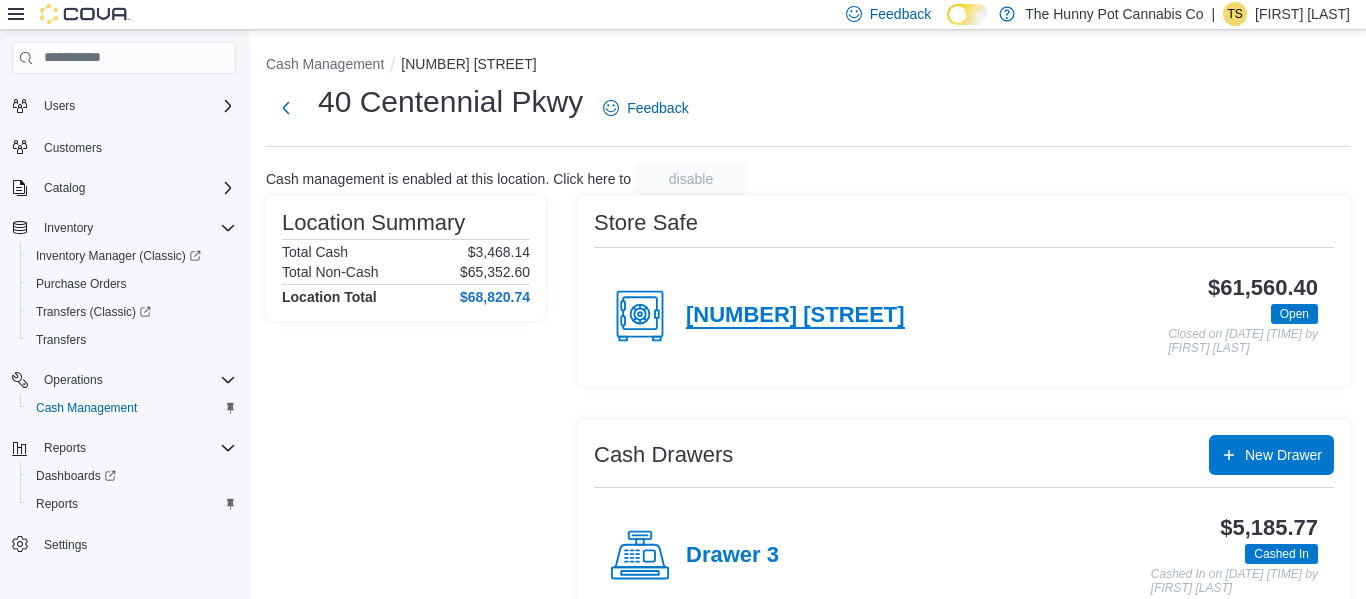 click on "[NUMBER] [STREET]" at bounding box center [795, 316] 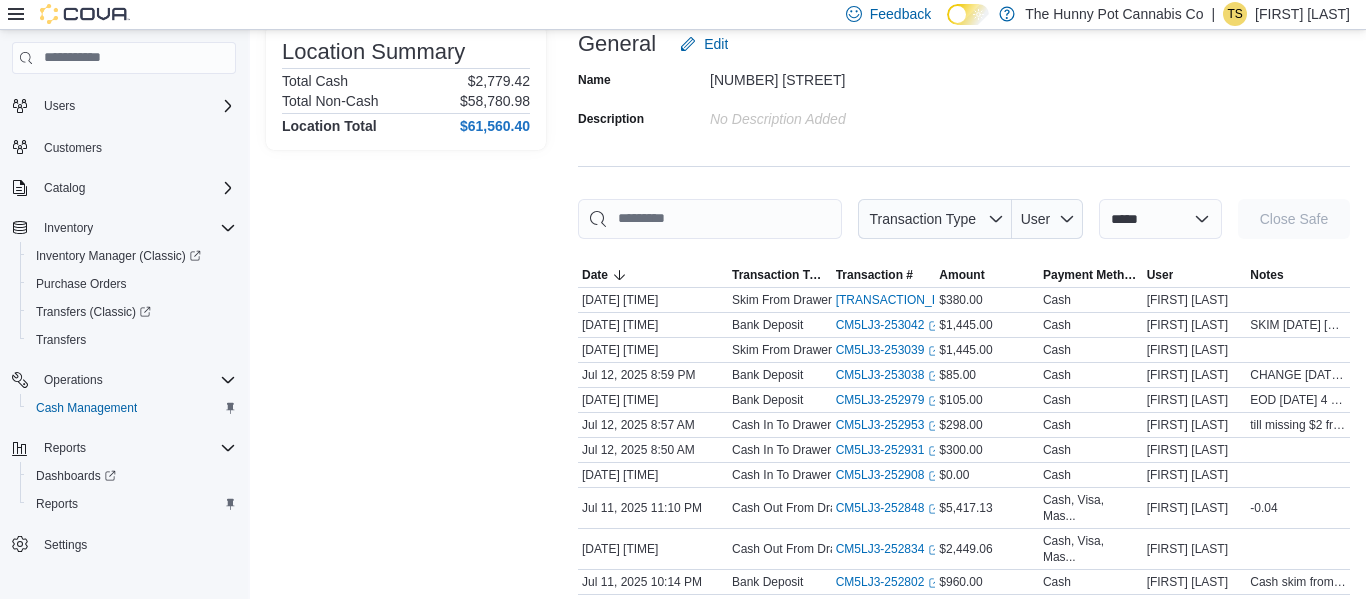scroll, scrollTop: 136, scrollLeft: 0, axis: vertical 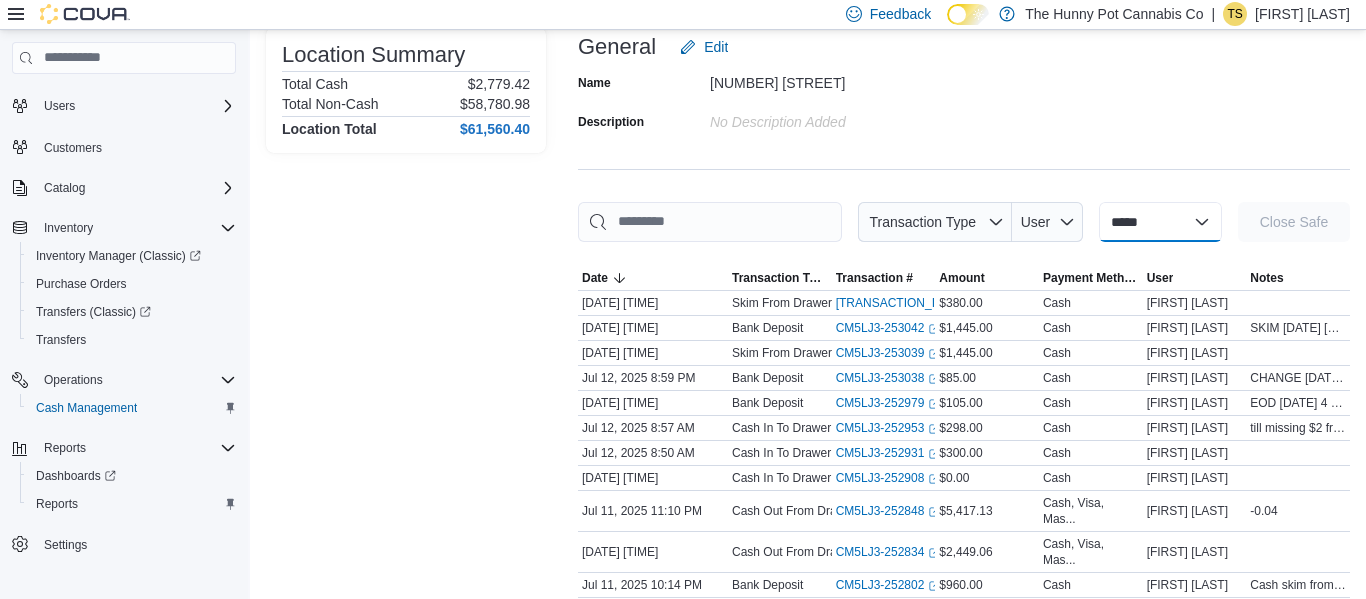 click on "**********" at bounding box center (1160, 222) 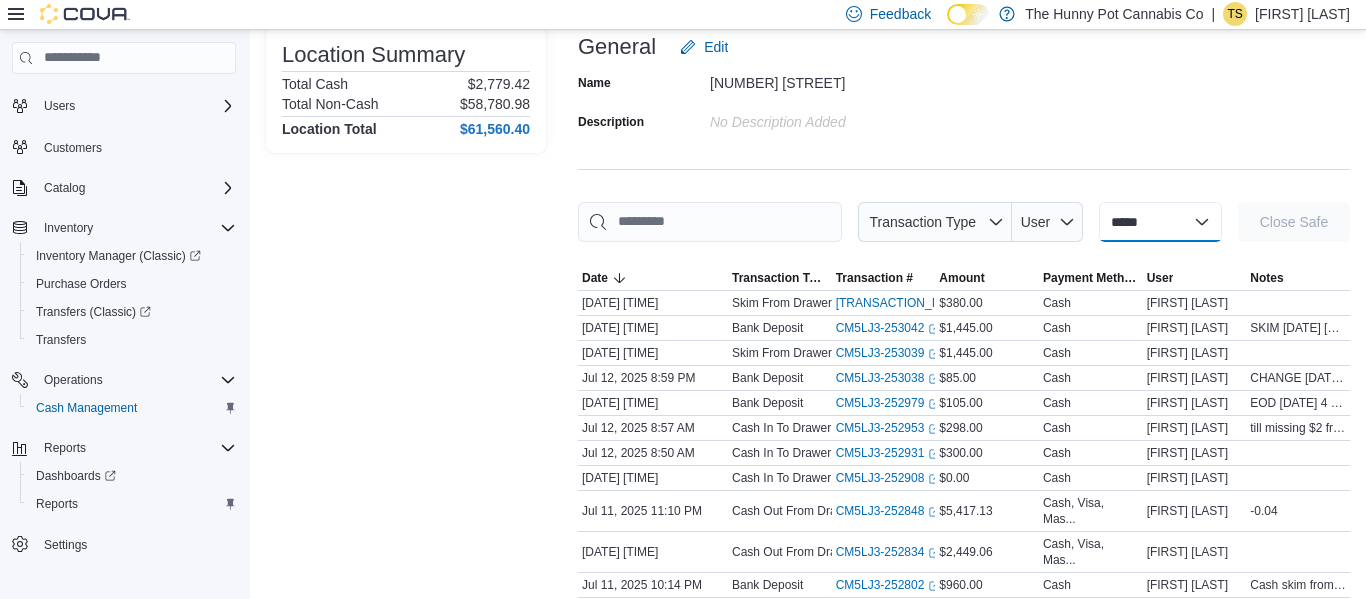 select on "**********" 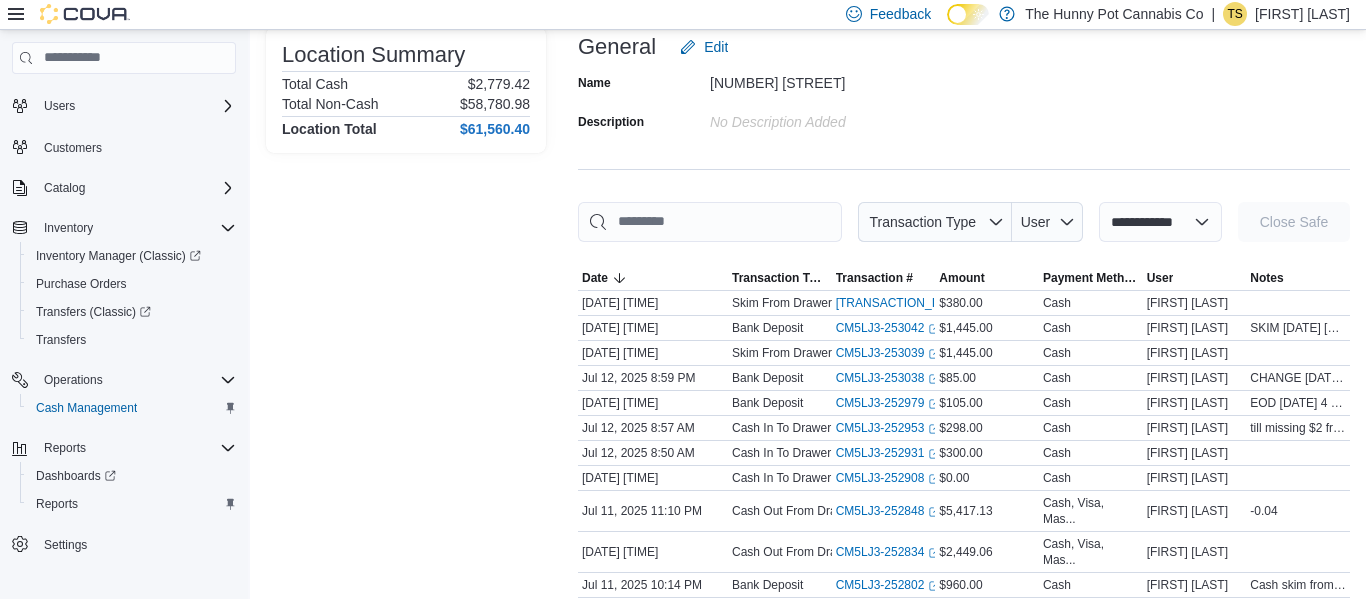 click on "**********" at bounding box center [1160, 222] 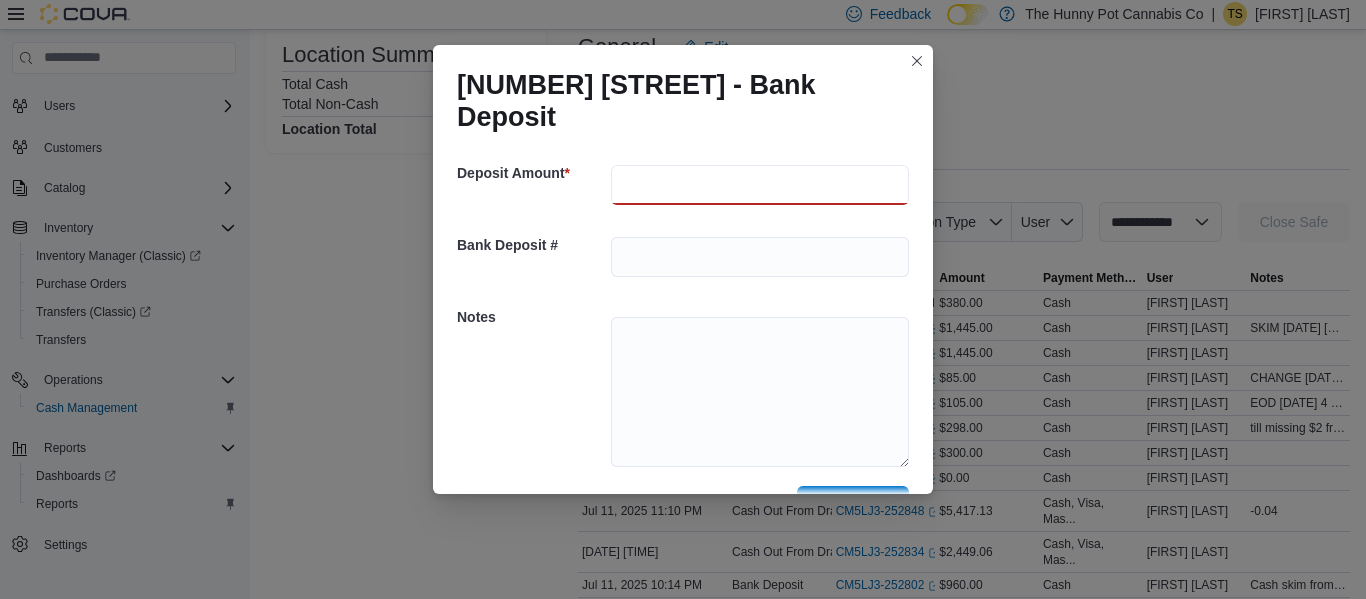 click at bounding box center (760, 185) 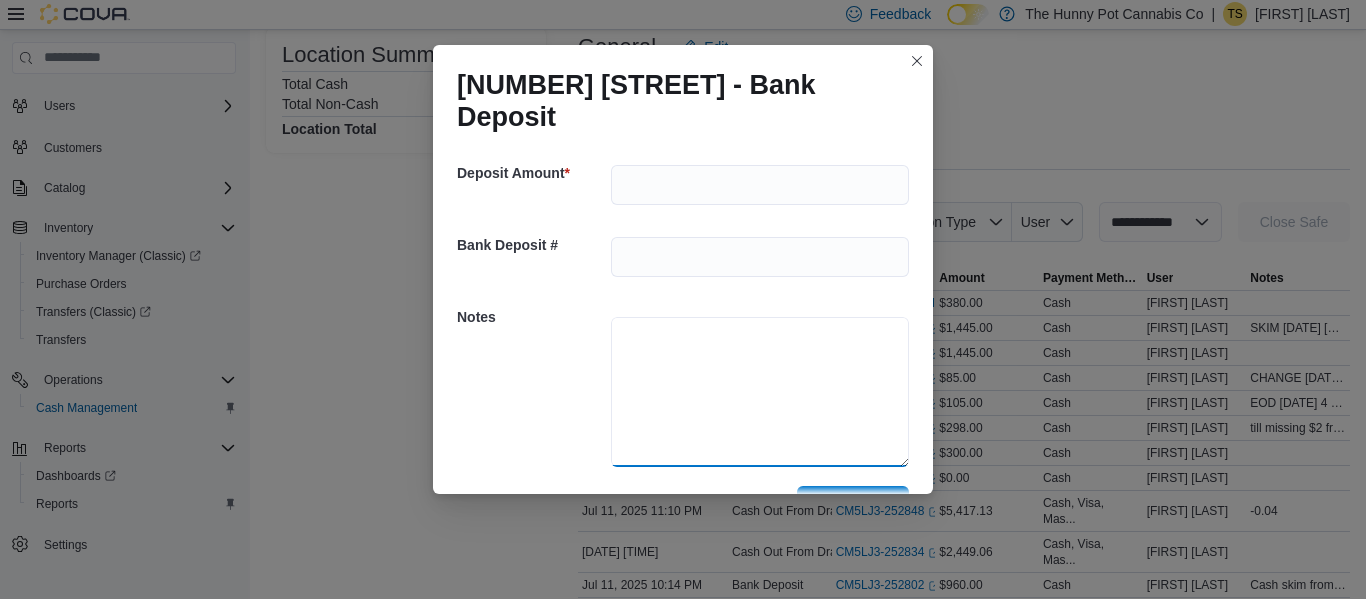 click at bounding box center [760, 392] 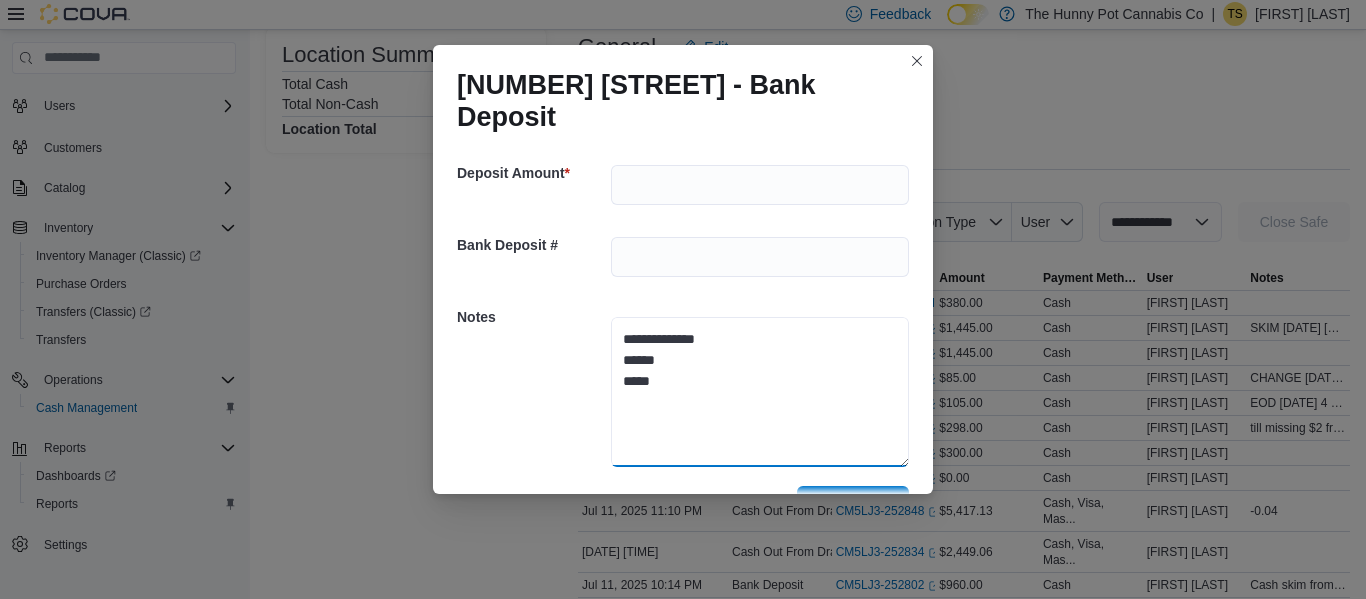 scroll, scrollTop: 56, scrollLeft: 0, axis: vertical 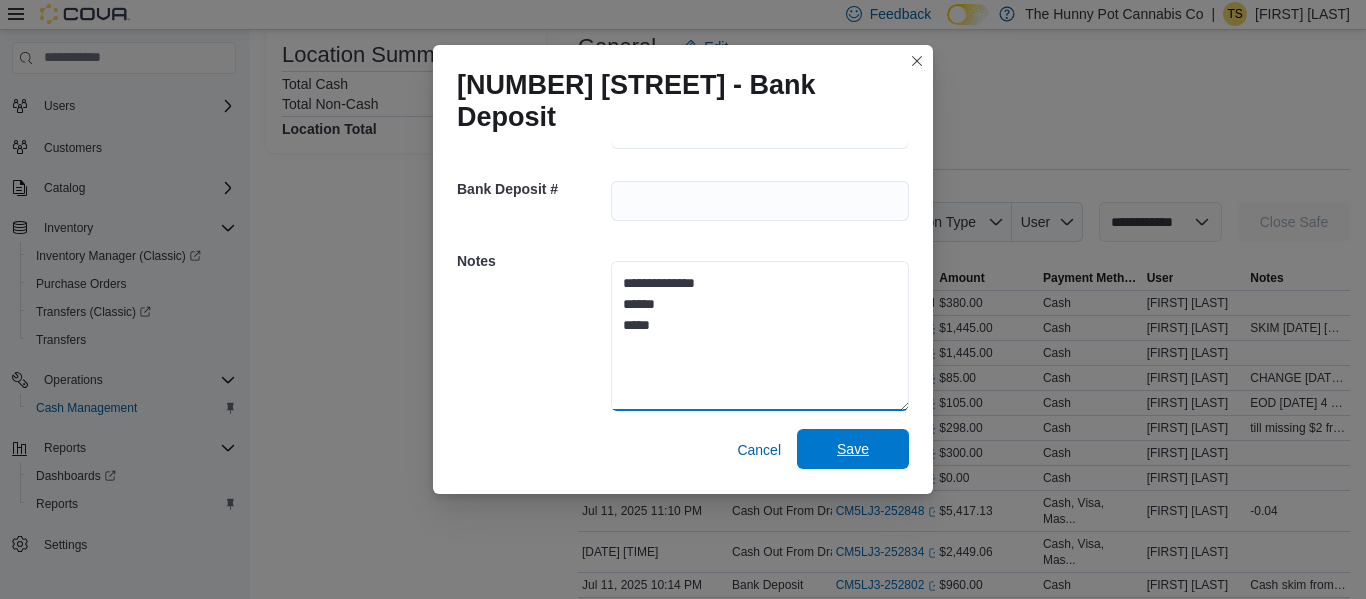 type on "**********" 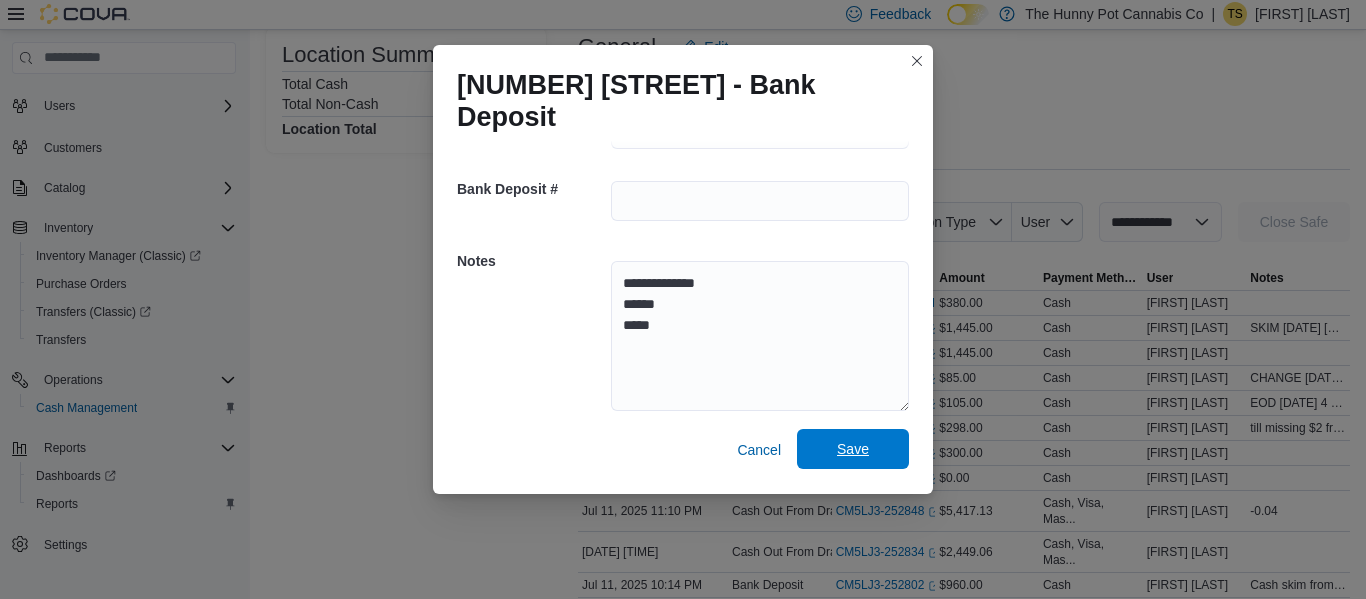 click on "Save" at bounding box center [853, 449] 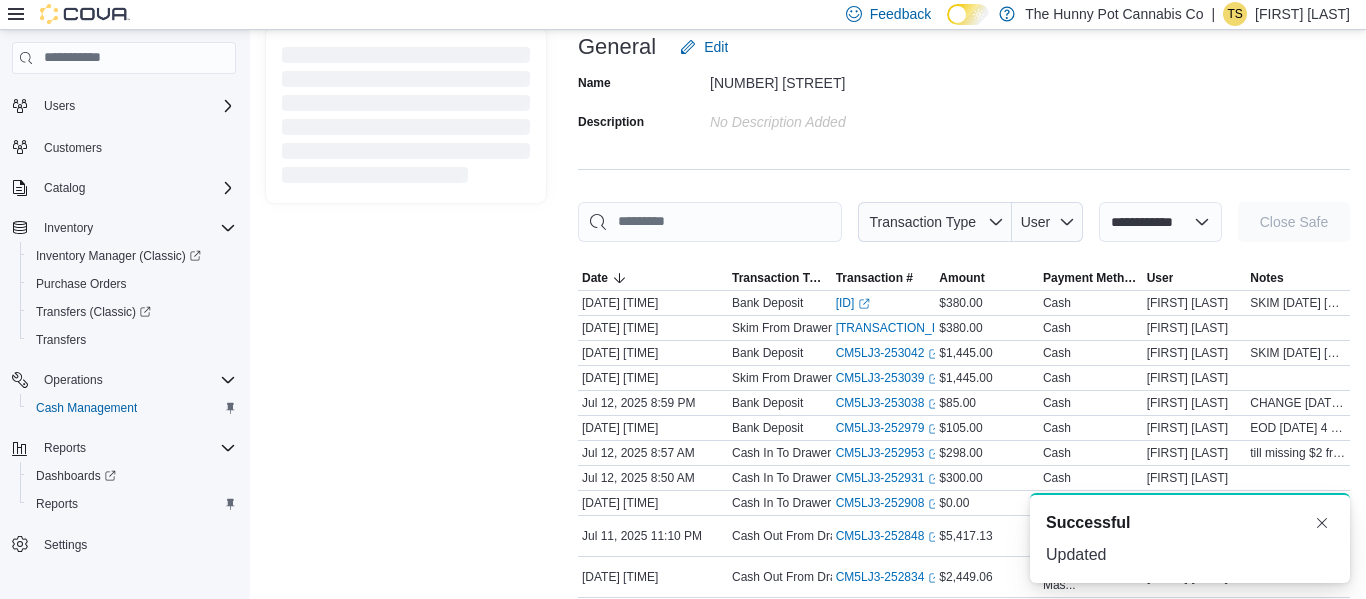 select 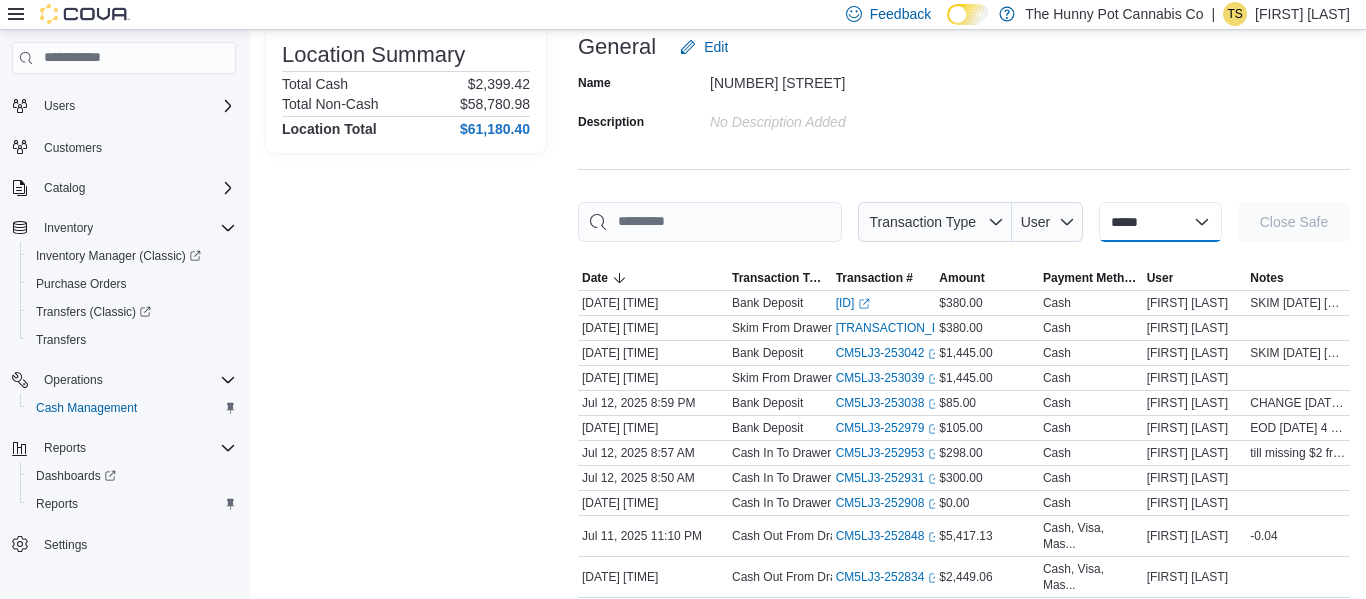 scroll, scrollTop: 0, scrollLeft: 0, axis: both 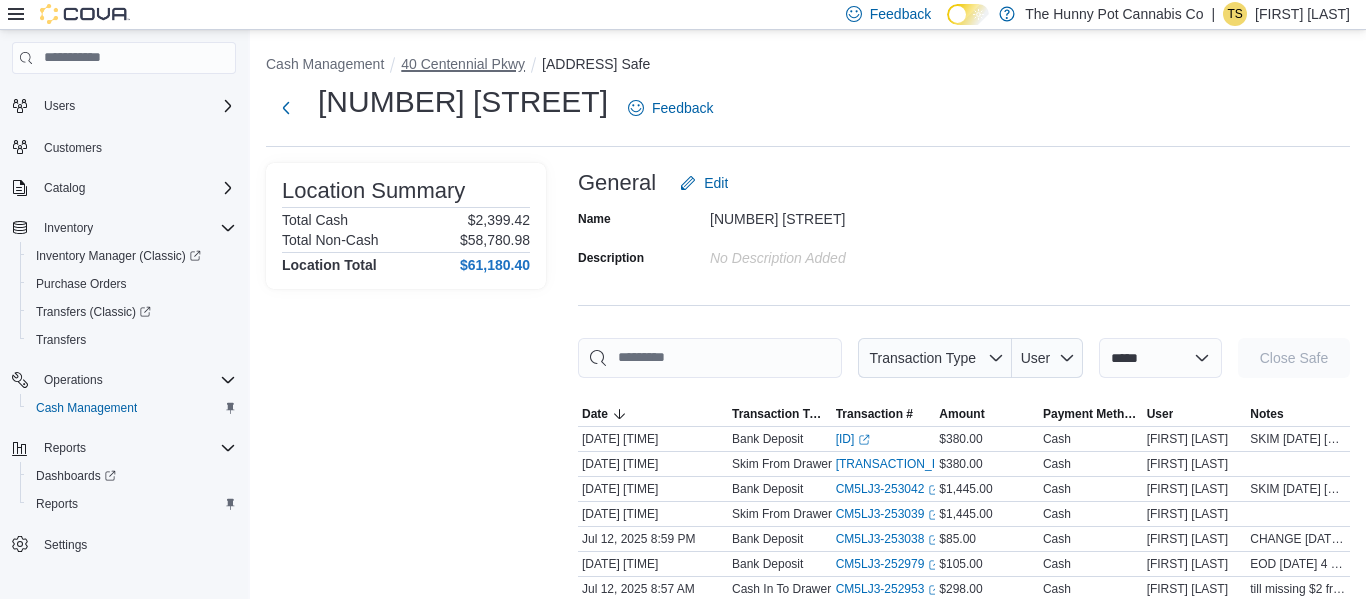 click on "40 Centennial Pkwy" at bounding box center (463, 64) 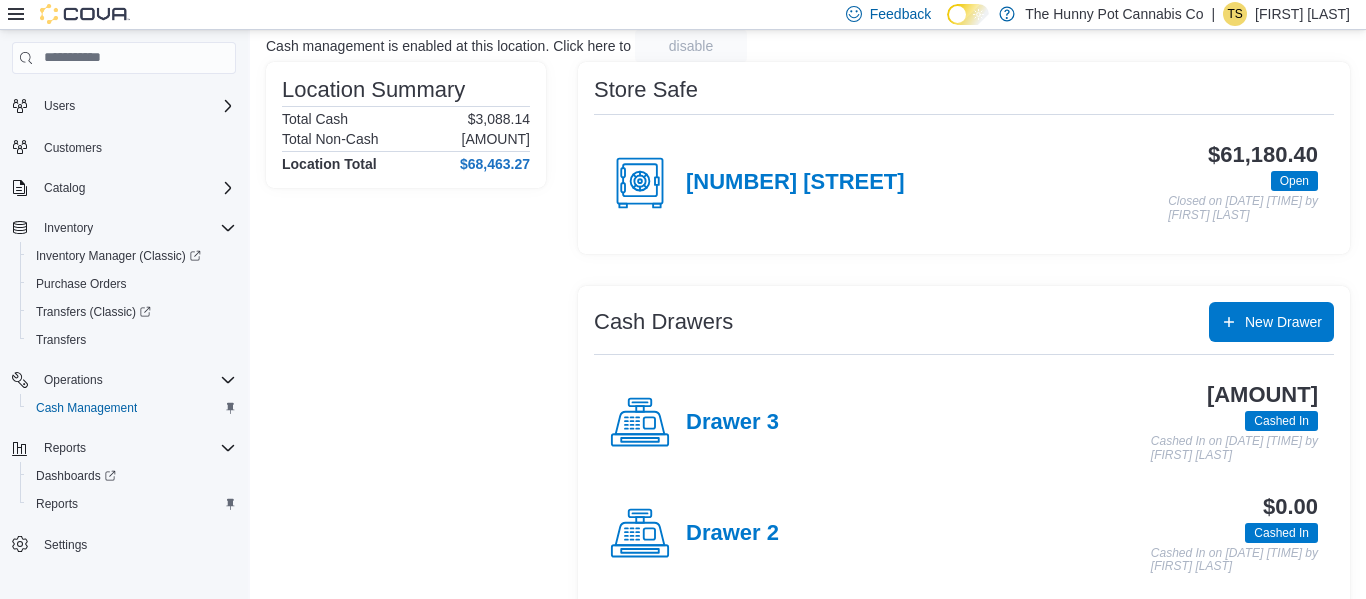 scroll, scrollTop: 136, scrollLeft: 0, axis: vertical 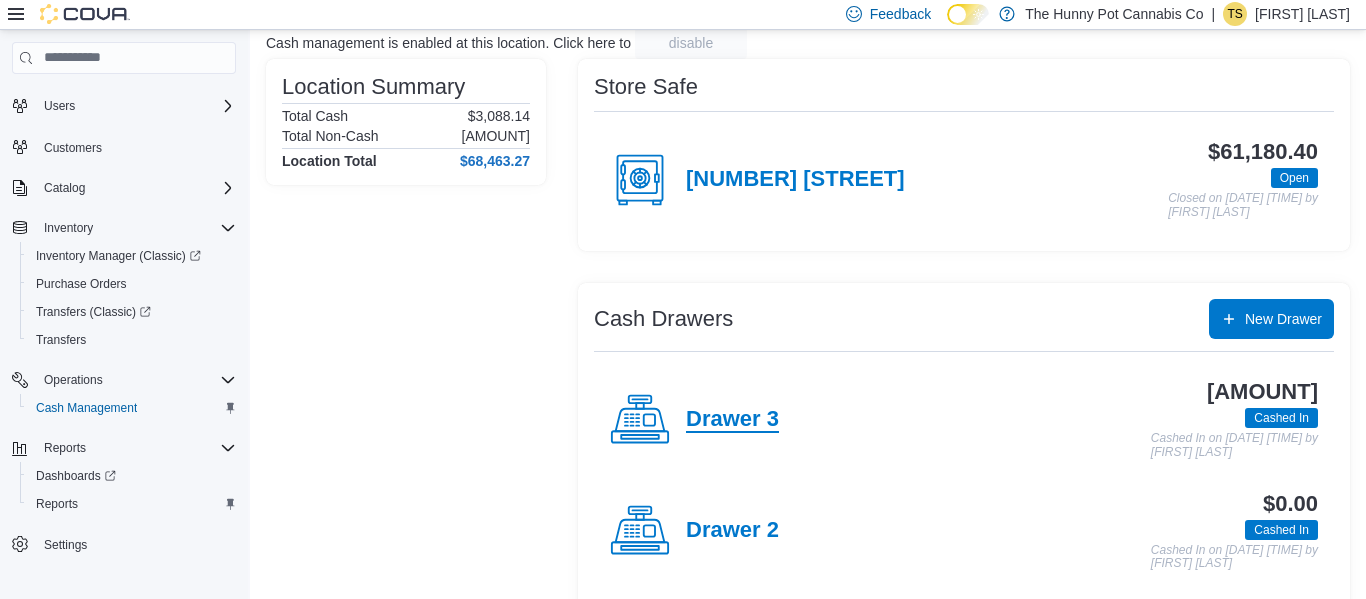 click on "Drawer 3" at bounding box center [732, 420] 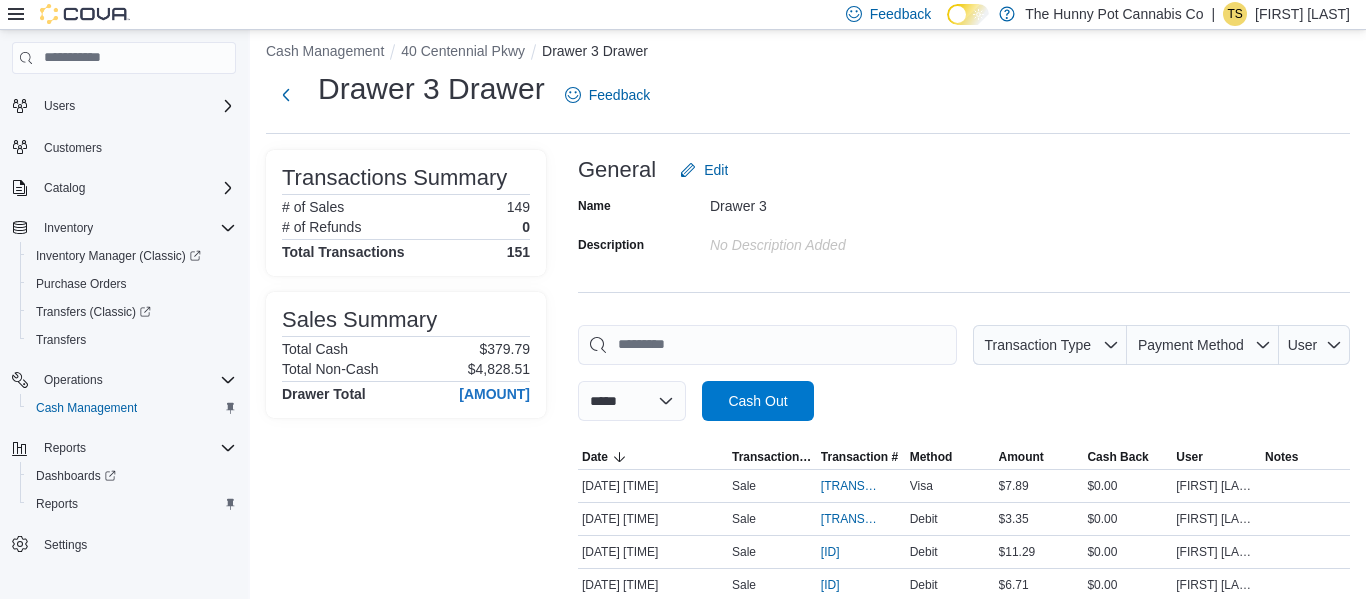 scroll, scrollTop: 136, scrollLeft: 0, axis: vertical 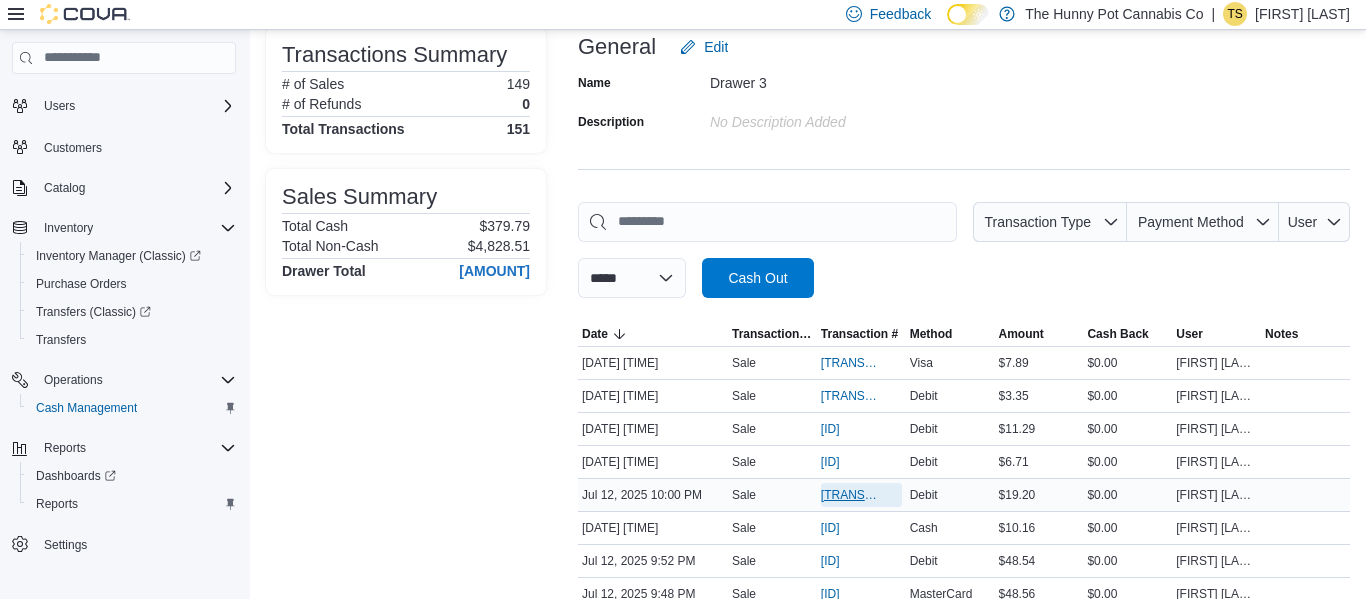 click on "[TRANSACTION_ID]" at bounding box center (851, 495) 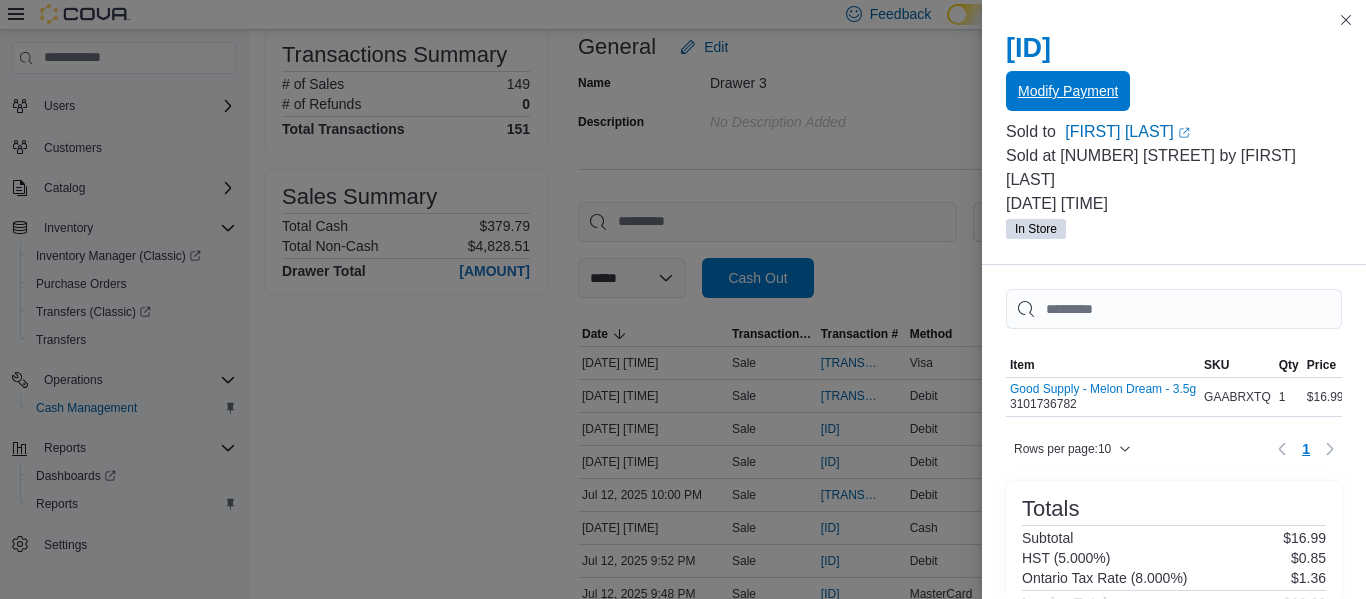 click on "Modify Payment" at bounding box center [1068, 91] 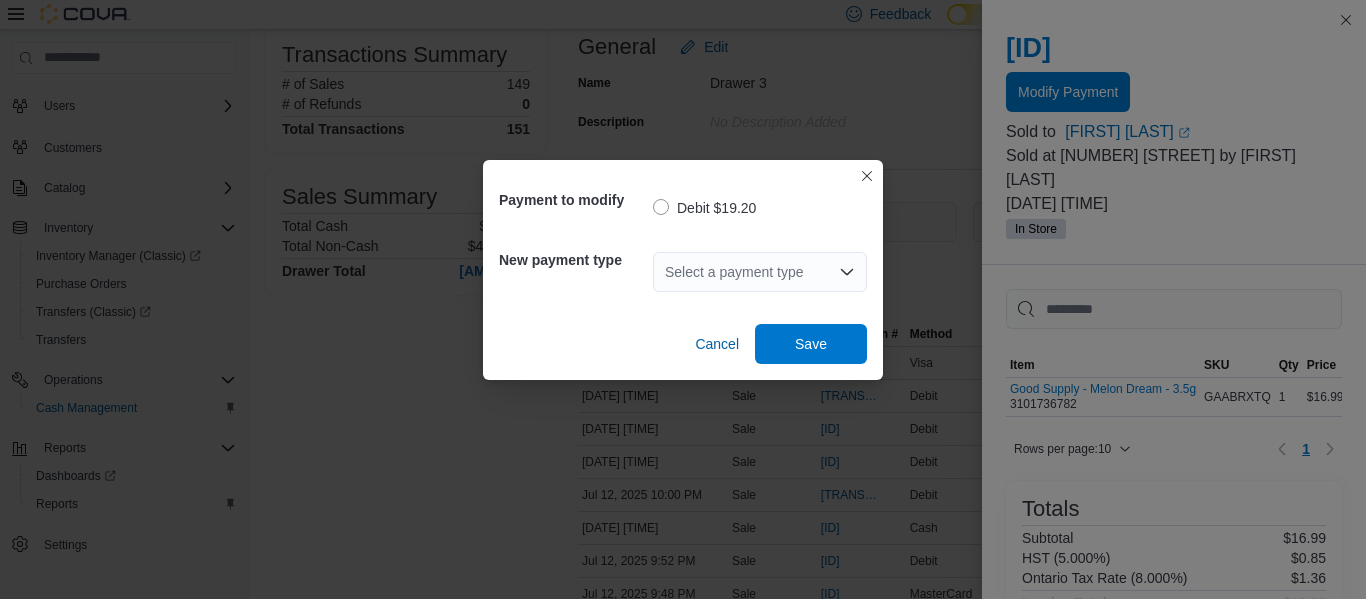 click 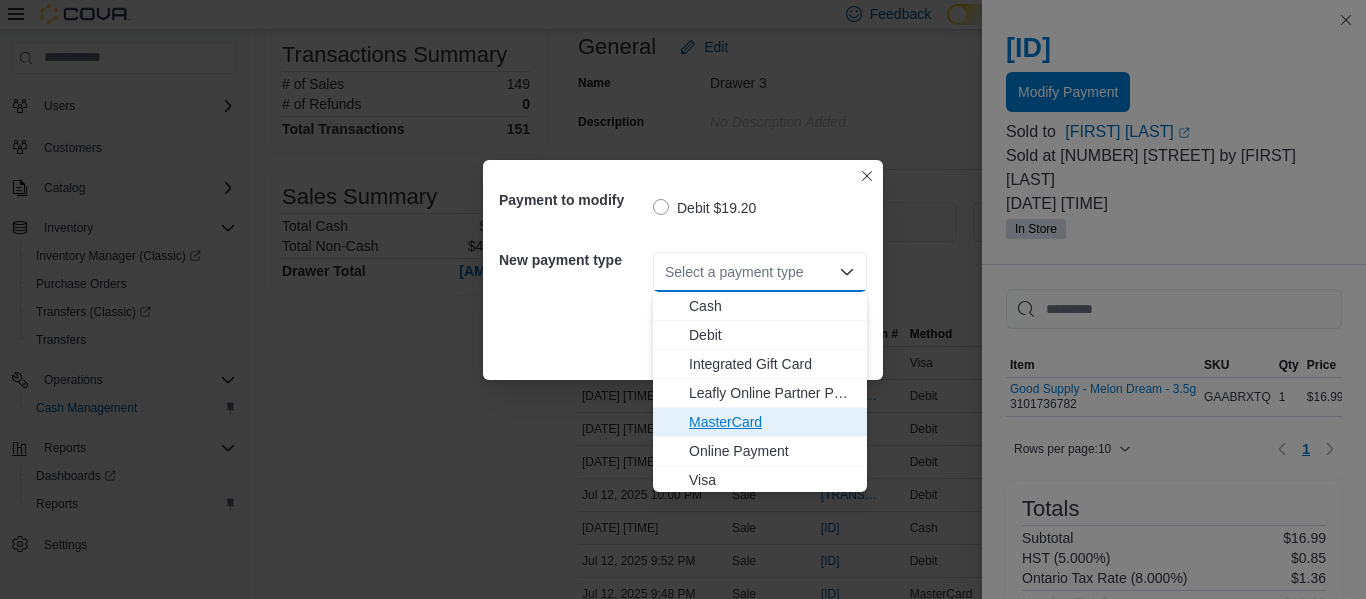 click on "MasterCard" at bounding box center [772, 422] 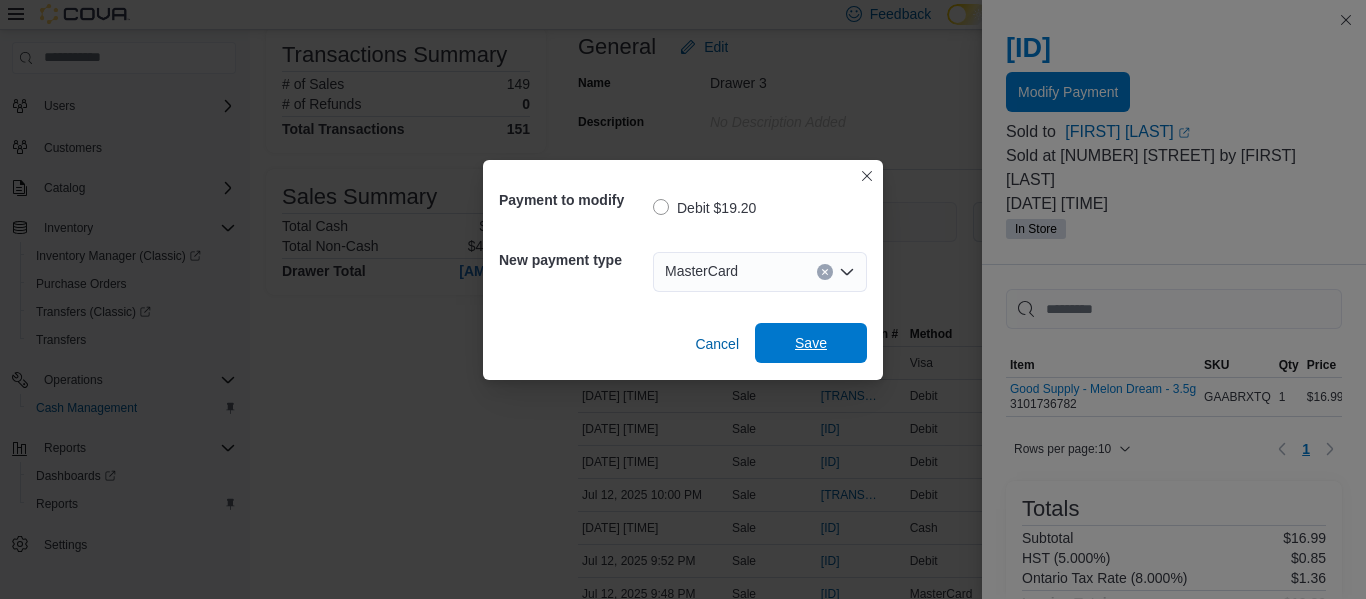 click on "Save" at bounding box center (811, 343) 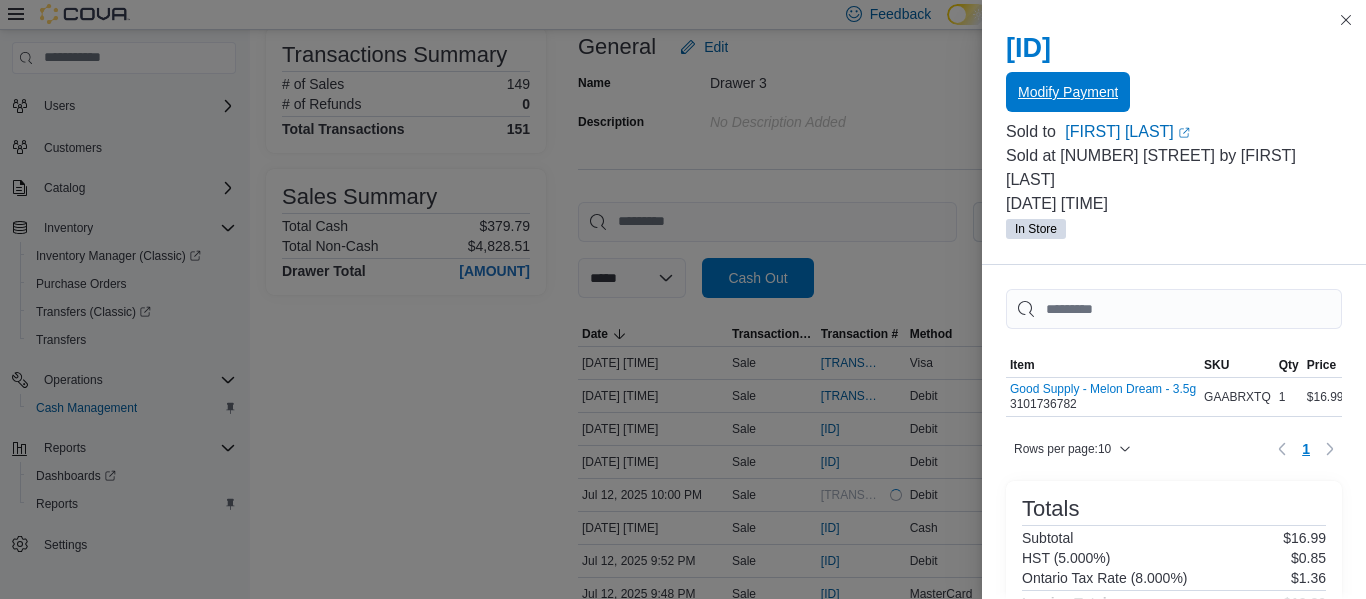 scroll, scrollTop: 0, scrollLeft: 0, axis: both 